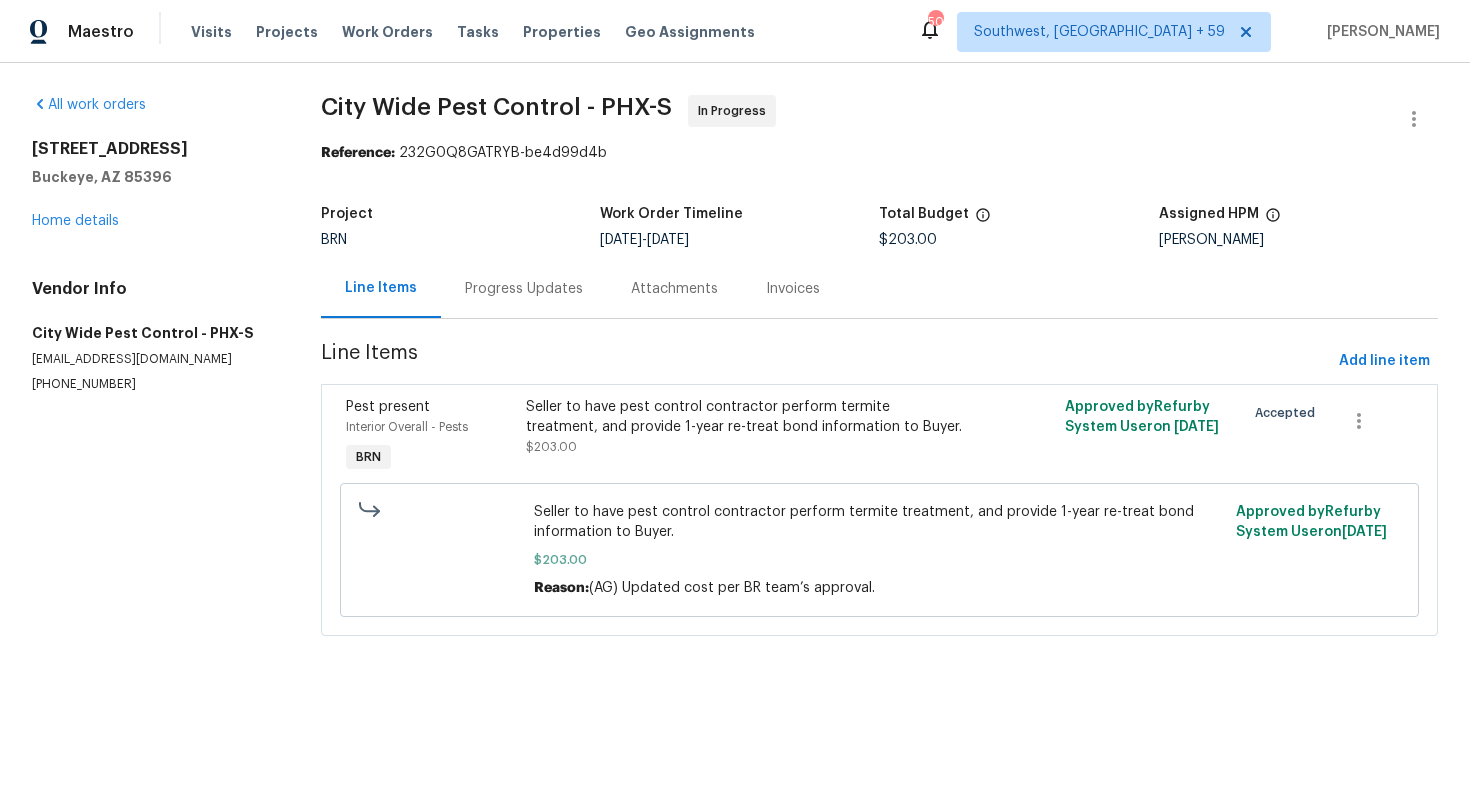 scroll, scrollTop: 0, scrollLeft: 0, axis: both 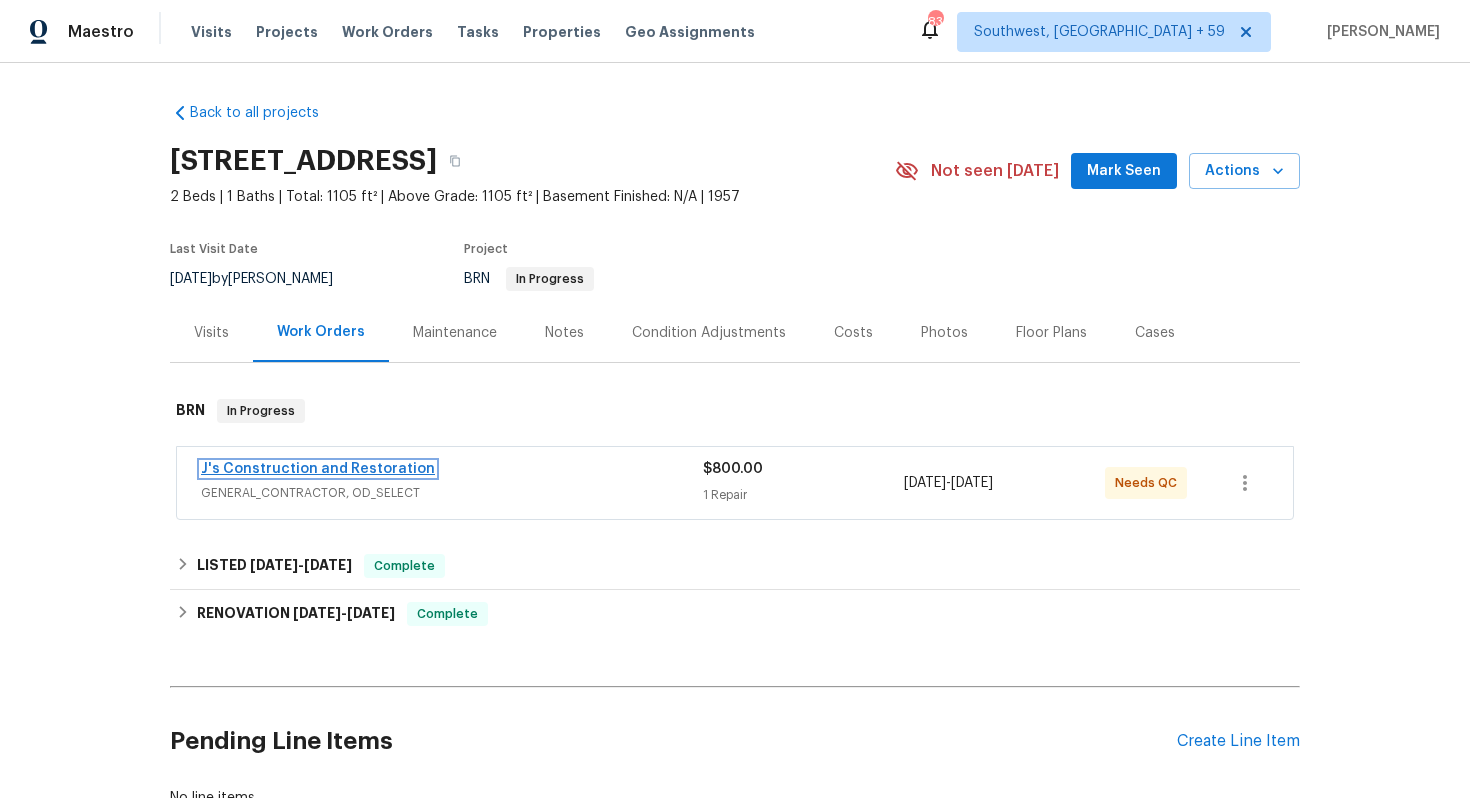 click on "J's Construction and Restoration" at bounding box center [318, 469] 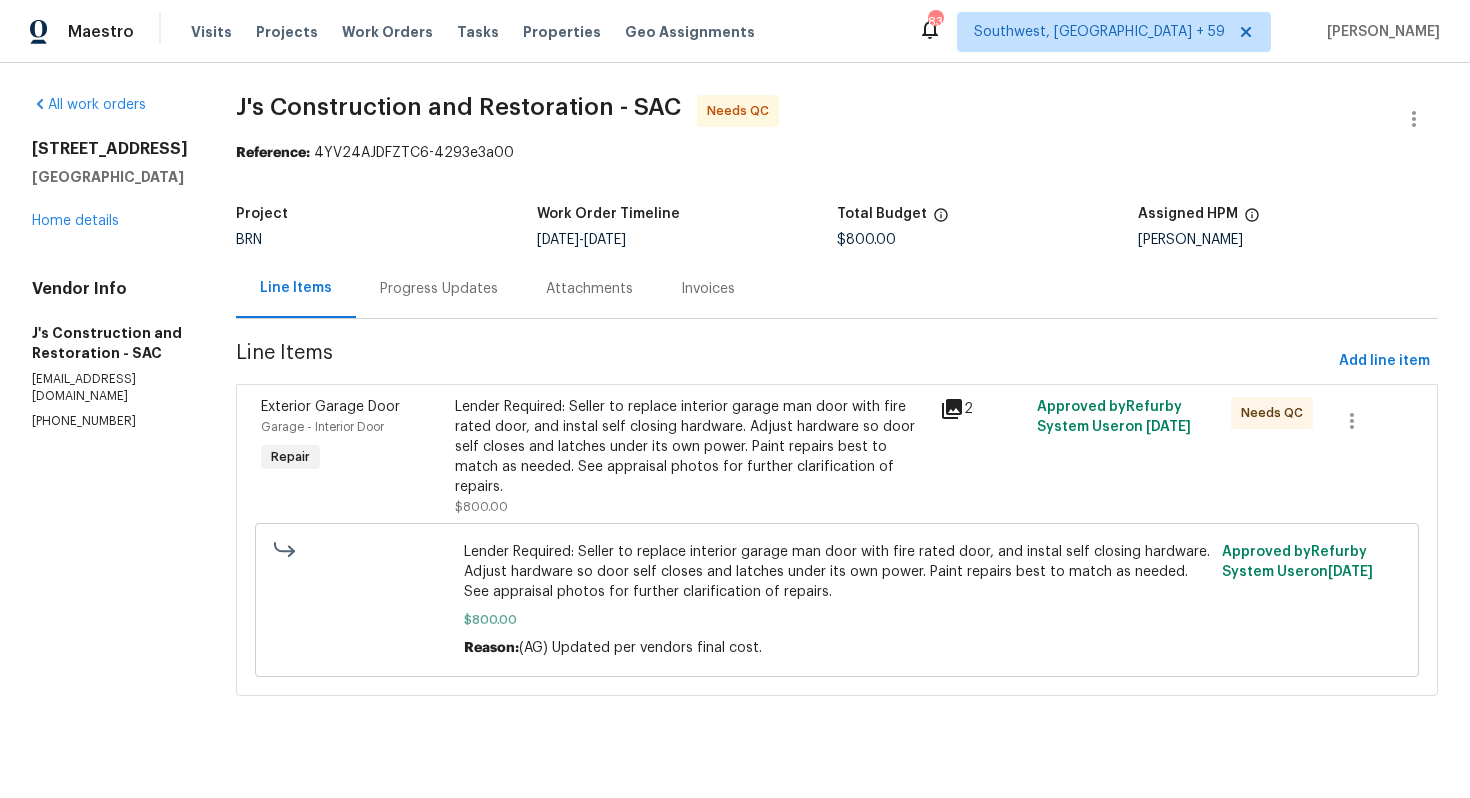 click on "Lender Required: Seller to replace interior garage man door with fire rated door, and instal self closing hardware. Adjust hardware so door self closes and latches under its own power. Paint repairs best to match as needed. See appraisal photos for further clarification of repairs." at bounding box center (691, 447) 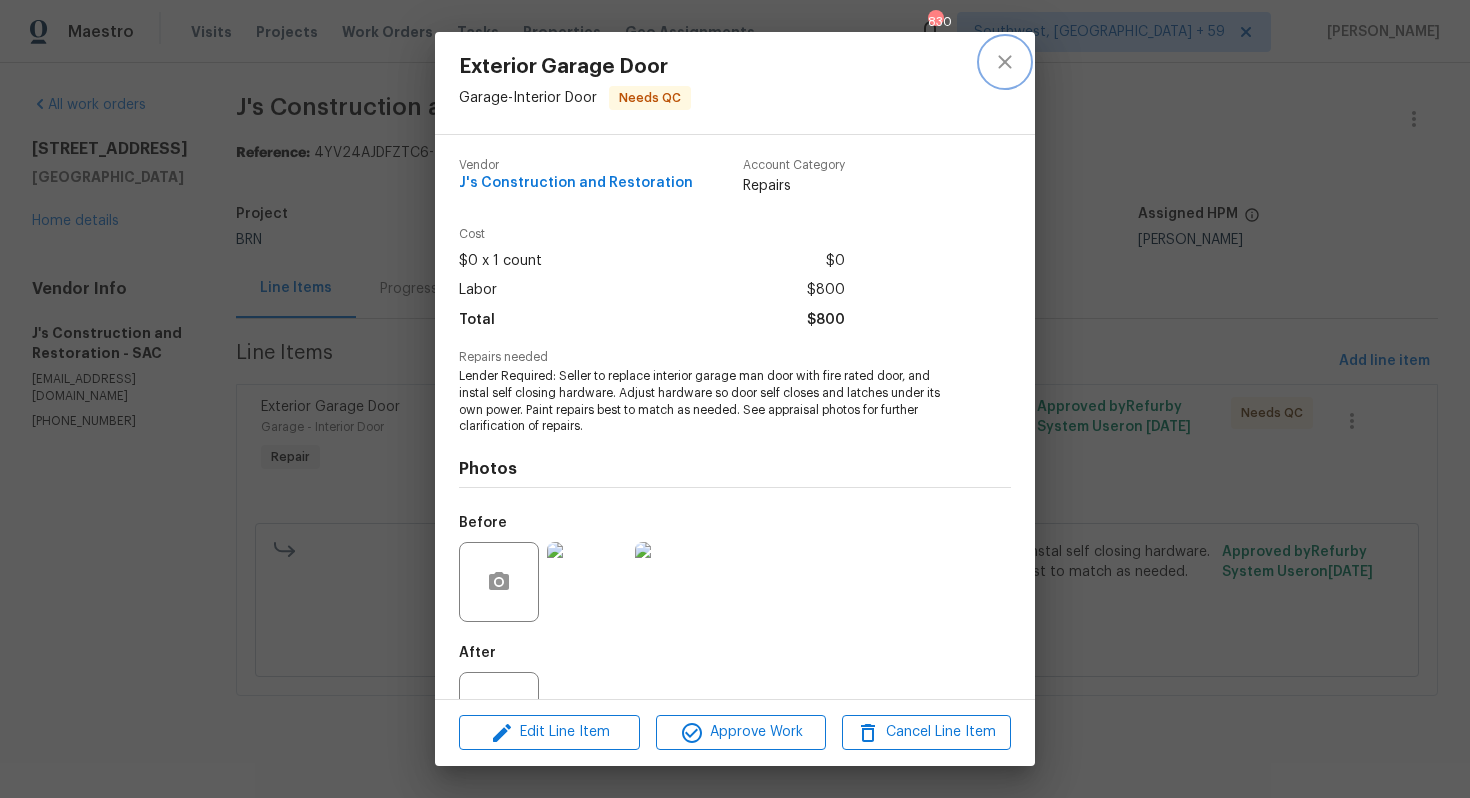 click at bounding box center (1005, 62) 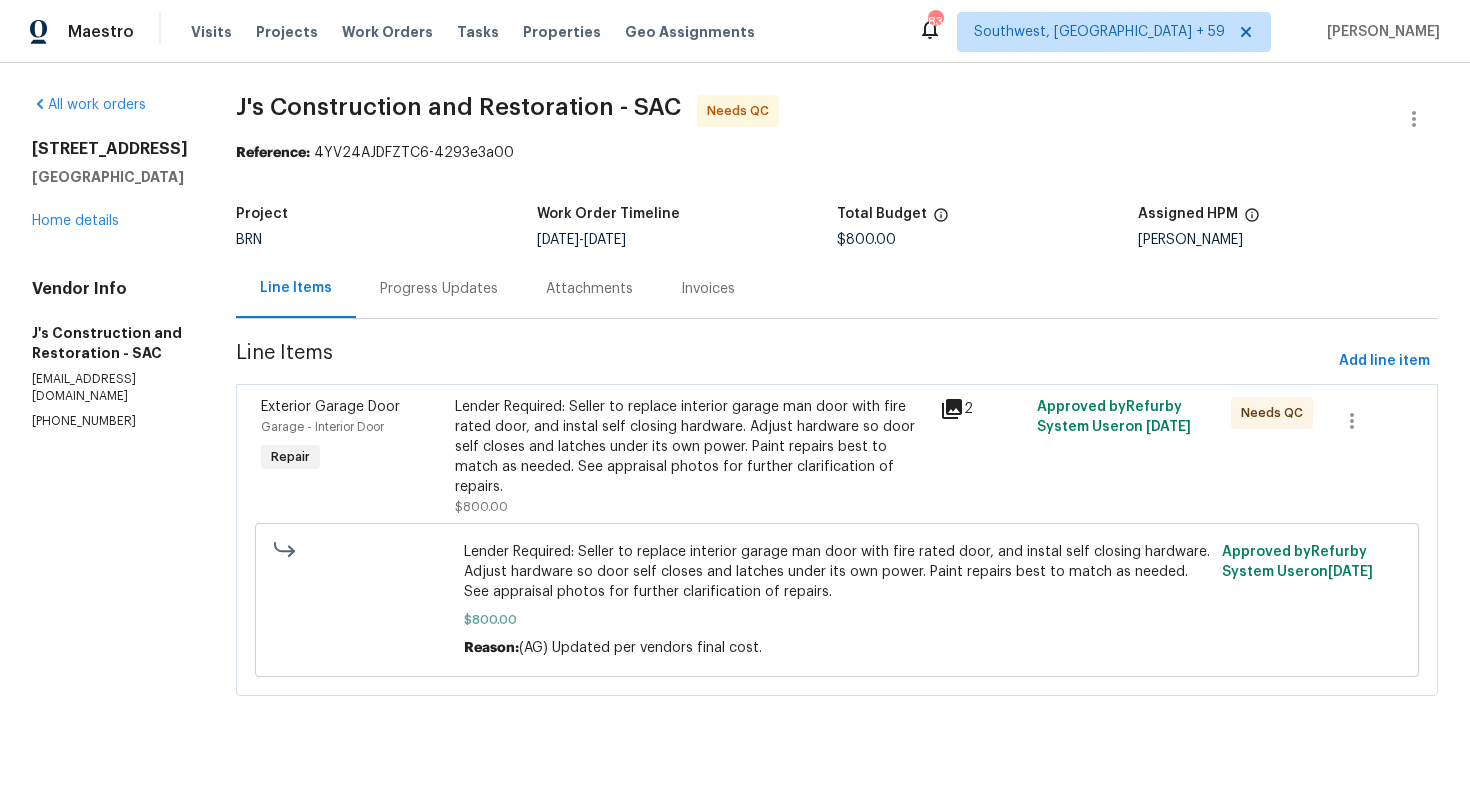 click on "Progress Updates" at bounding box center [439, 288] 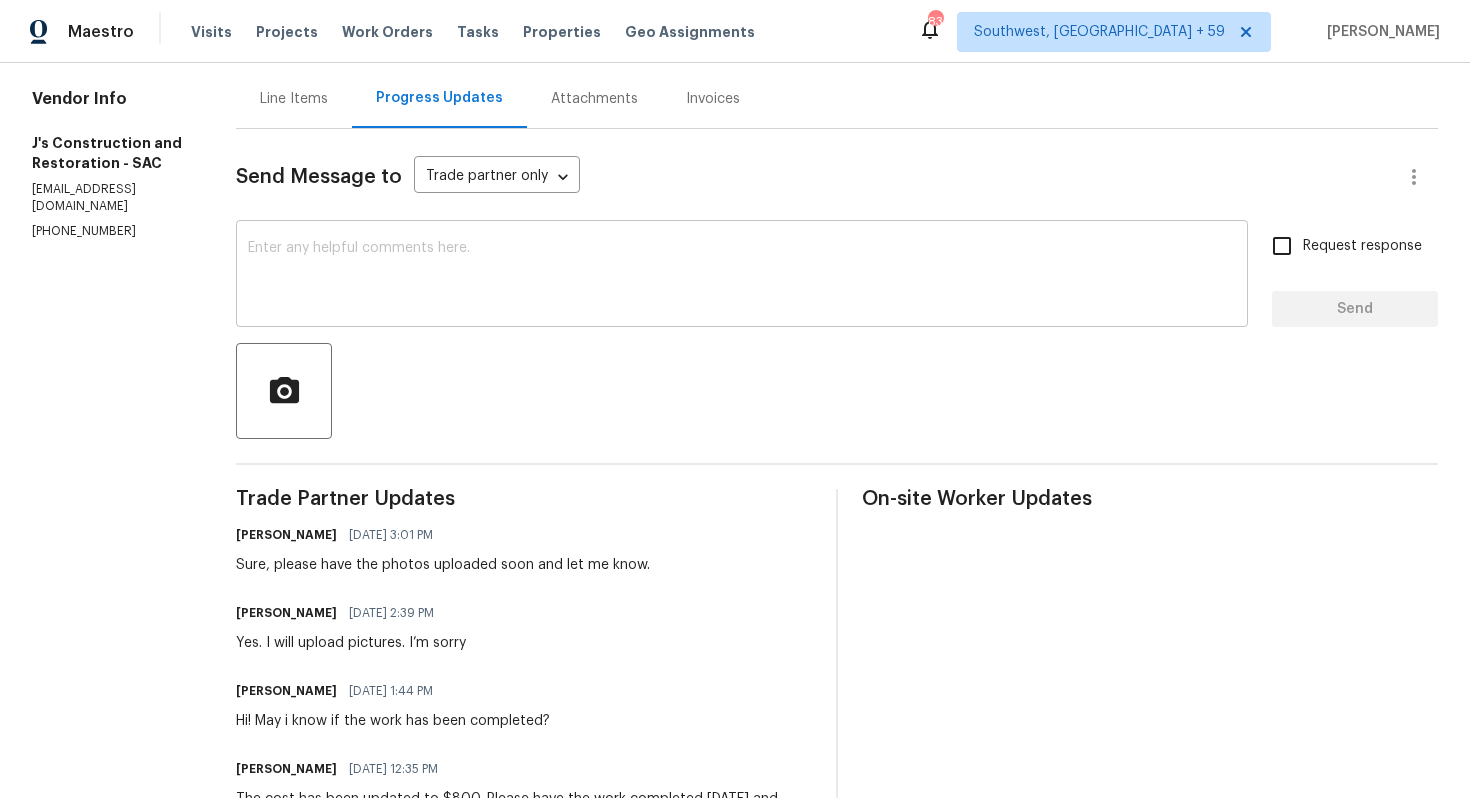 scroll, scrollTop: 0, scrollLeft: 0, axis: both 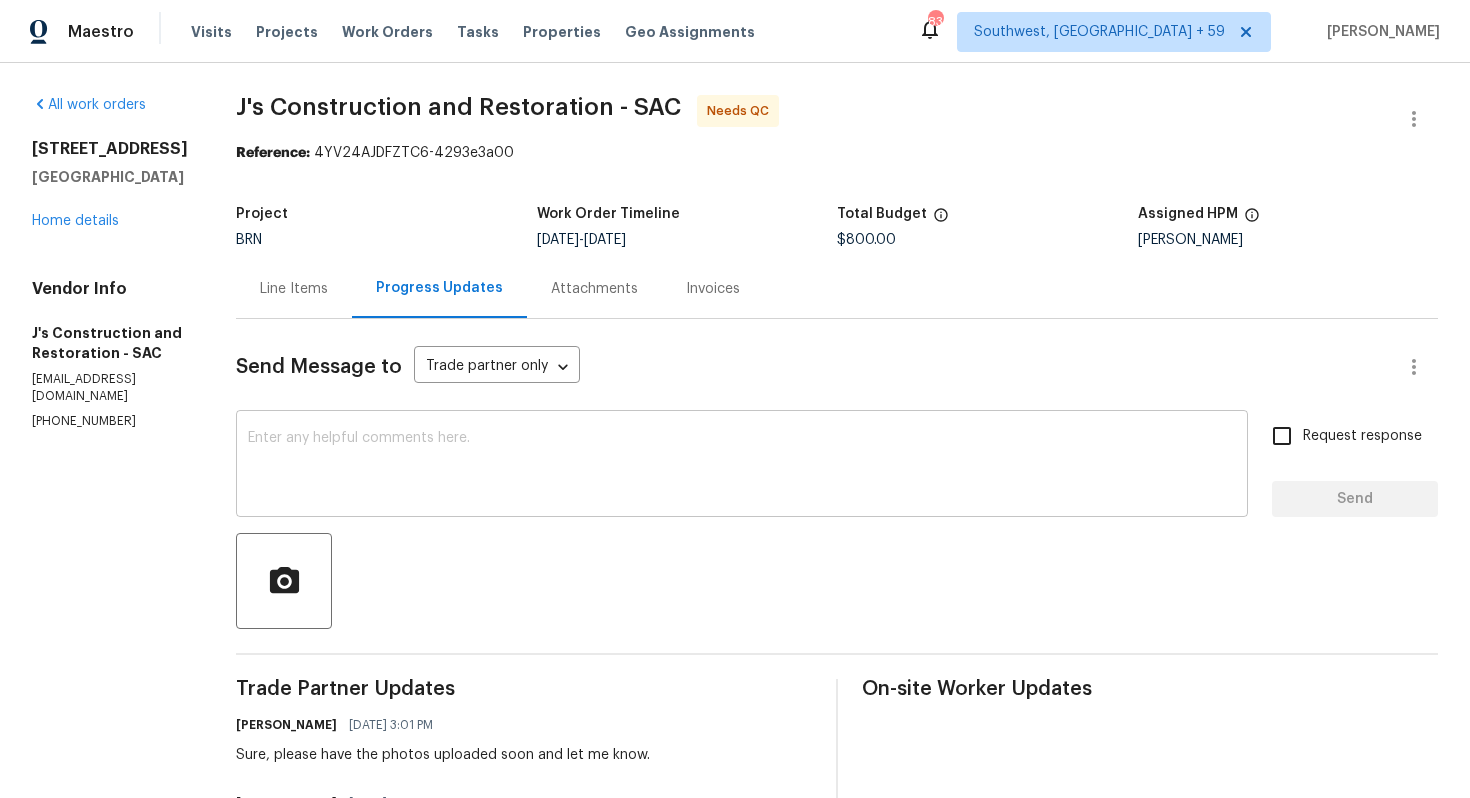 click at bounding box center [742, 466] 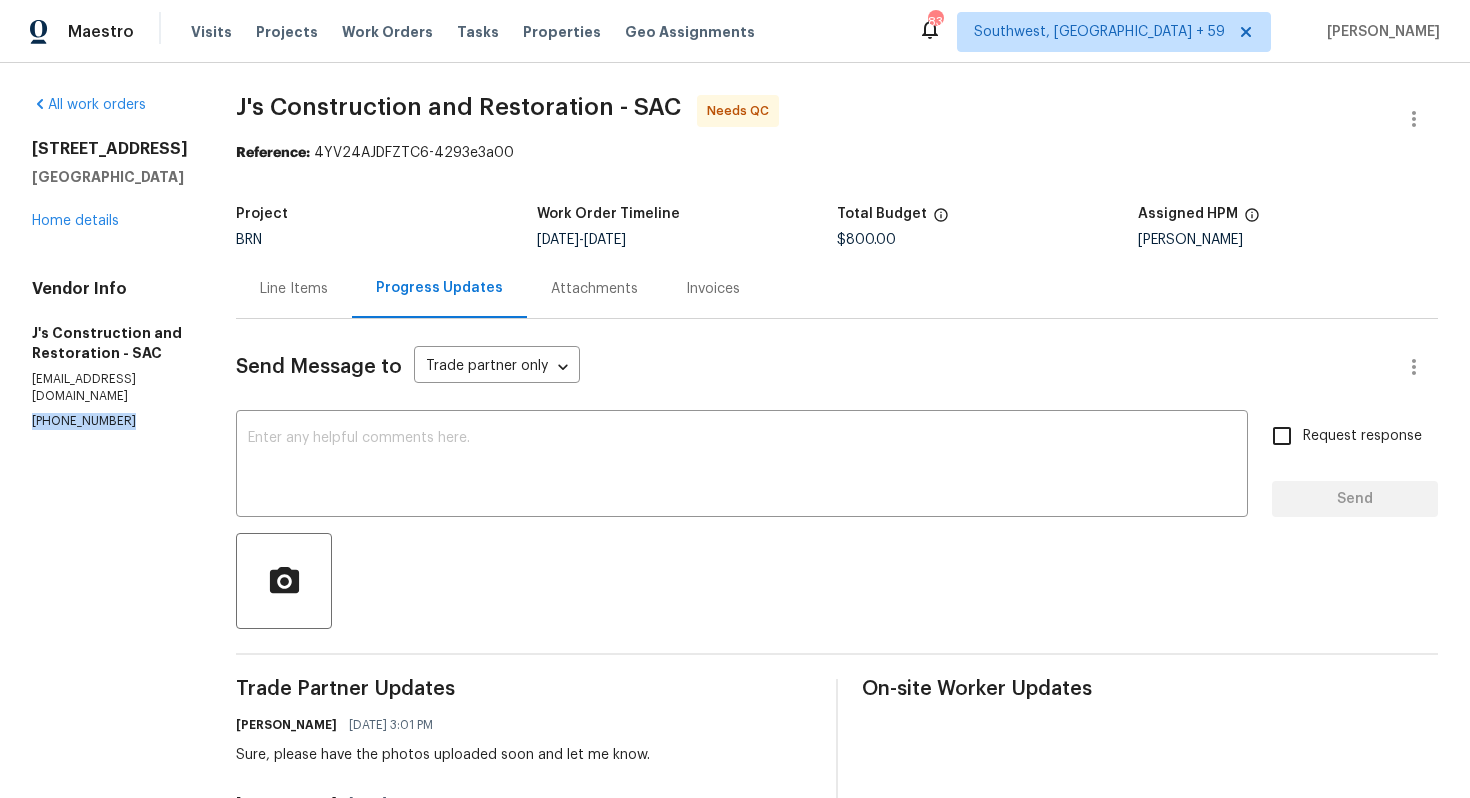 drag, startPoint x: 31, startPoint y: 409, endPoint x: 131, endPoint y: 424, distance: 101.118744 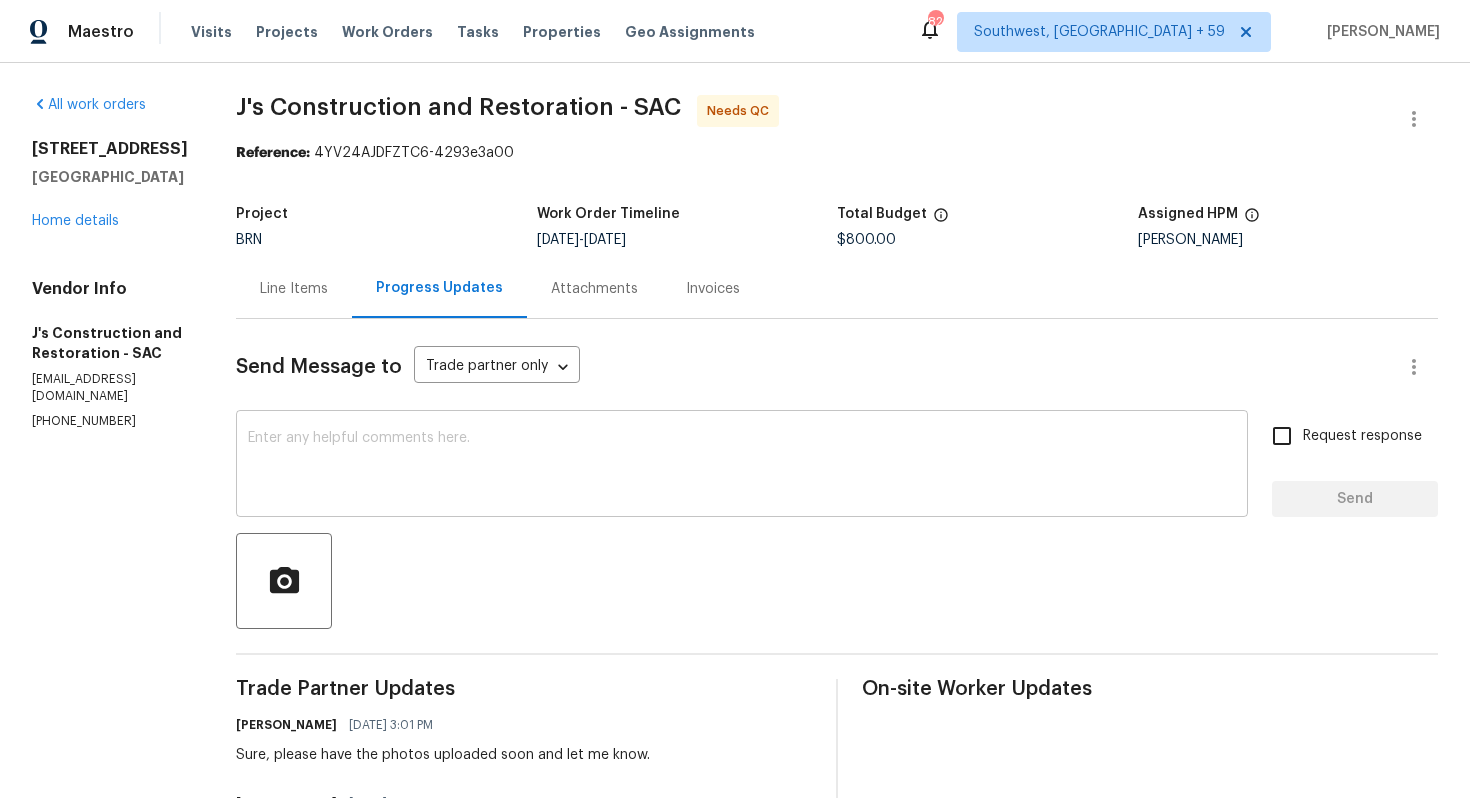 click at bounding box center [742, 466] 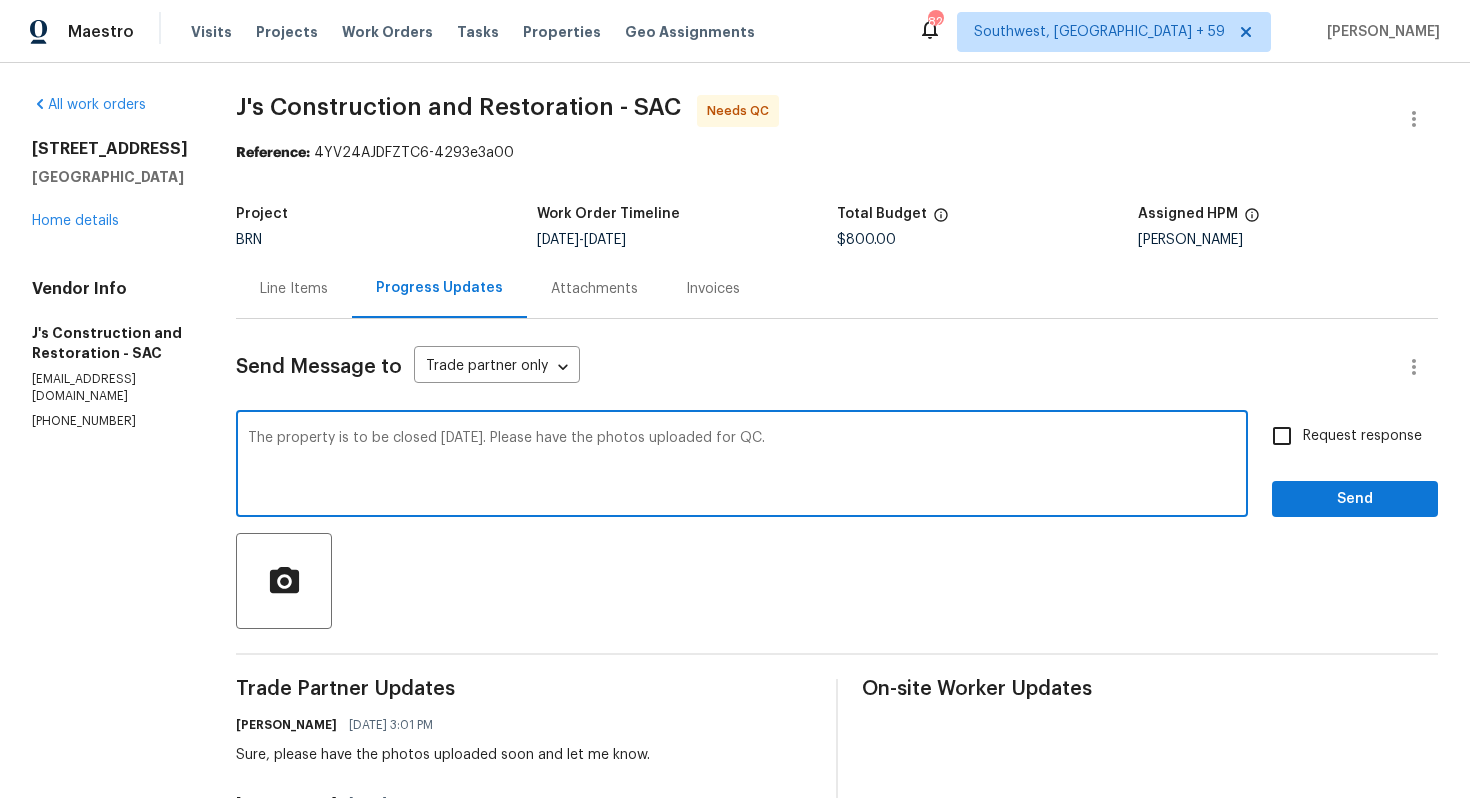 type on "The property is to be closed today. Please have the photos uploaded for QC." 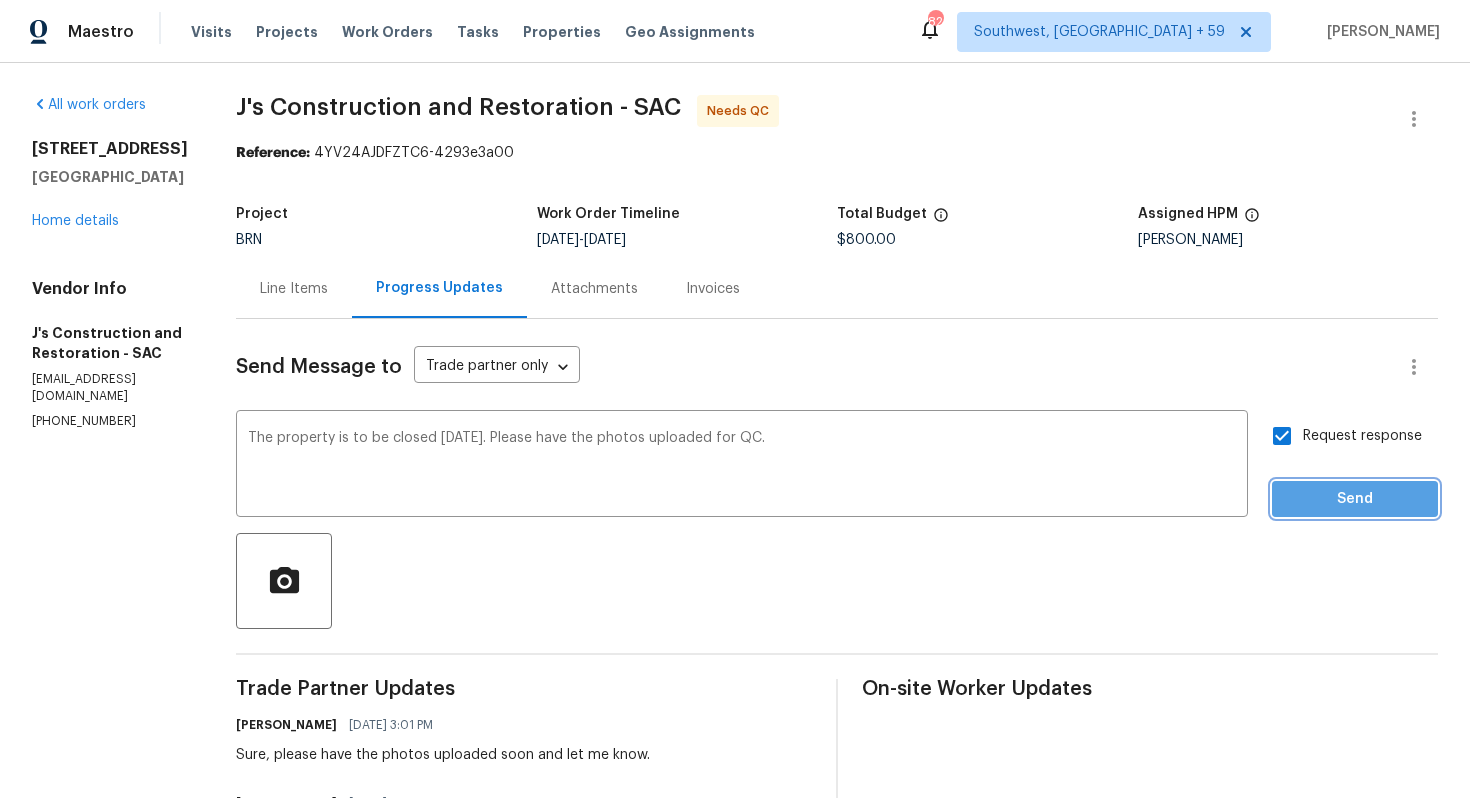 click on "Send" at bounding box center [1355, 499] 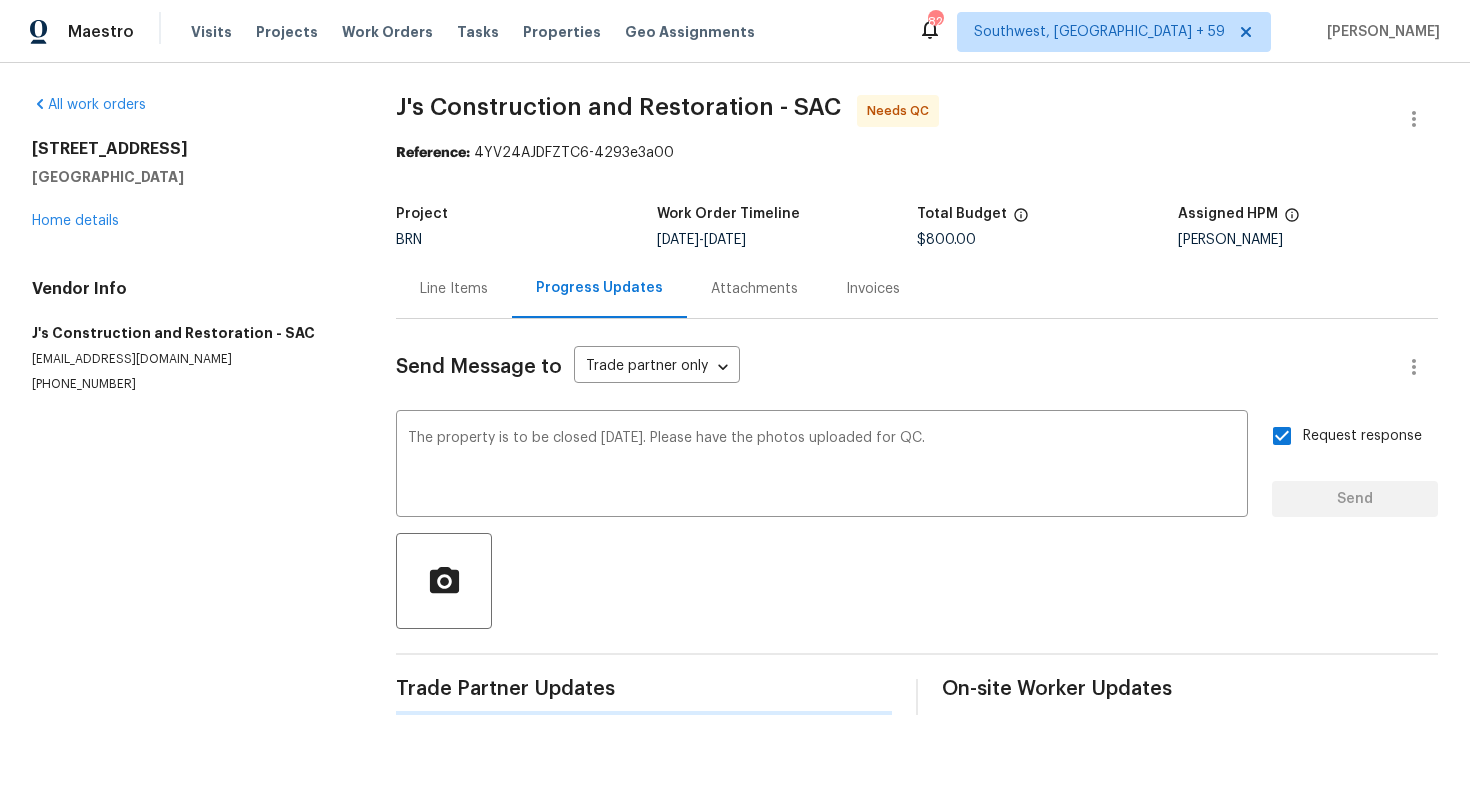 type 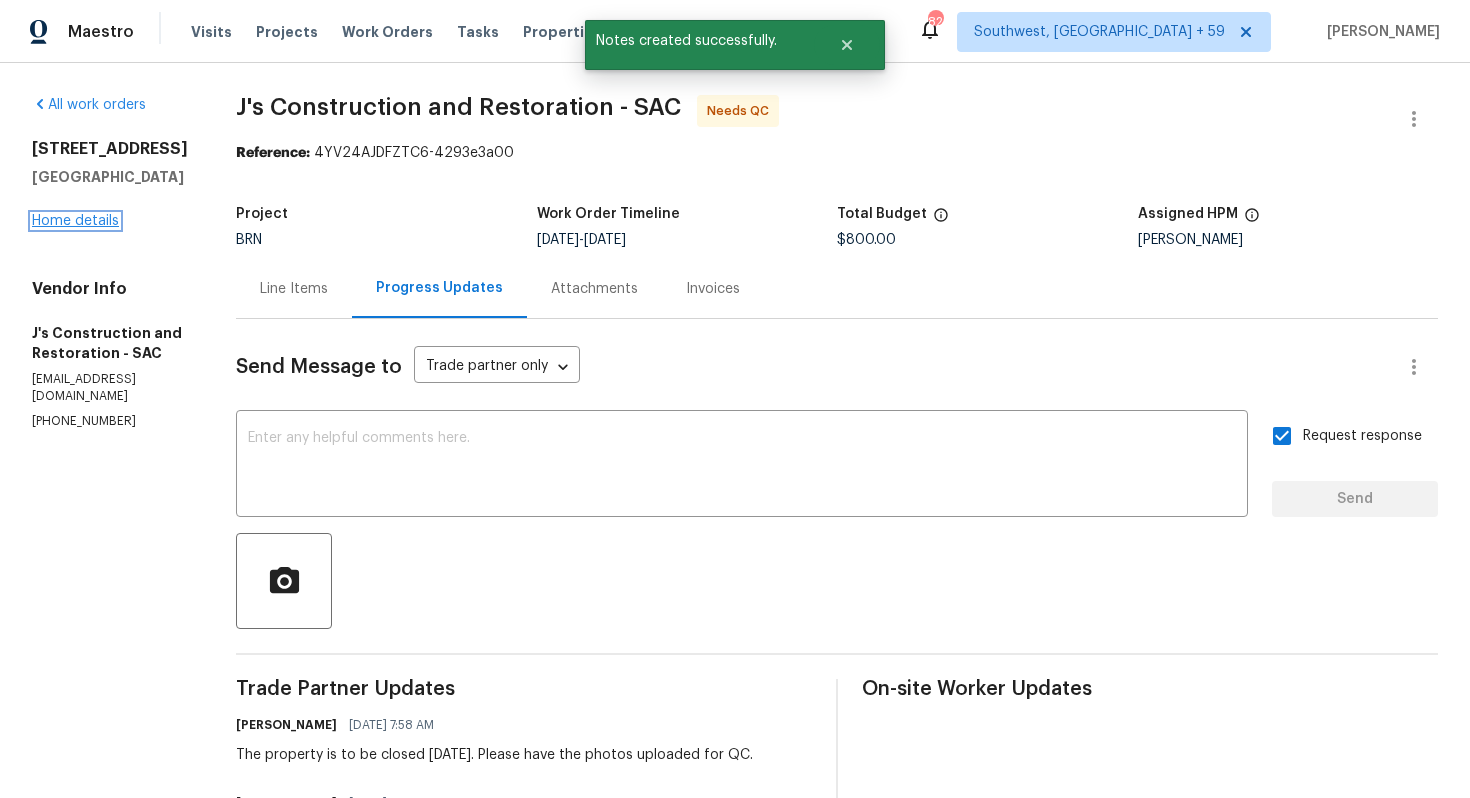 click on "Home details" at bounding box center [75, 221] 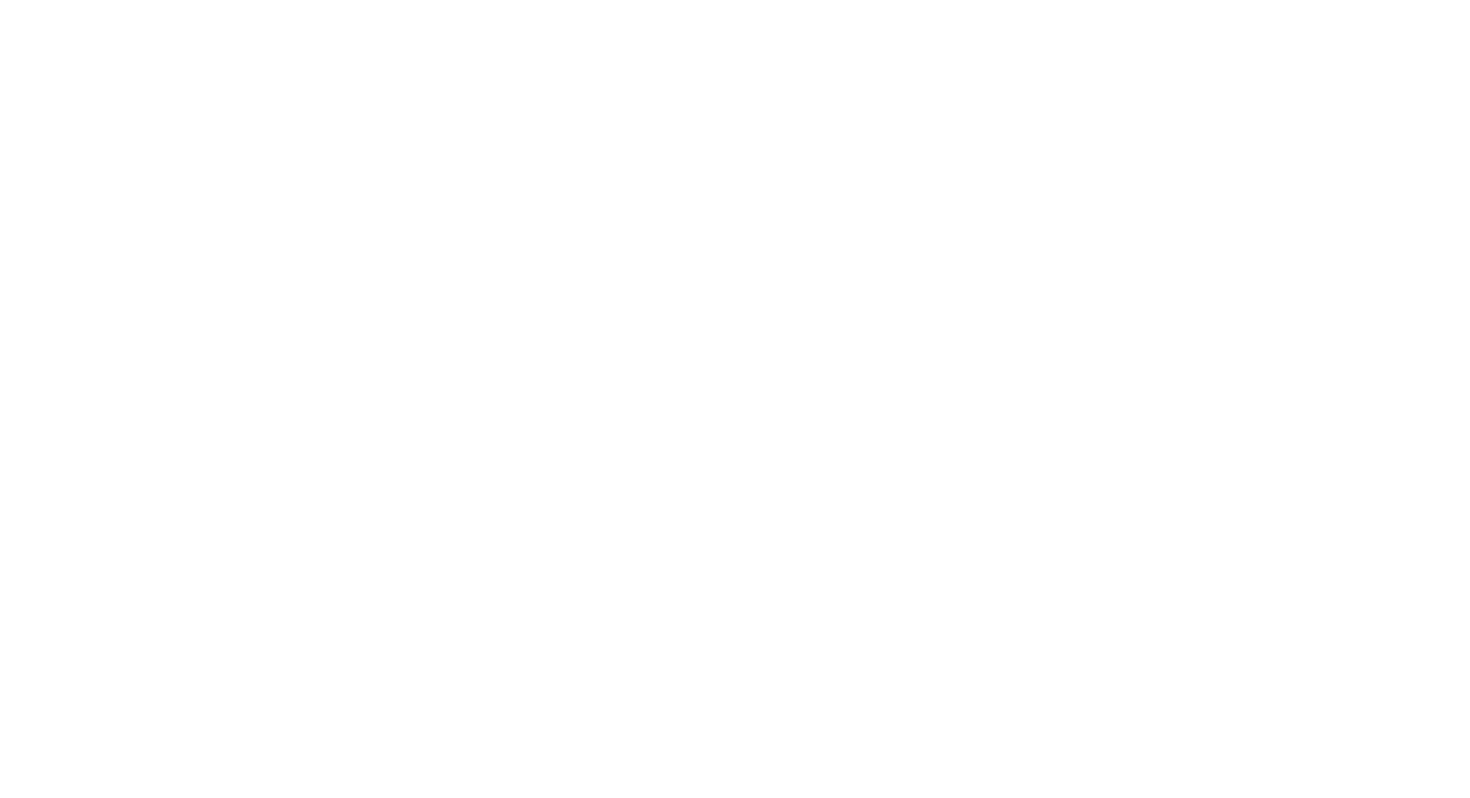 scroll, scrollTop: 0, scrollLeft: 0, axis: both 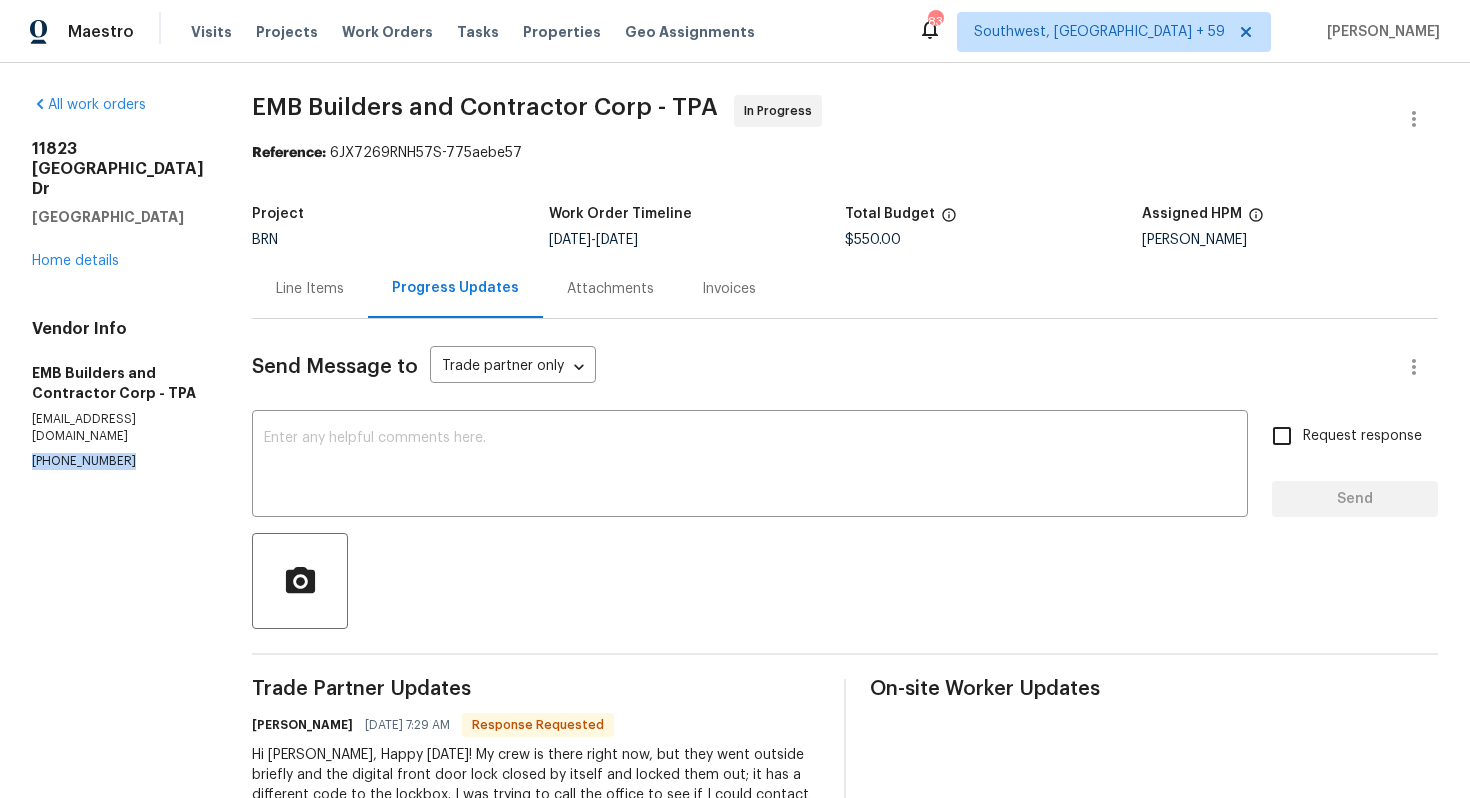 drag, startPoint x: 30, startPoint y: 441, endPoint x: 146, endPoint y: 449, distance: 116.275536 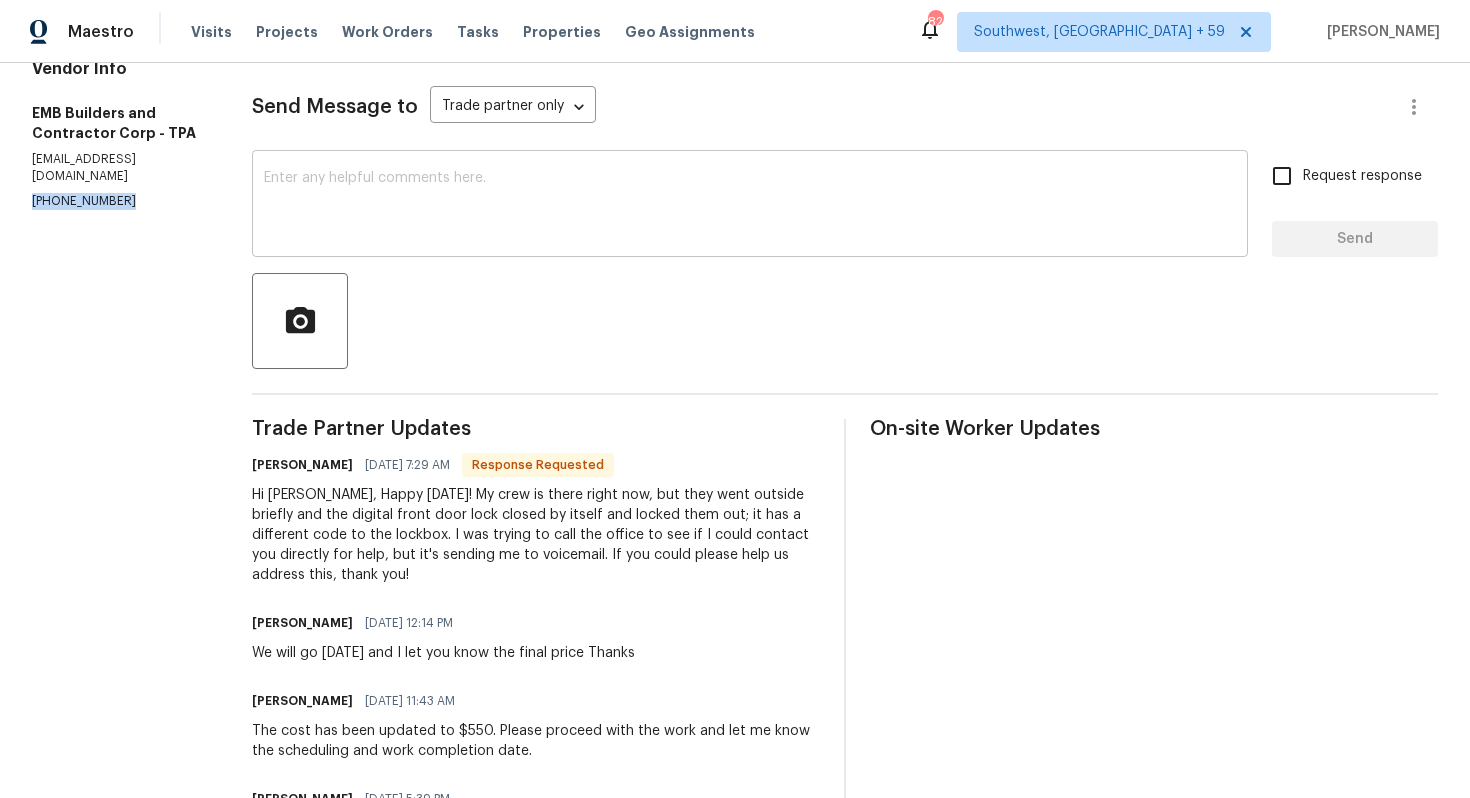 scroll, scrollTop: 270, scrollLeft: 0, axis: vertical 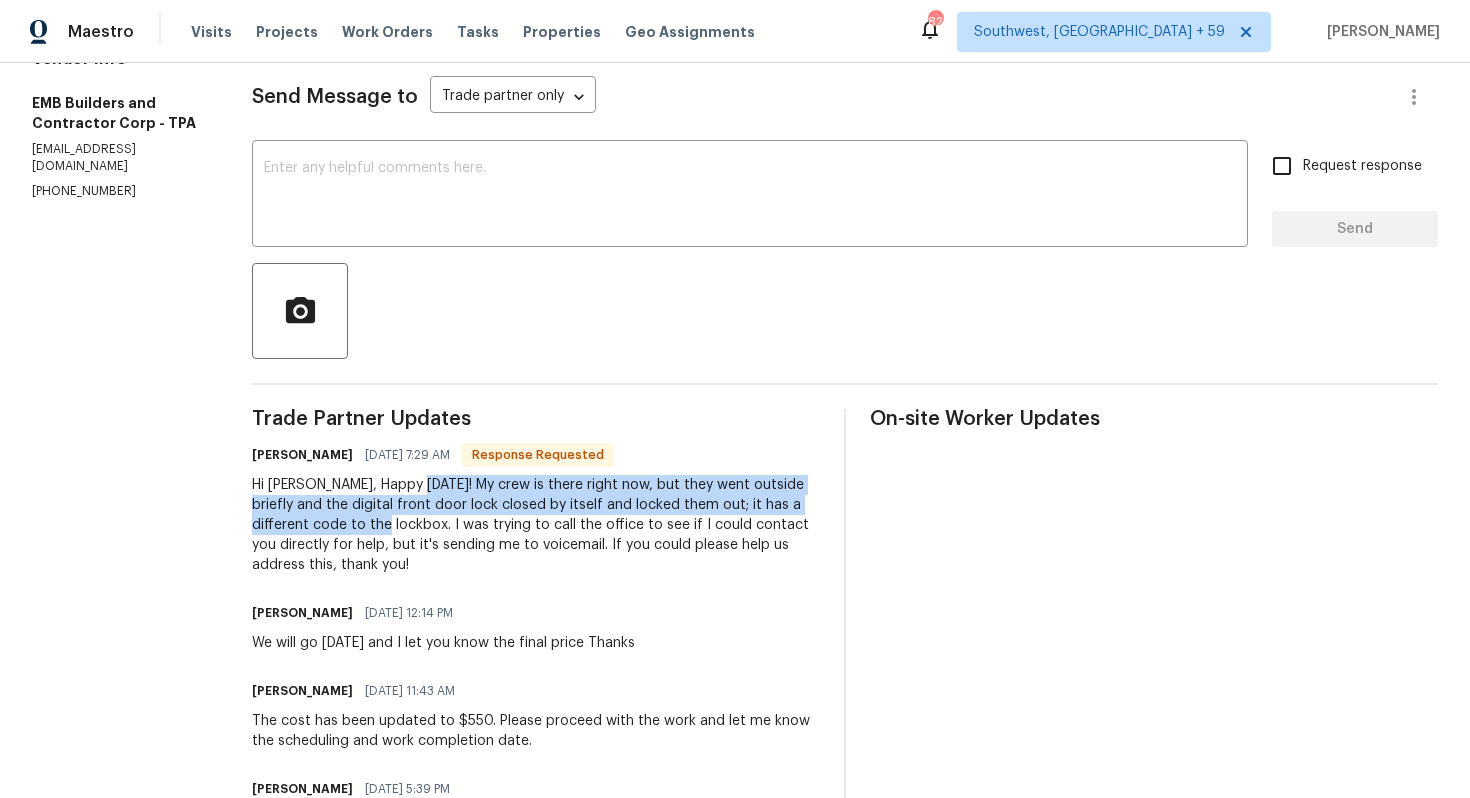 drag, startPoint x: 350, startPoint y: 489, endPoint x: 256, endPoint y: 528, distance: 101.76935 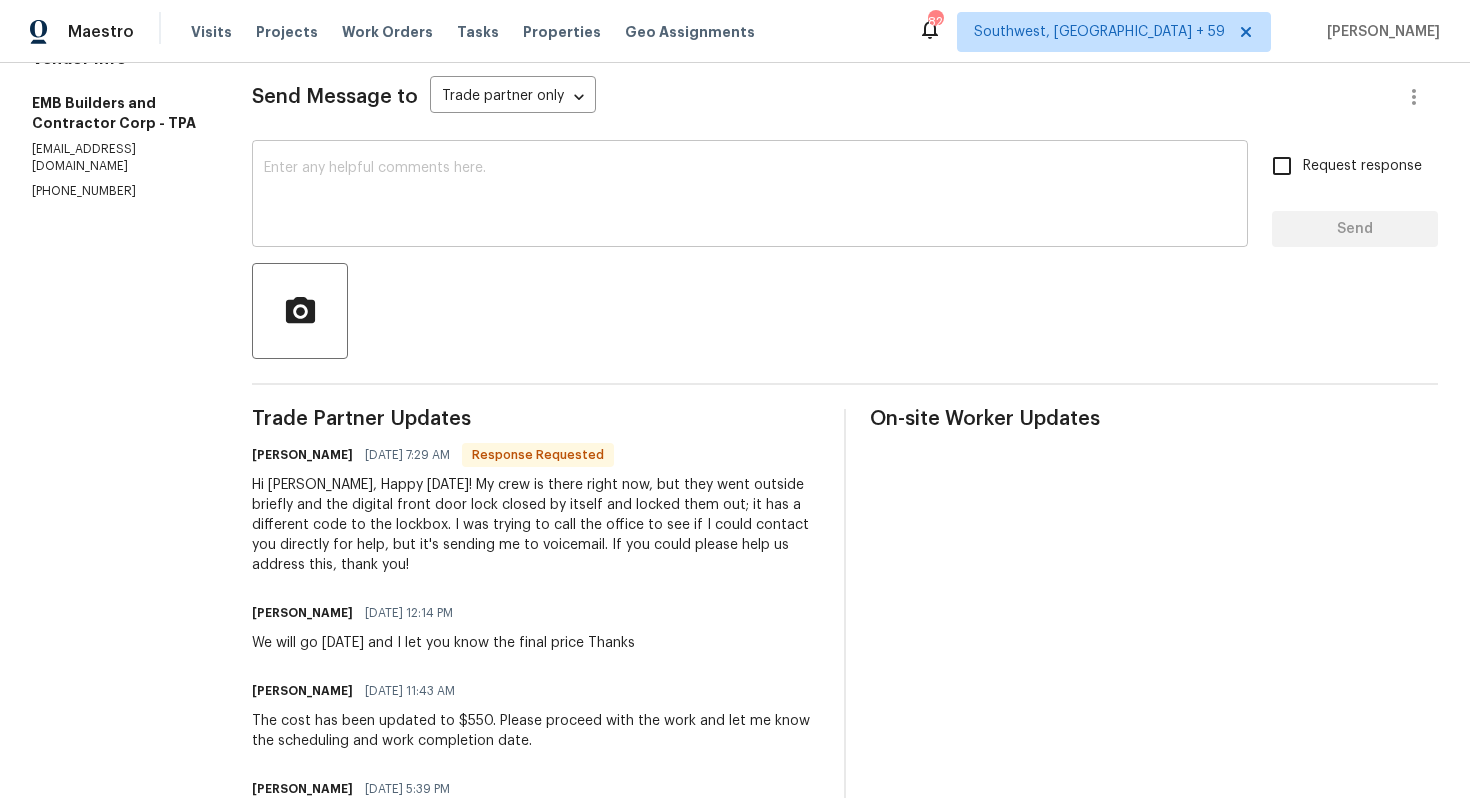 click on "x ​" at bounding box center (750, 196) 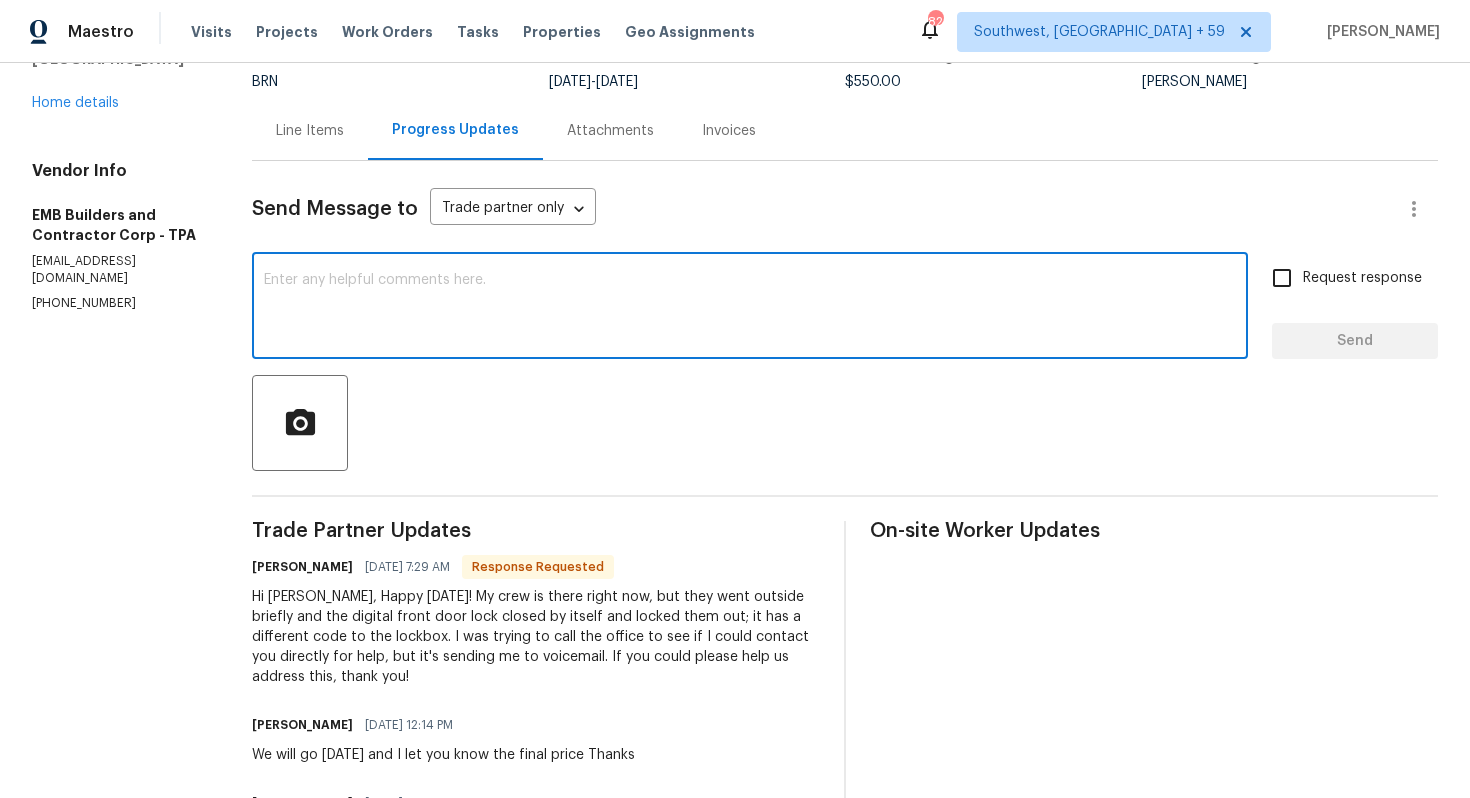 scroll, scrollTop: 0, scrollLeft: 0, axis: both 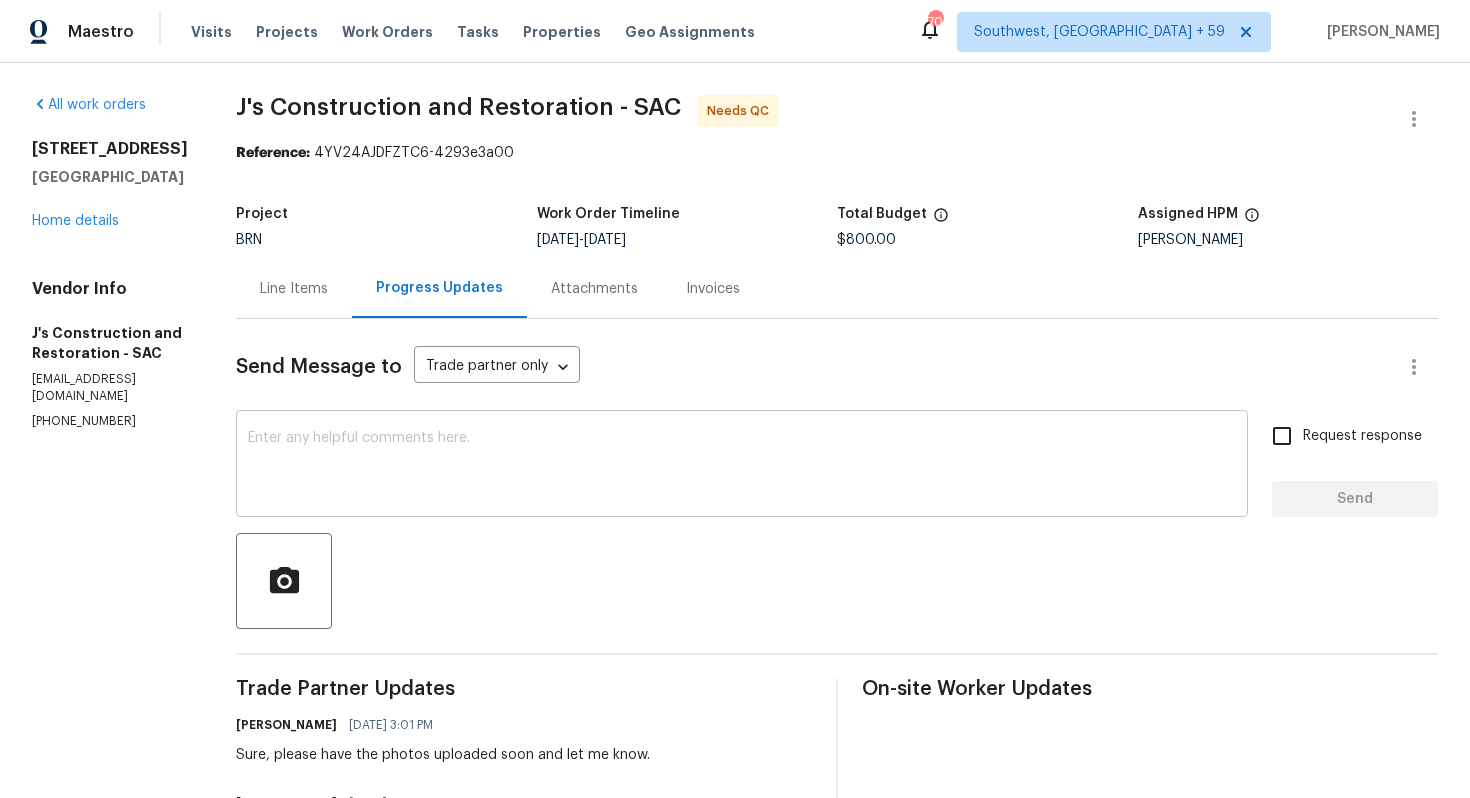 click at bounding box center [742, 466] 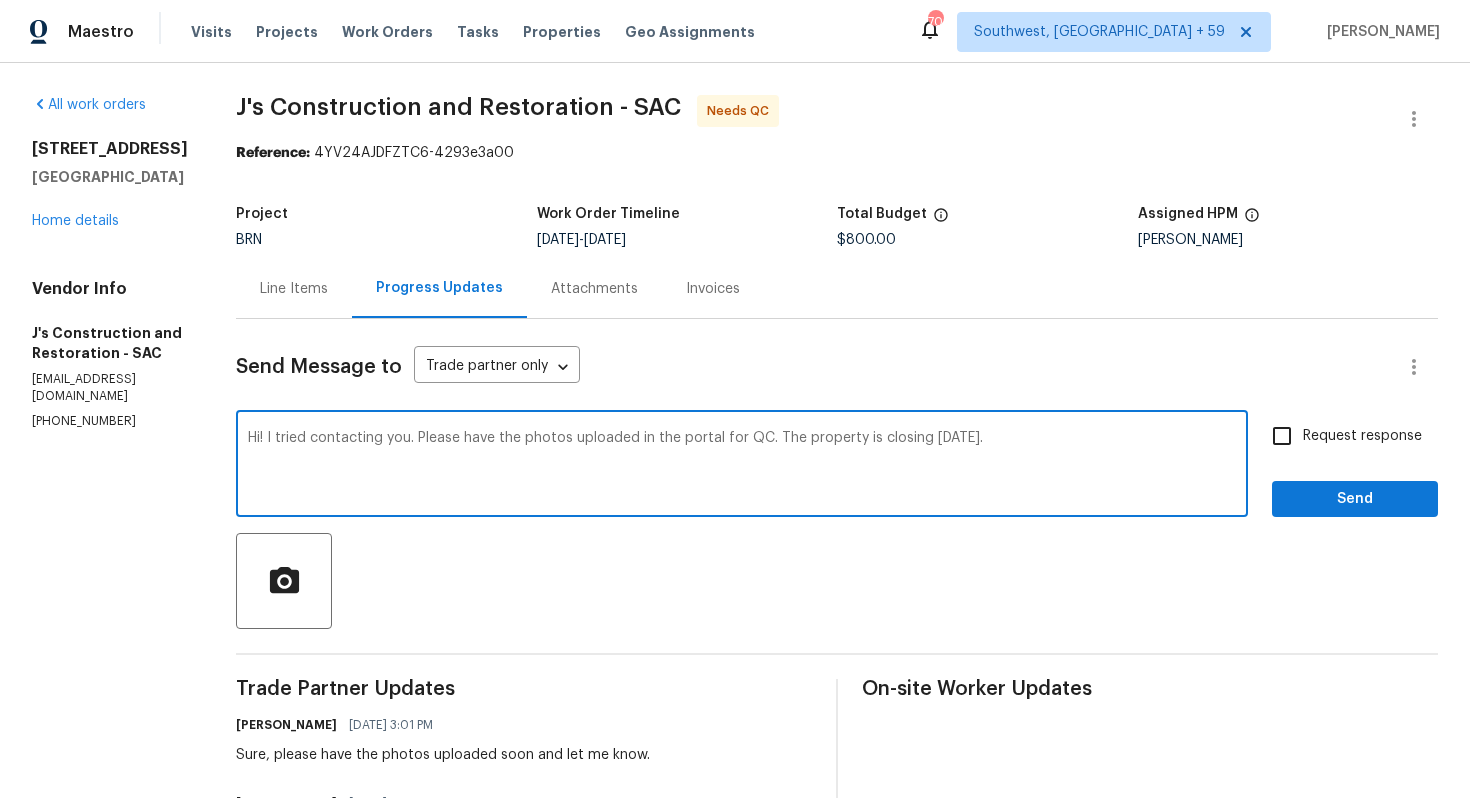 type on "Hi! I tried contacting you. Please have the photos uploaded in the portal for QC. The property is closing today." 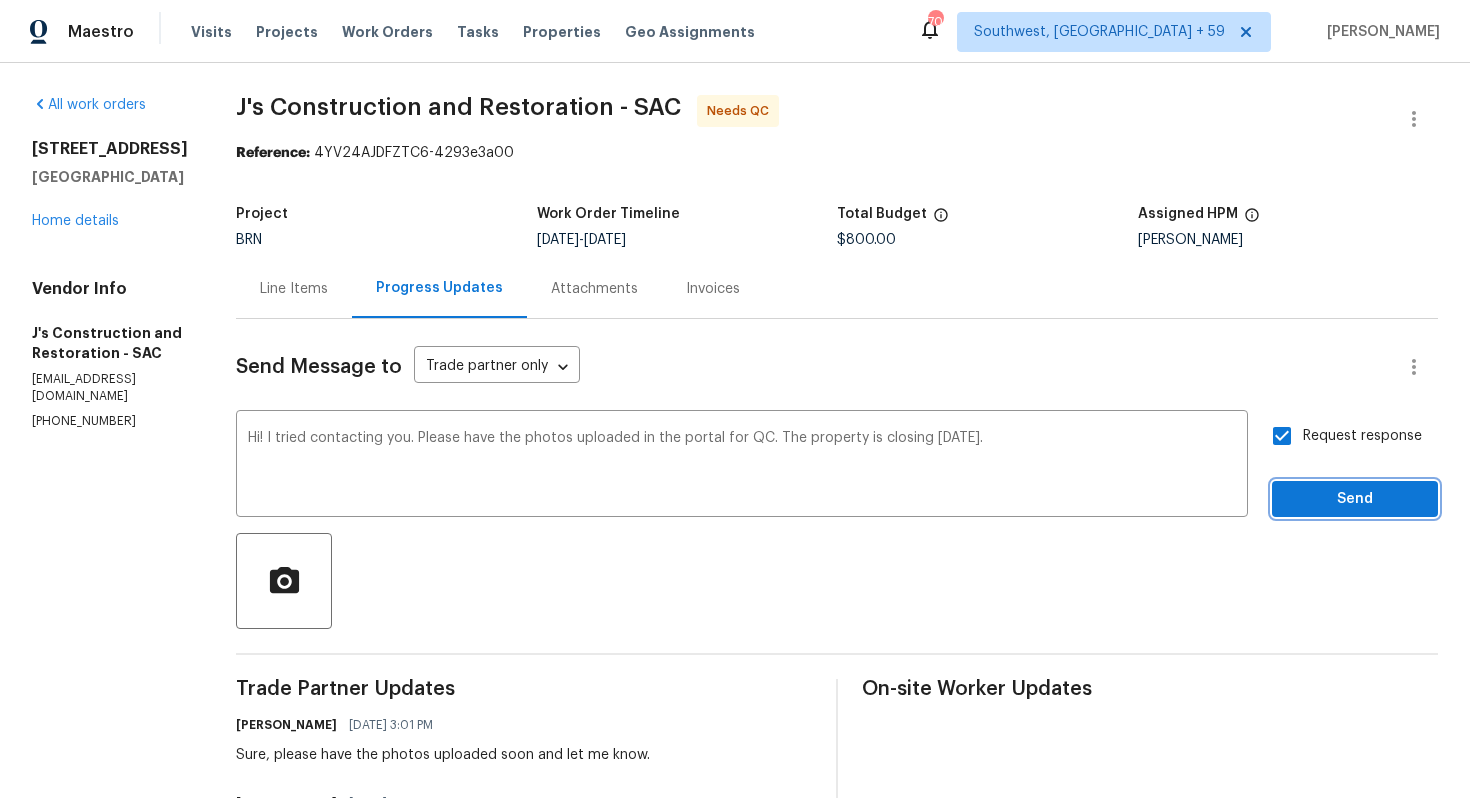 click on "Send" at bounding box center [1355, 499] 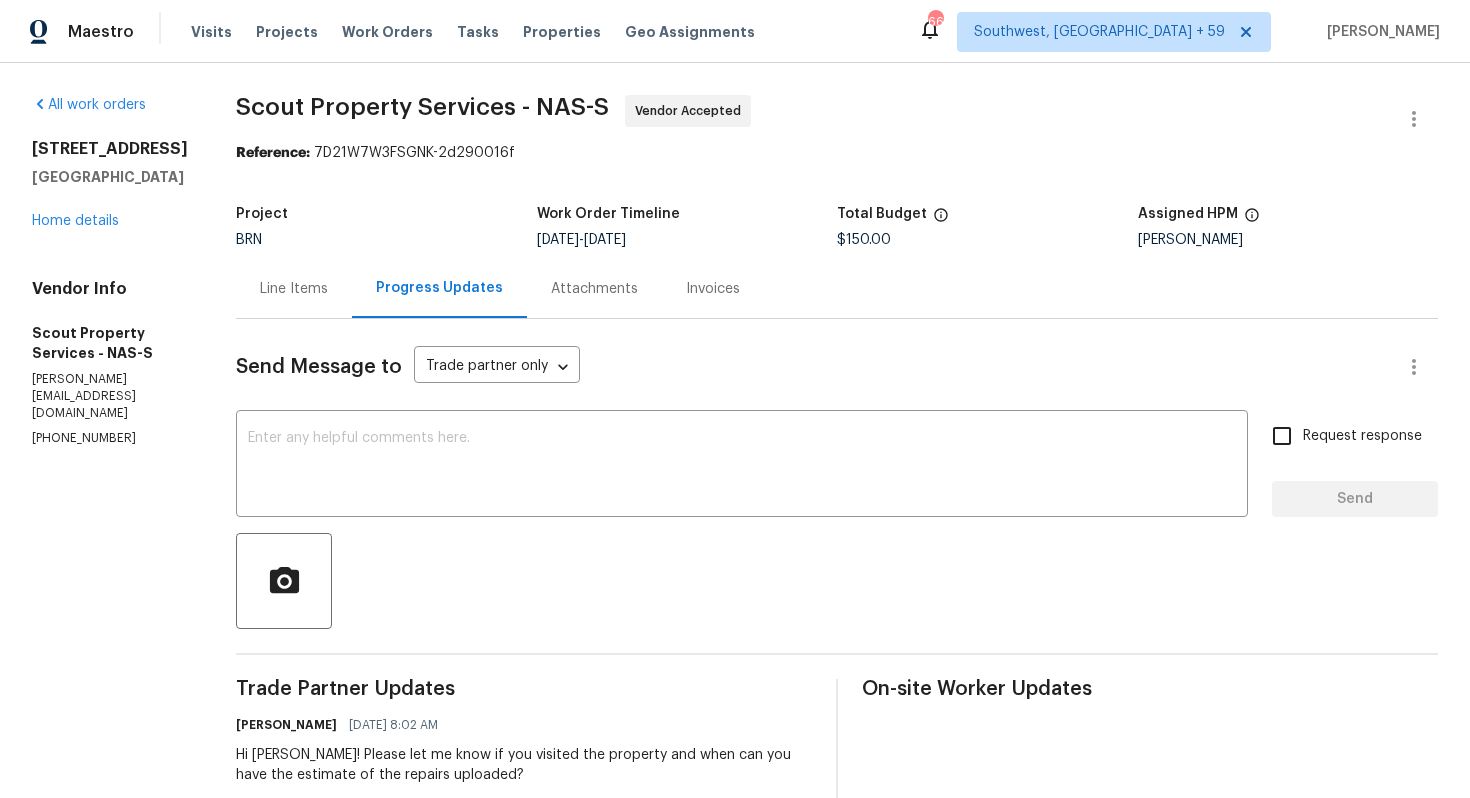 scroll, scrollTop: 0, scrollLeft: 0, axis: both 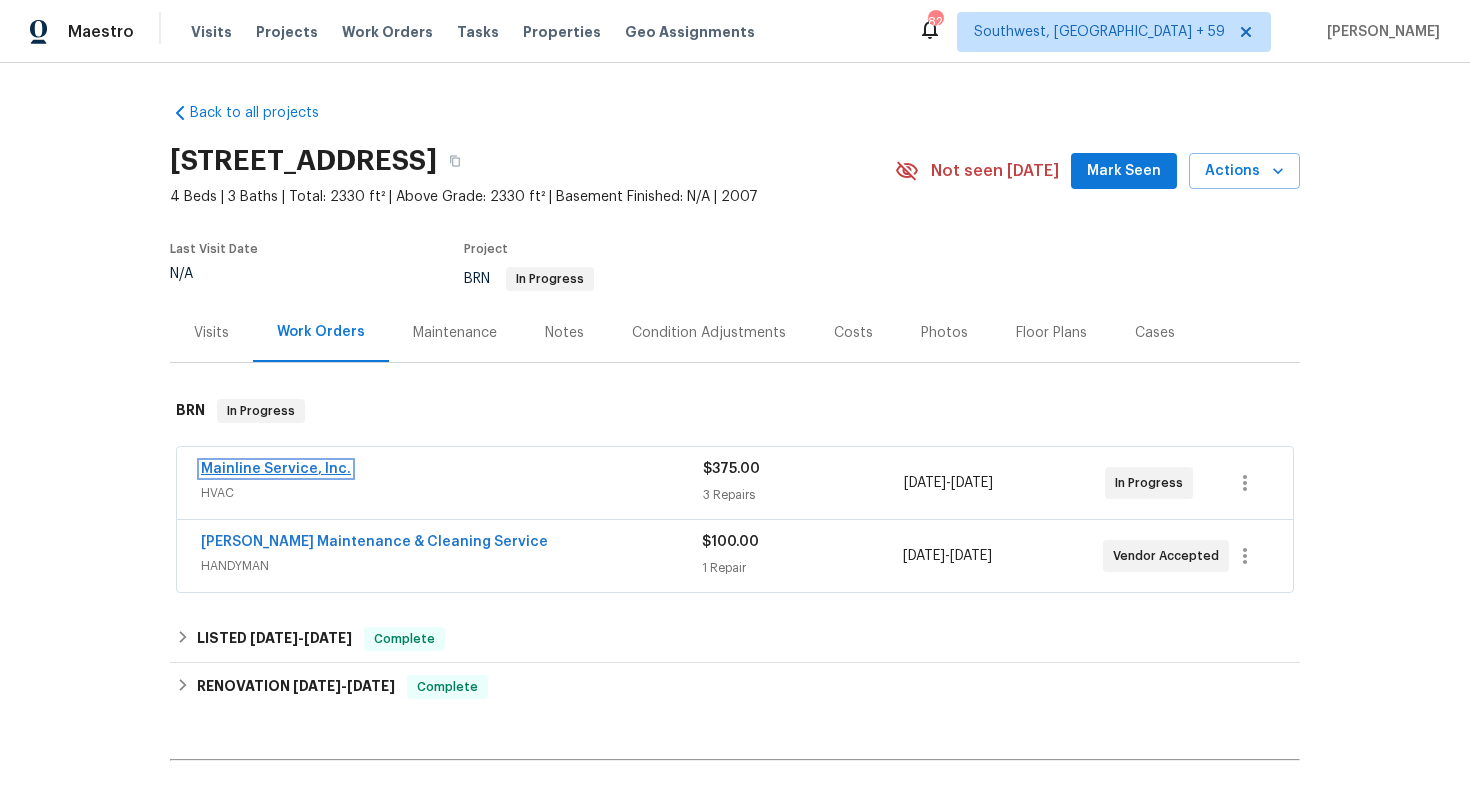 click on "Mainline Service, Inc." at bounding box center (276, 469) 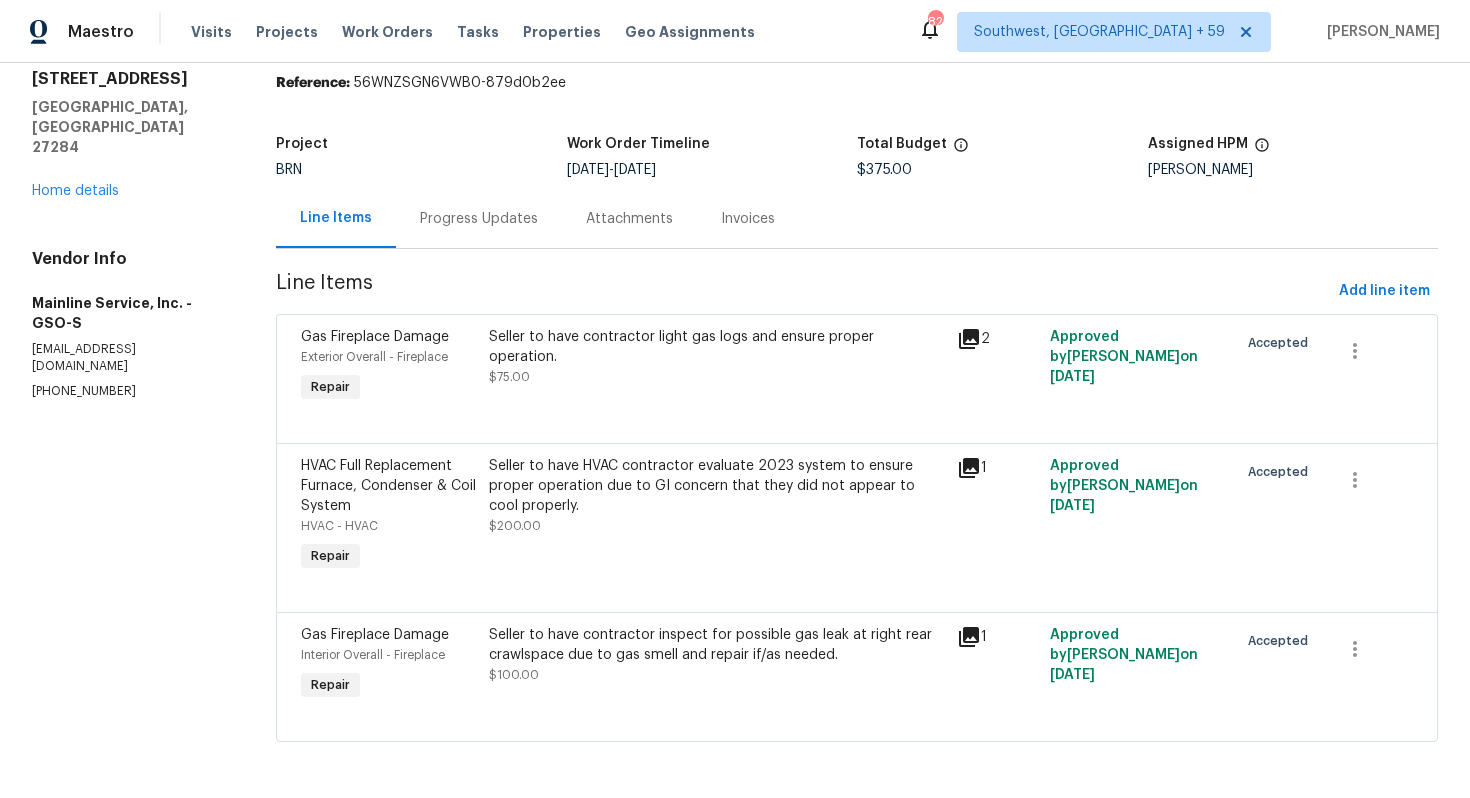 scroll, scrollTop: 0, scrollLeft: 0, axis: both 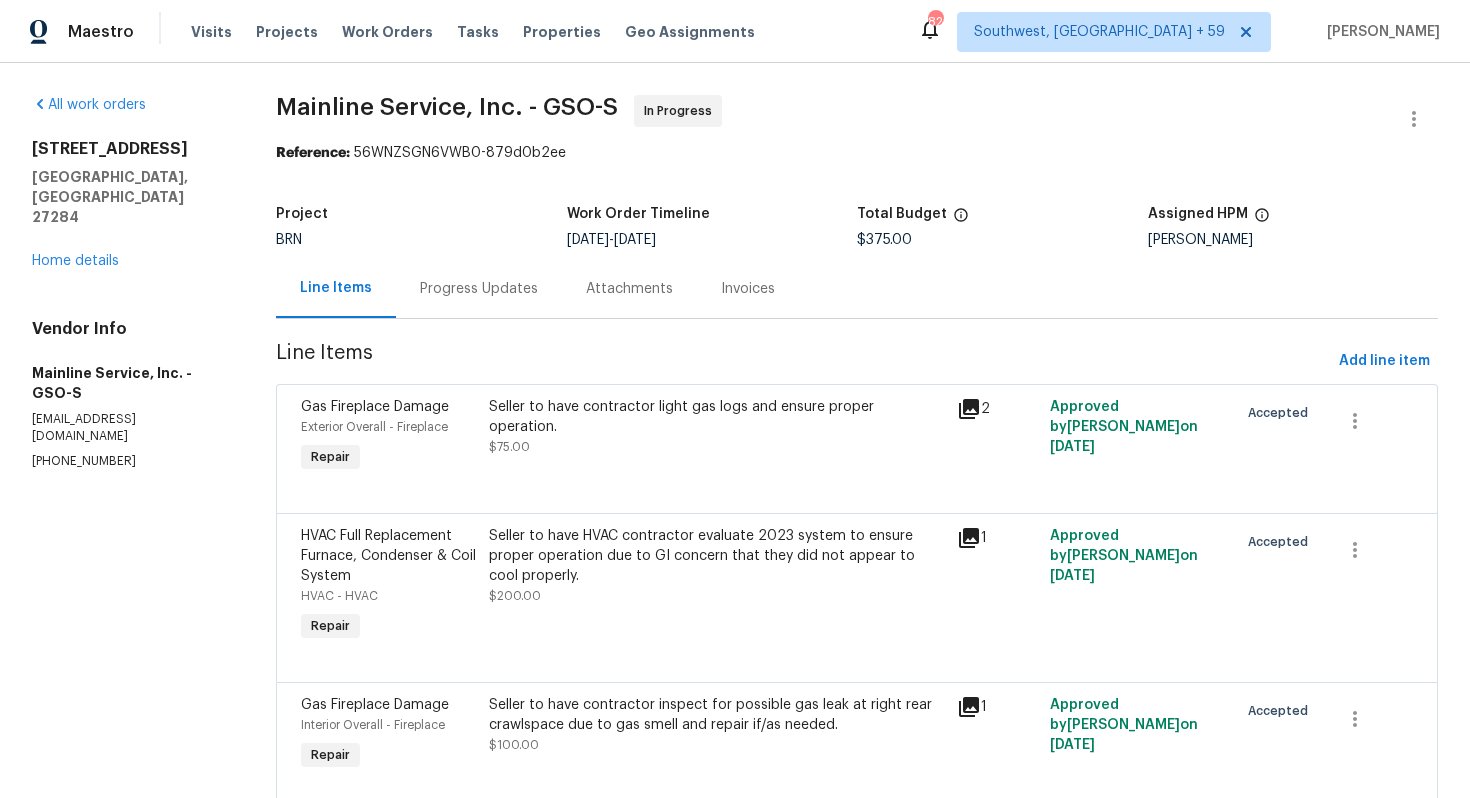 click on "Progress Updates" at bounding box center (479, 288) 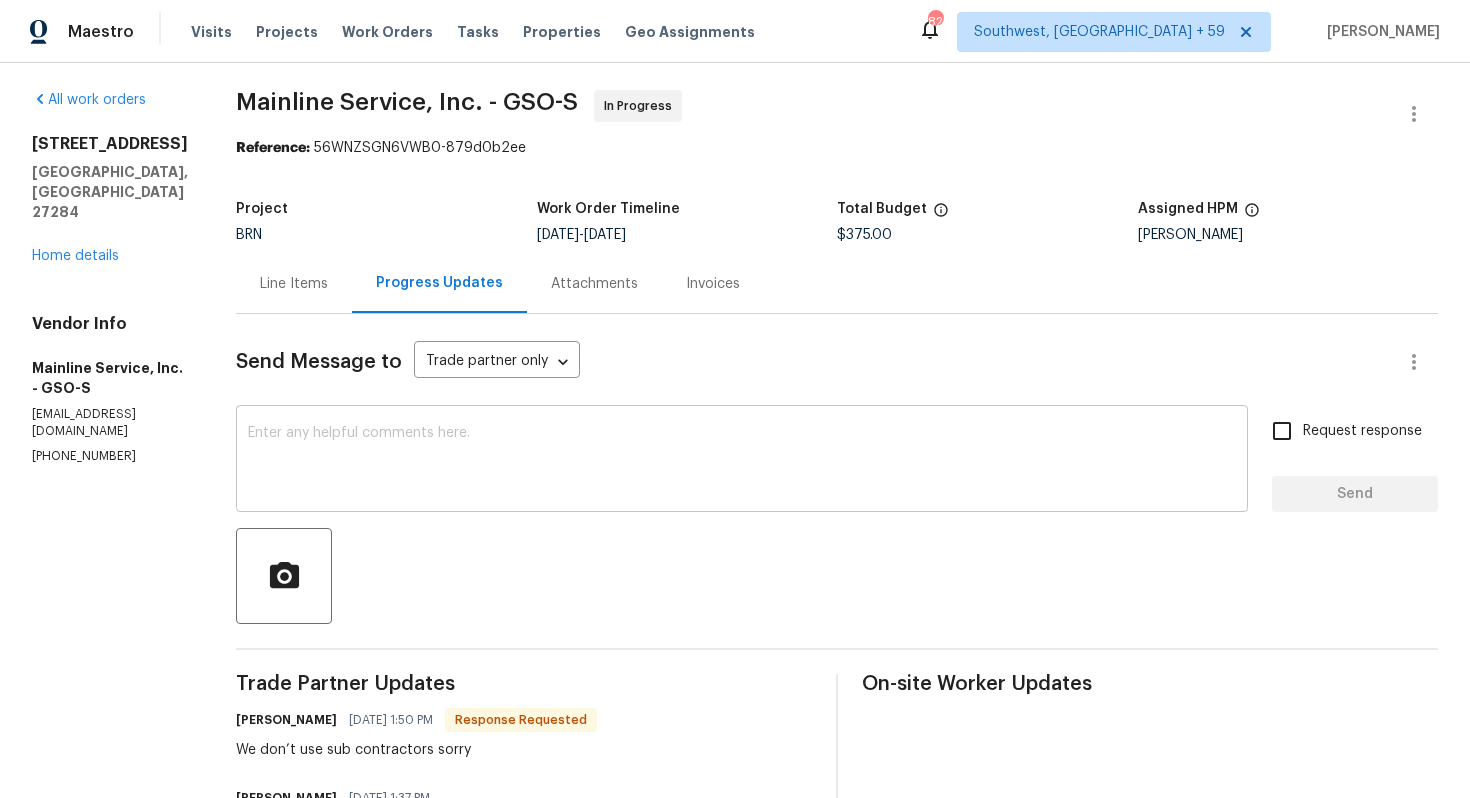 scroll, scrollTop: 0, scrollLeft: 0, axis: both 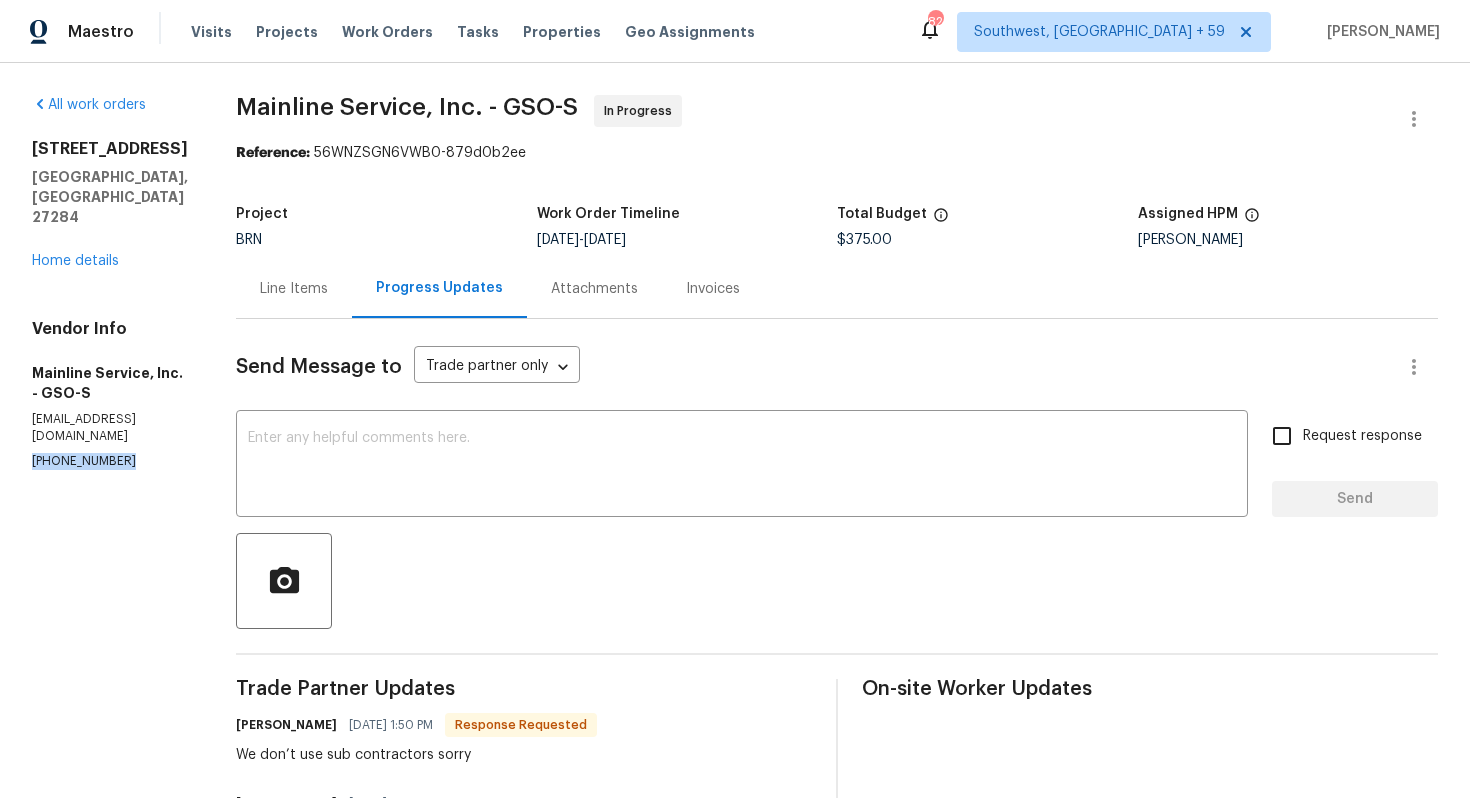 drag, startPoint x: 23, startPoint y: 406, endPoint x: 193, endPoint y: 407, distance: 170.00294 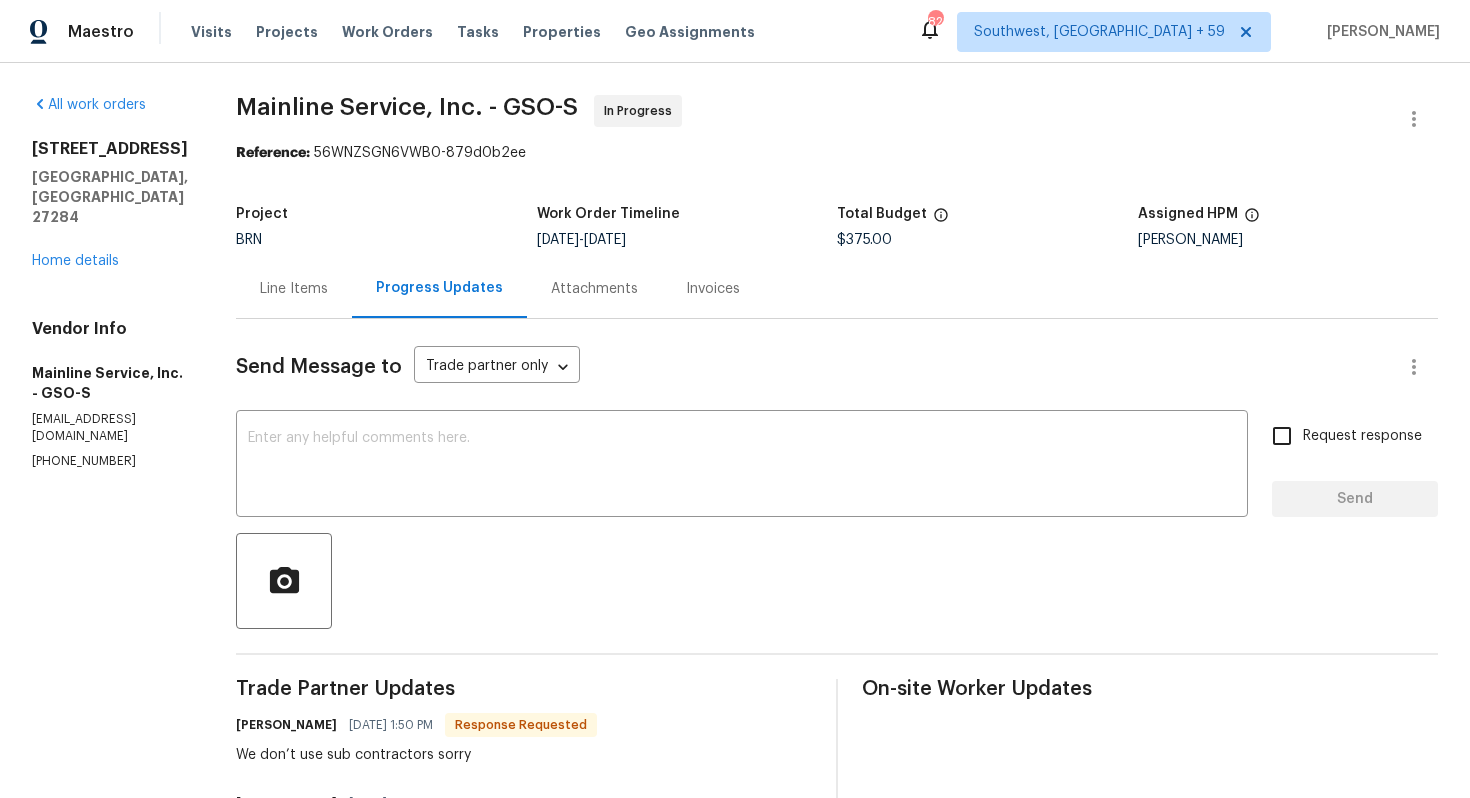 click on "Line Items" at bounding box center (294, 289) 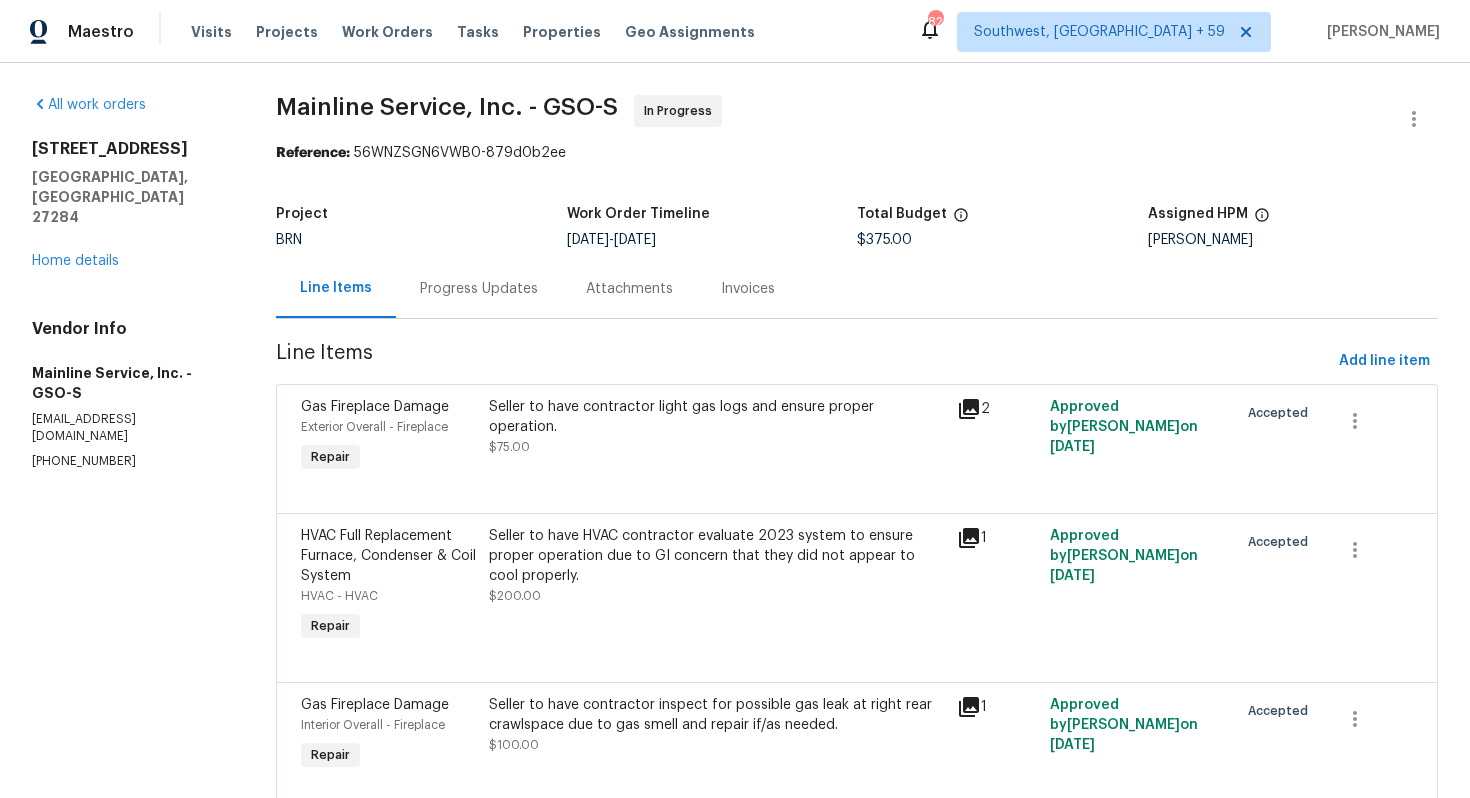 click on "Progress Updates" at bounding box center [479, 289] 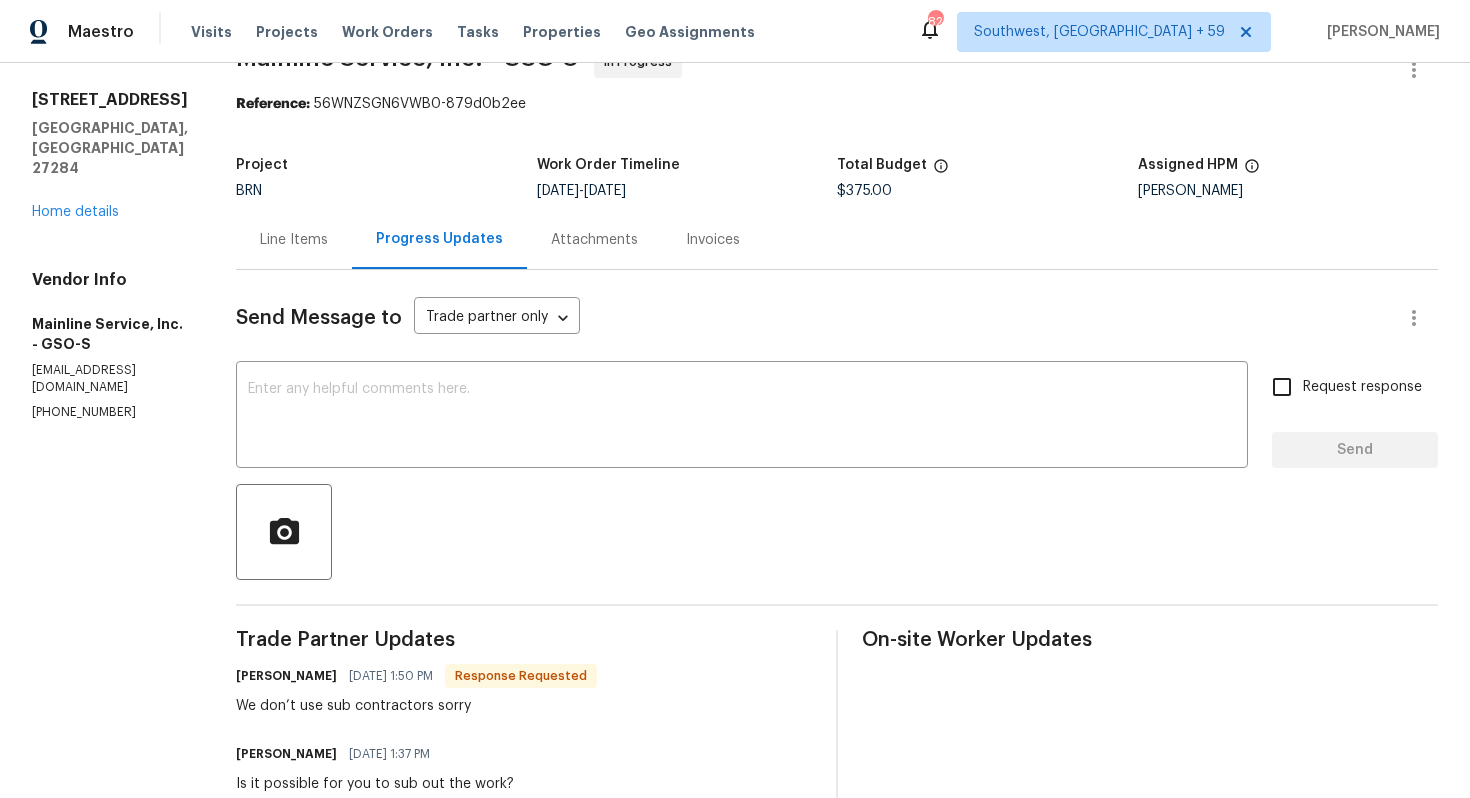 scroll, scrollTop: 0, scrollLeft: 0, axis: both 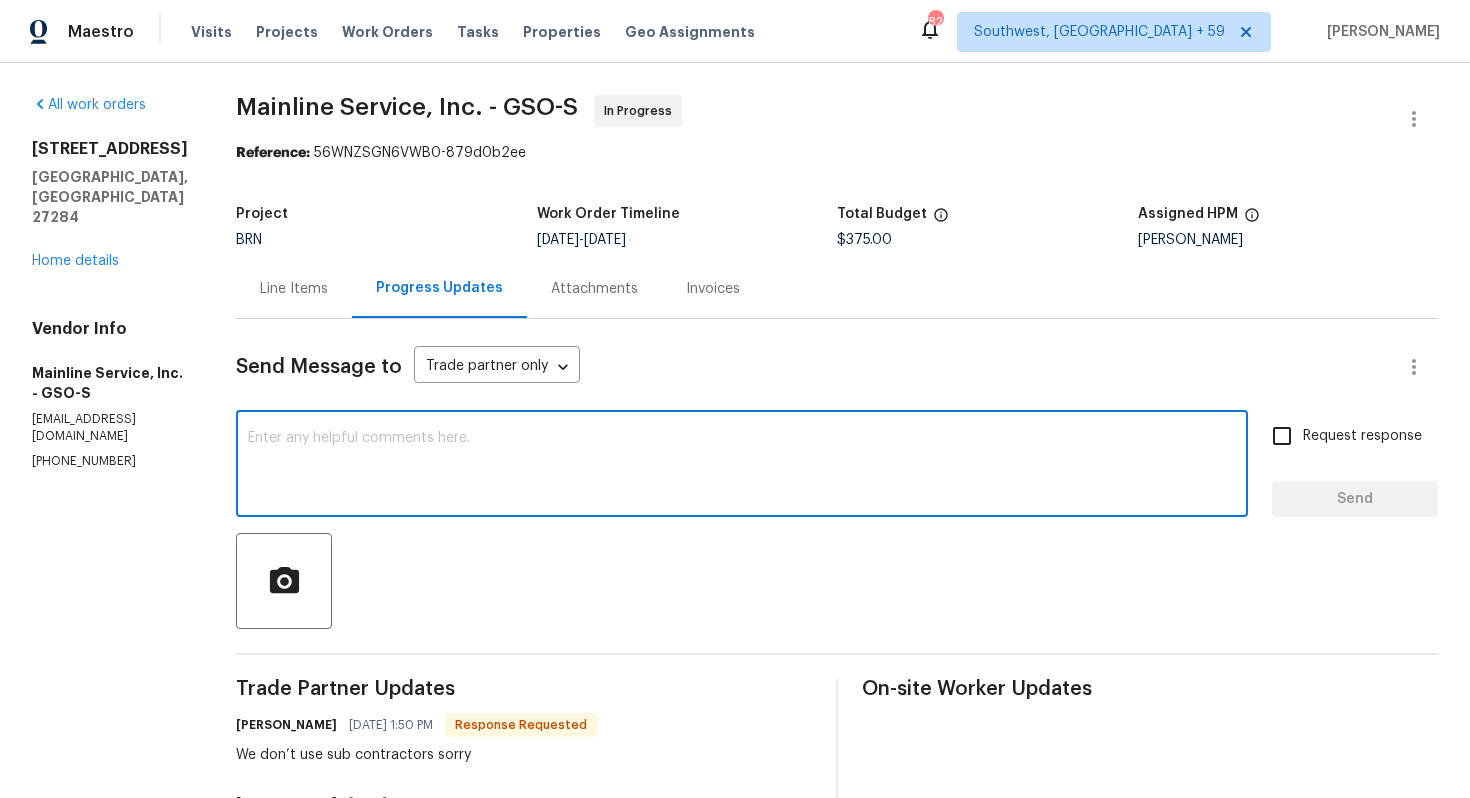 click at bounding box center (742, 466) 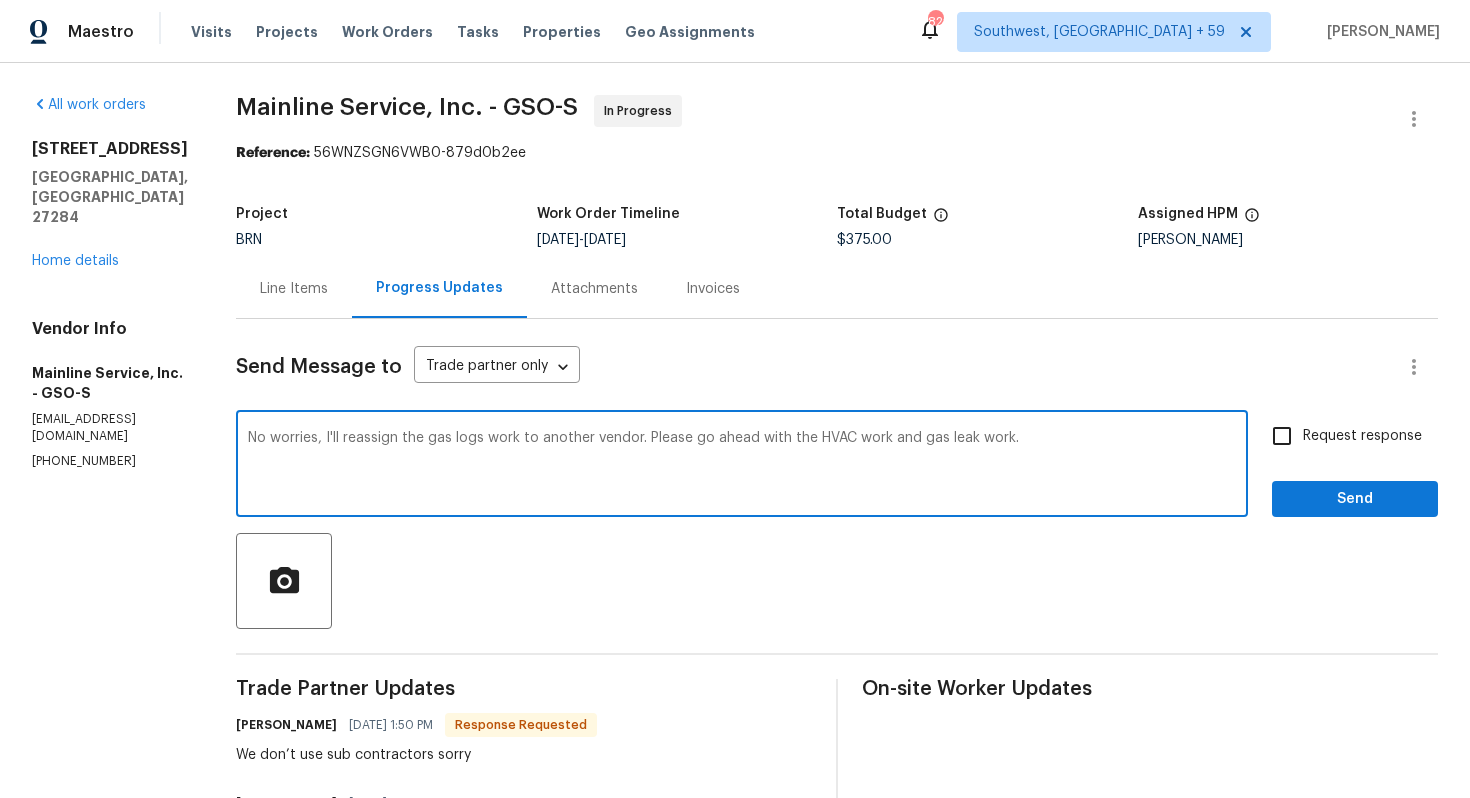 type on "No worries, I'll reassign the gas logs work to another vendor. Please go ahead with the HVAC work and gas leak work." 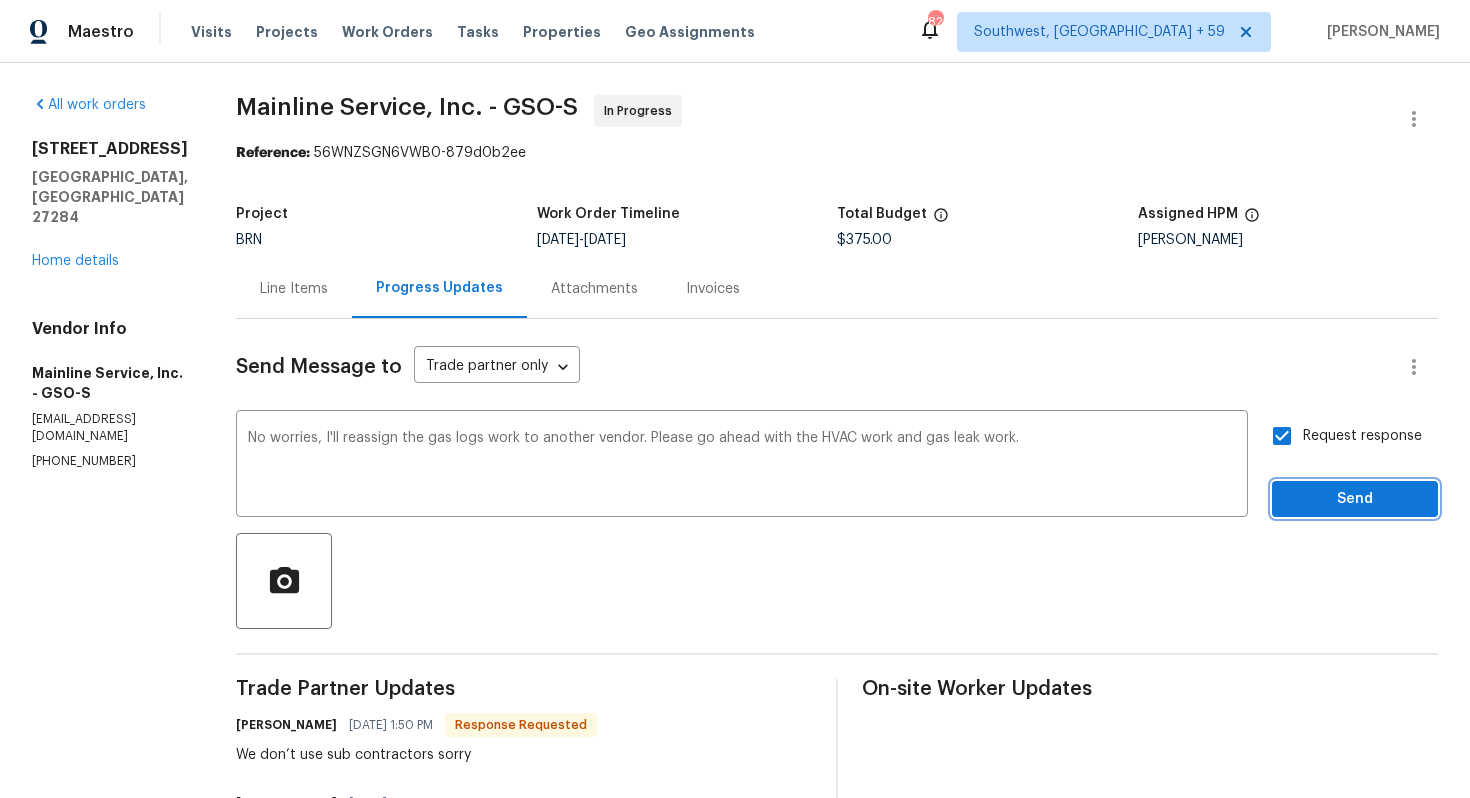 click on "Send" at bounding box center [1355, 499] 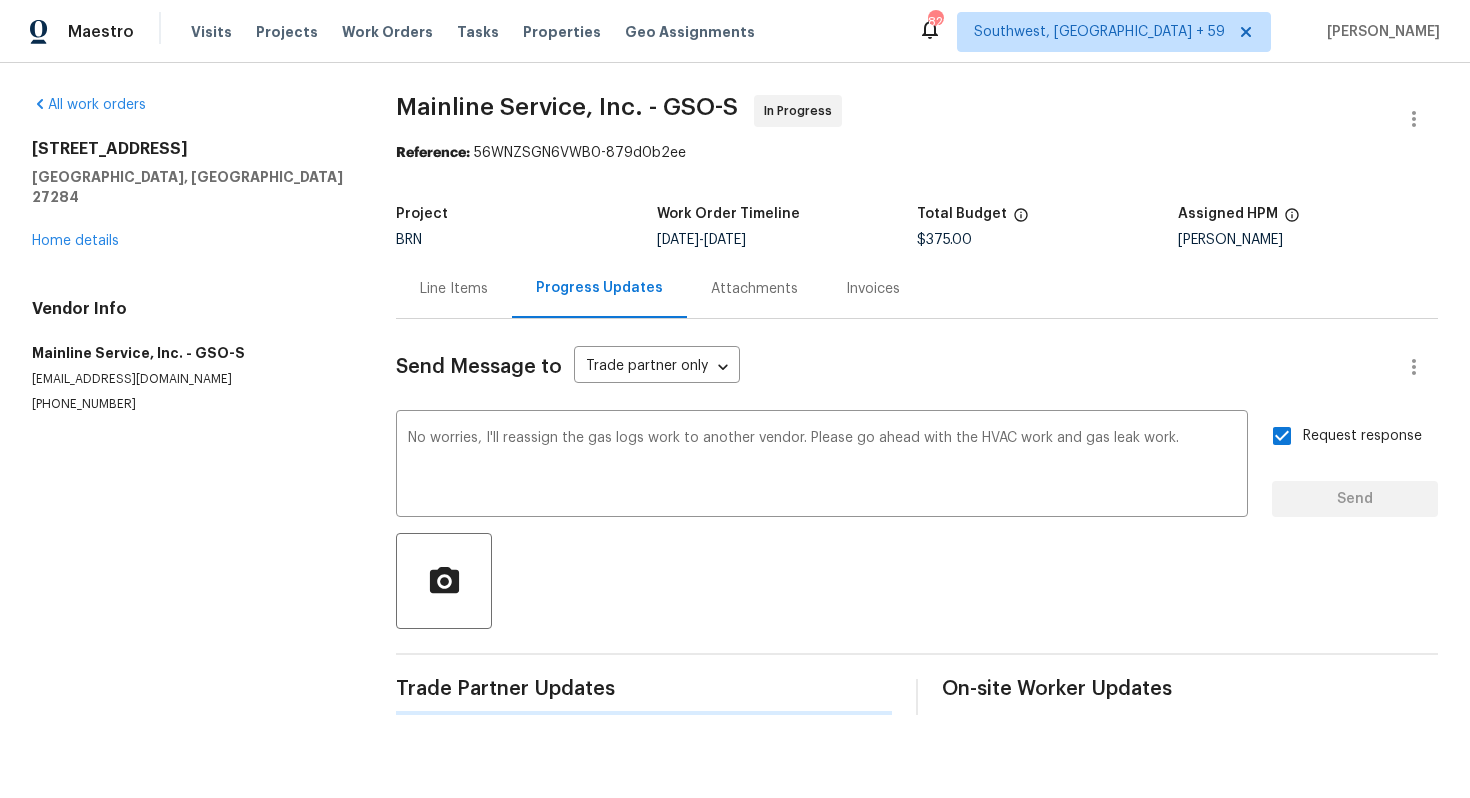 type 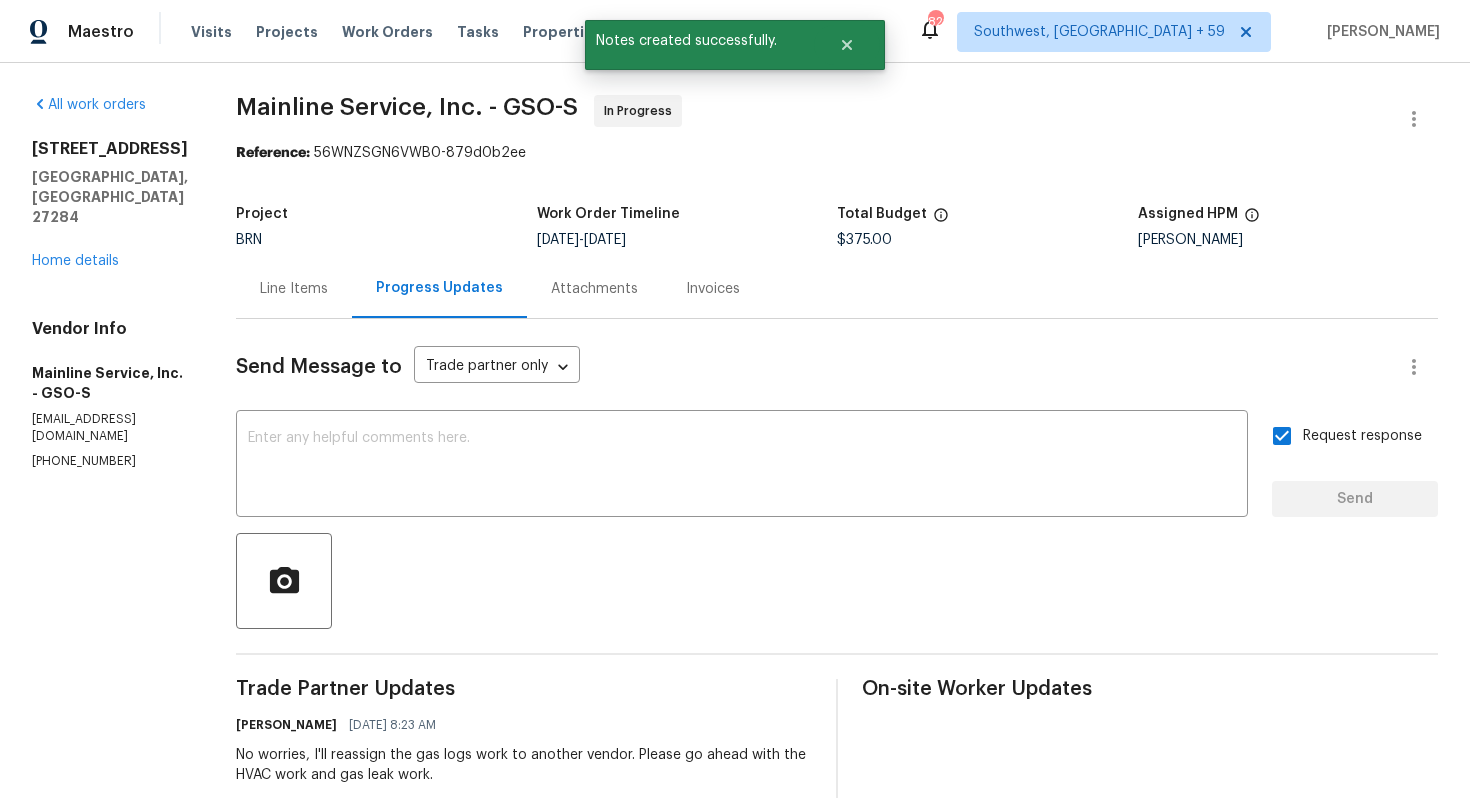 click on "Line Items" at bounding box center [294, 289] 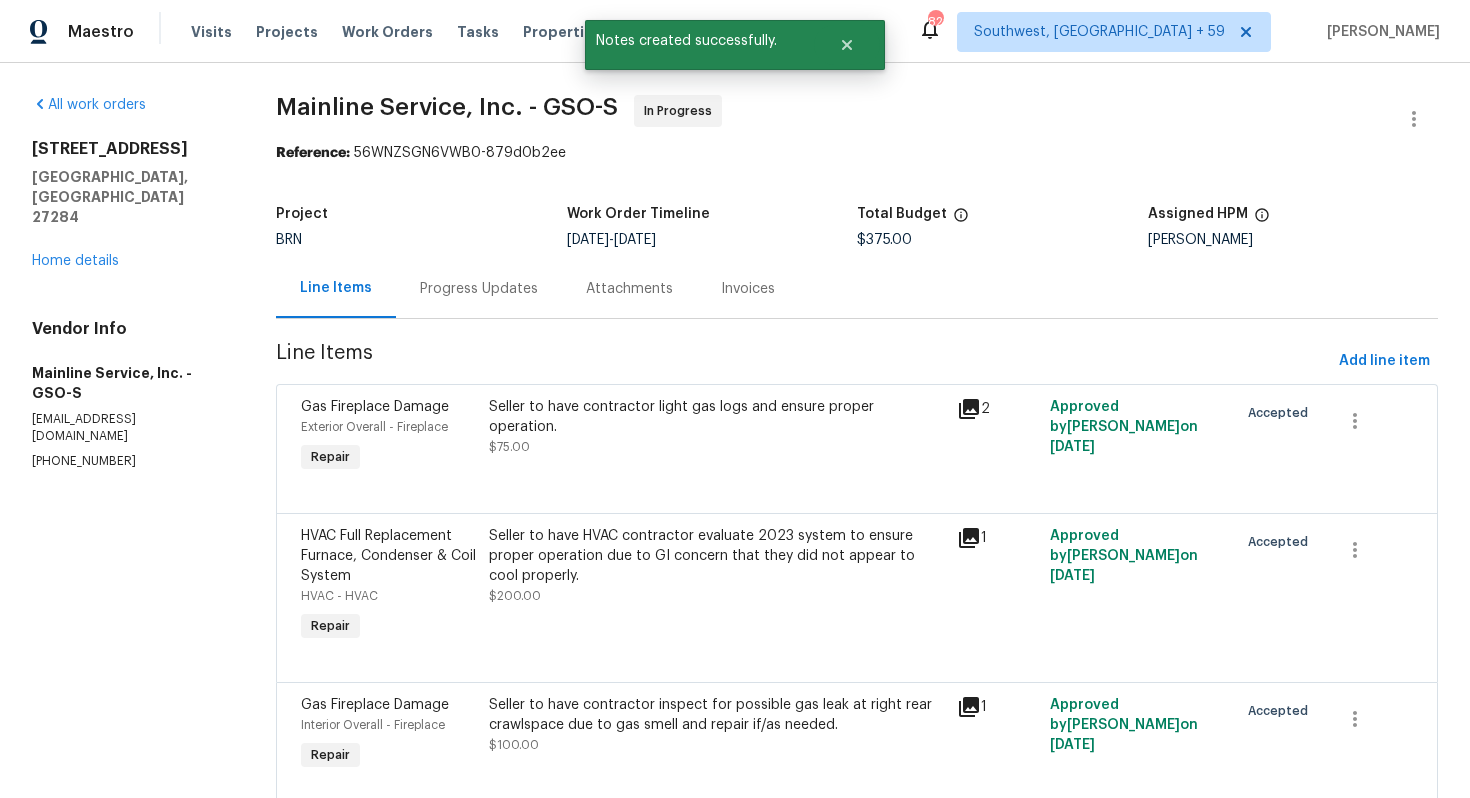 scroll, scrollTop: 15, scrollLeft: 0, axis: vertical 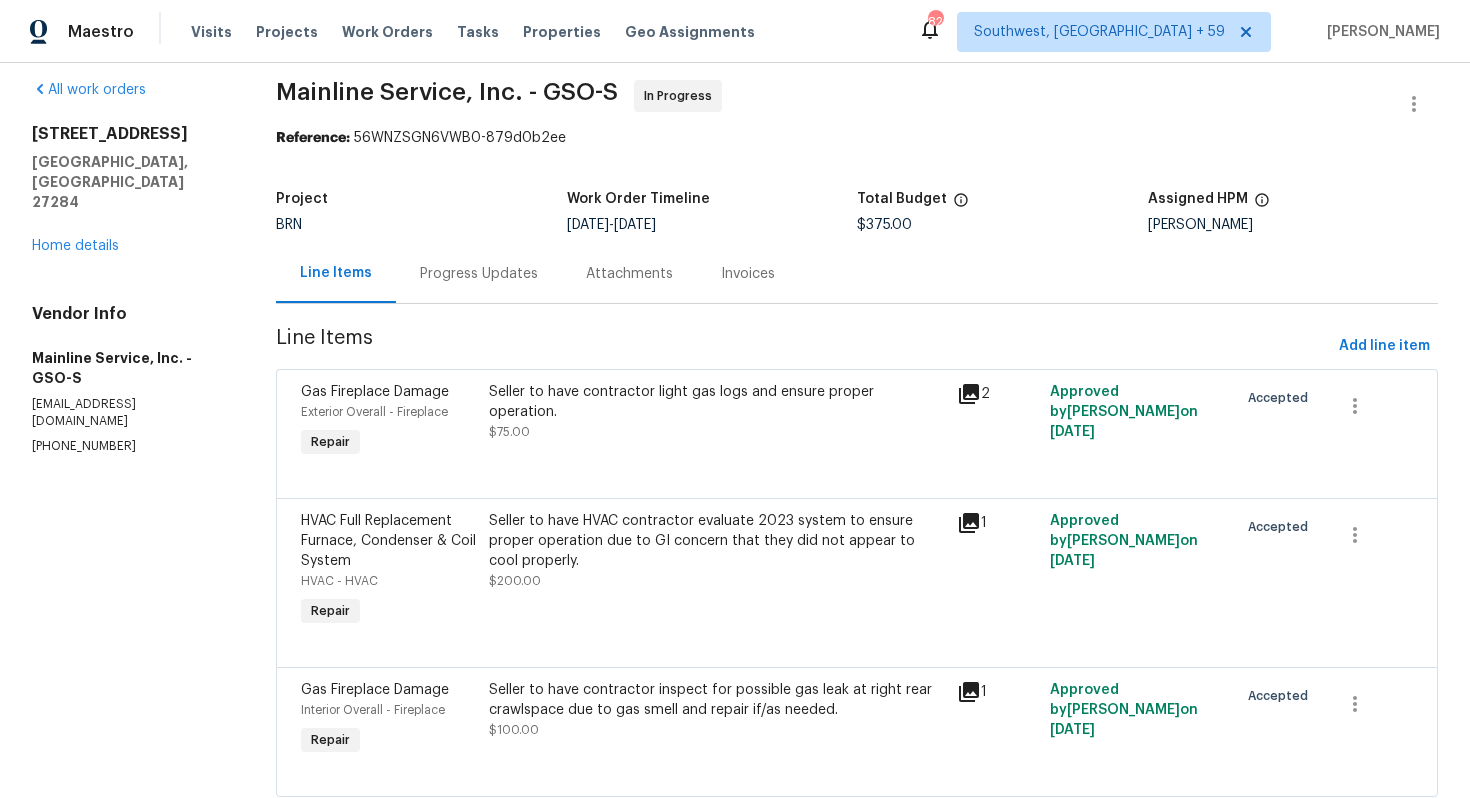 click on "Seller to have contractor light gas logs and ensure proper operation." at bounding box center (717, 402) 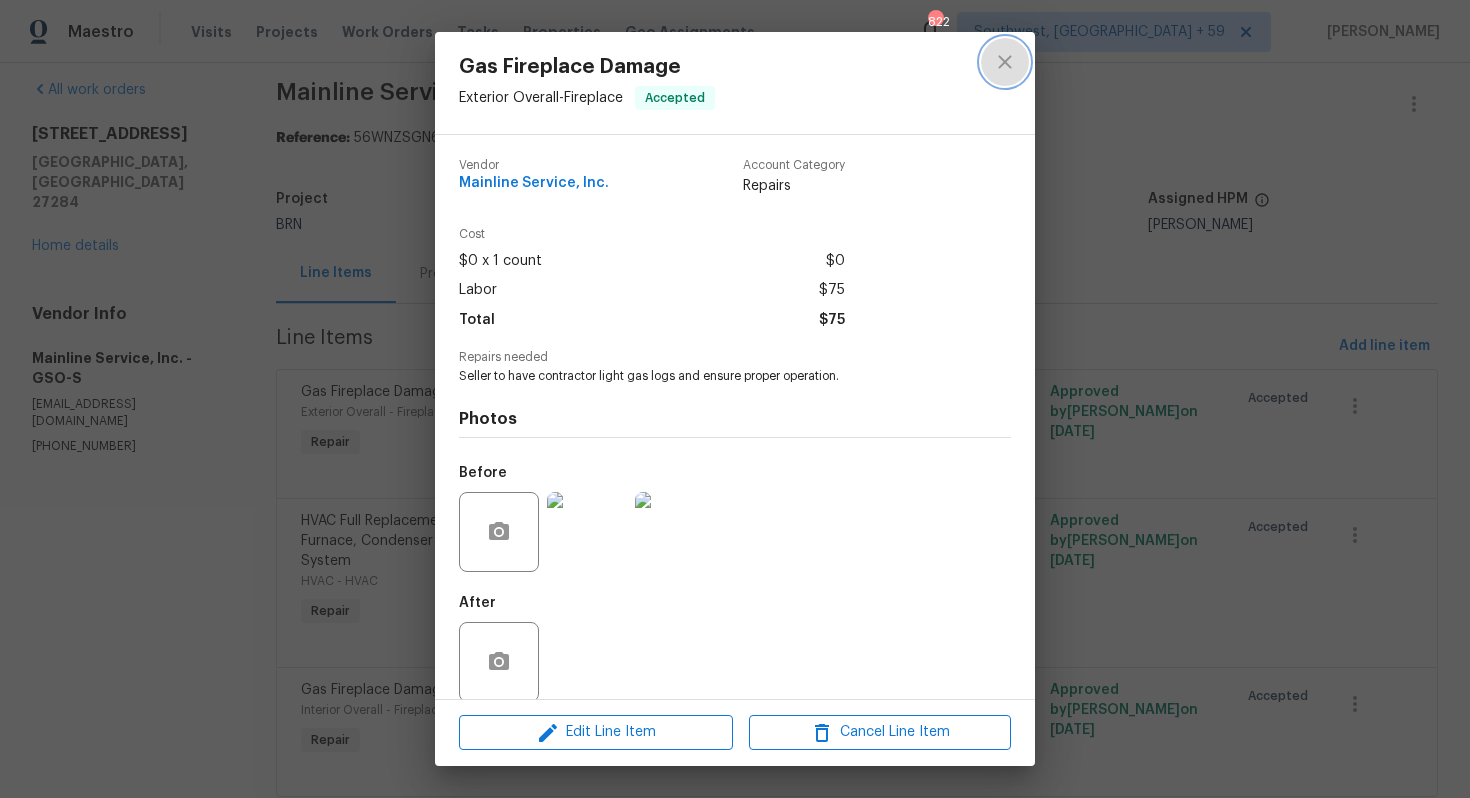 click at bounding box center (1005, 62) 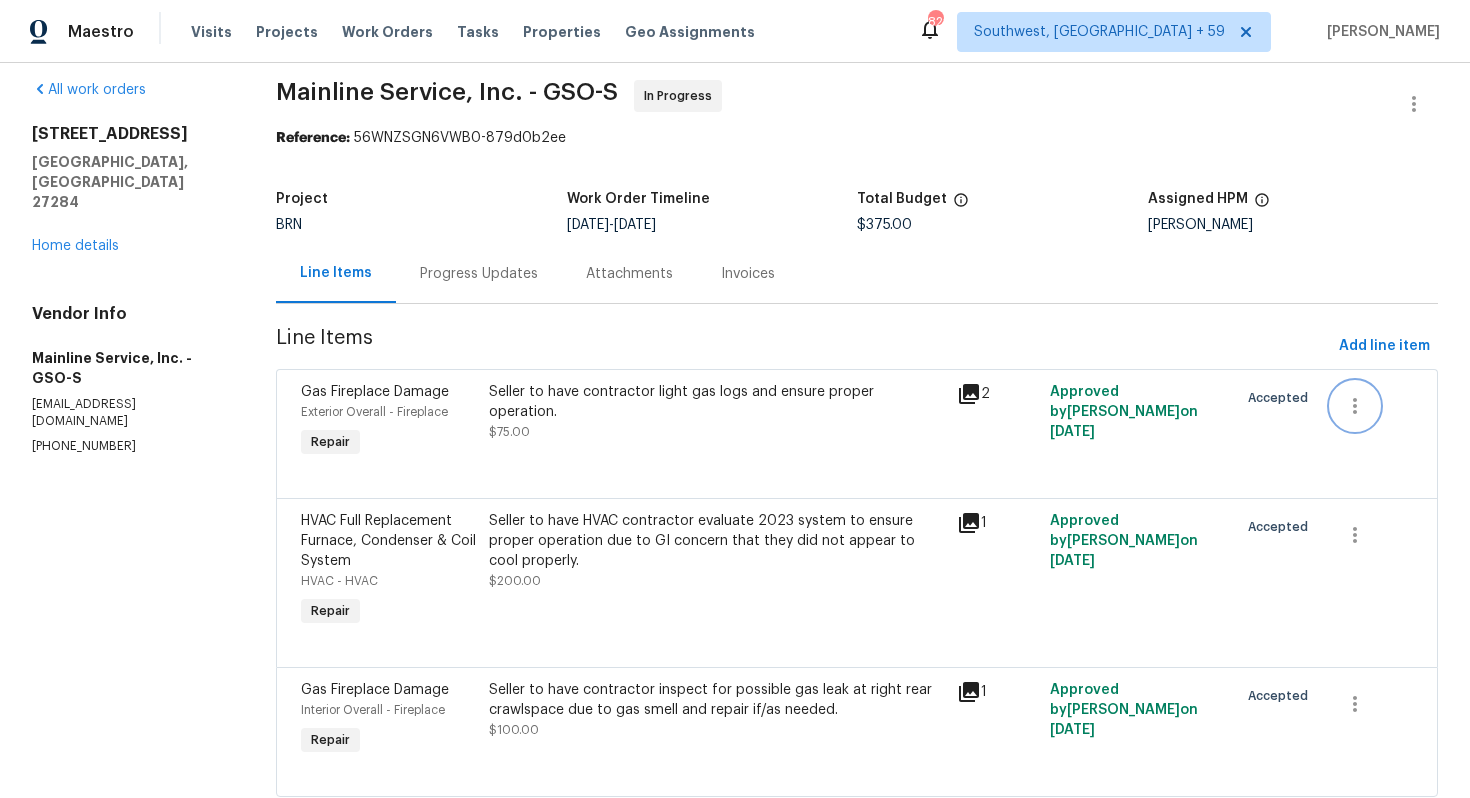click 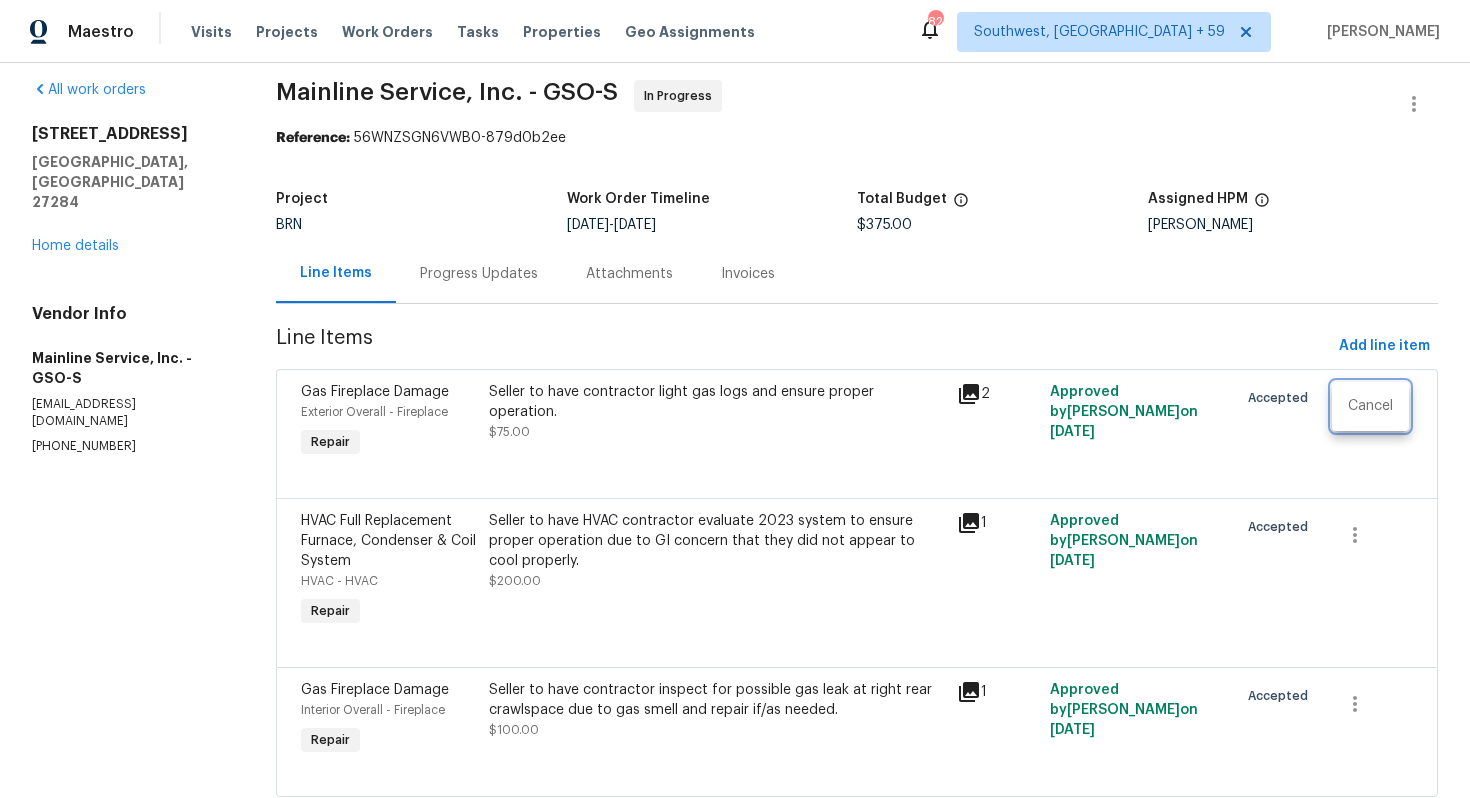 click at bounding box center [735, 399] 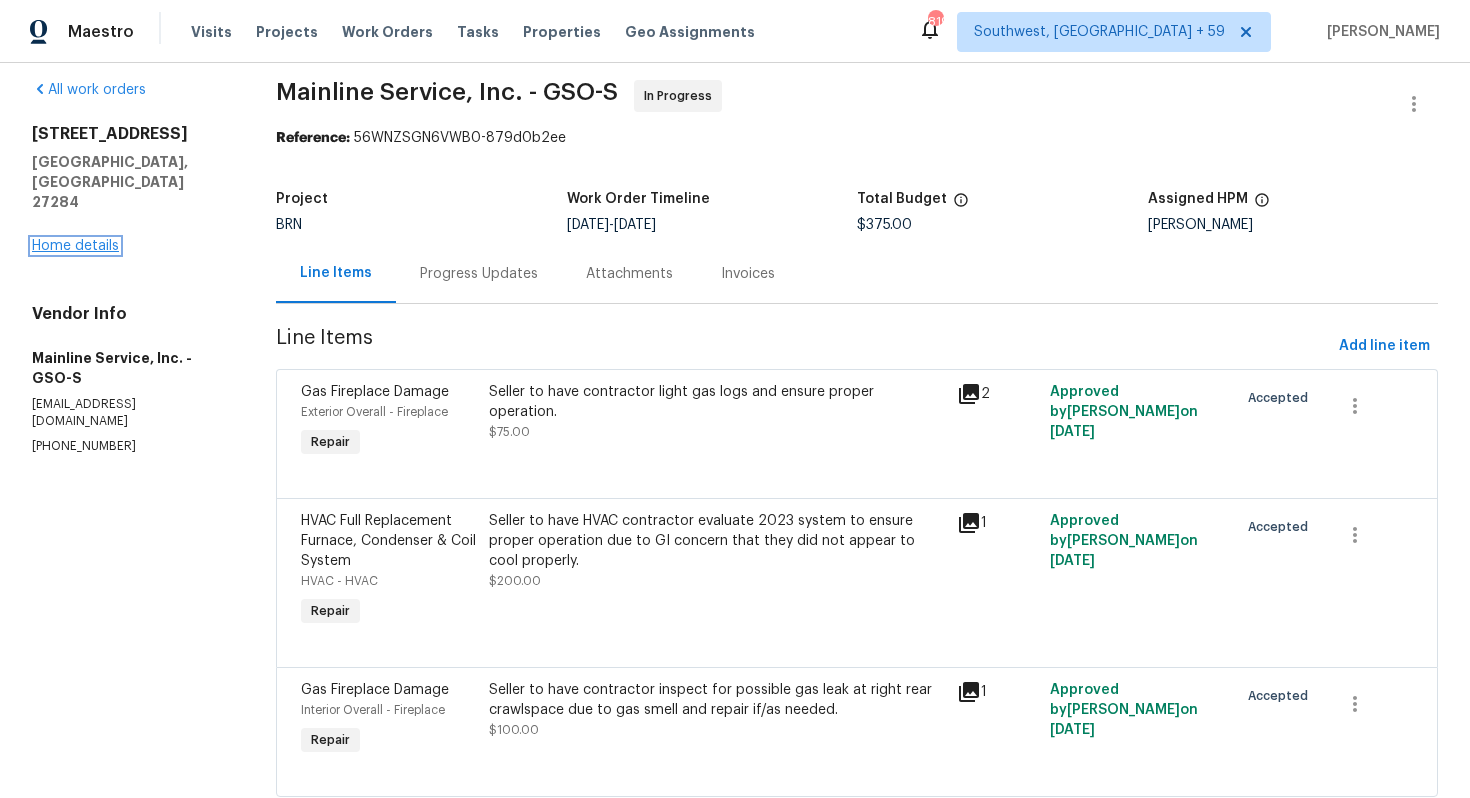 click on "Home details" at bounding box center [75, 246] 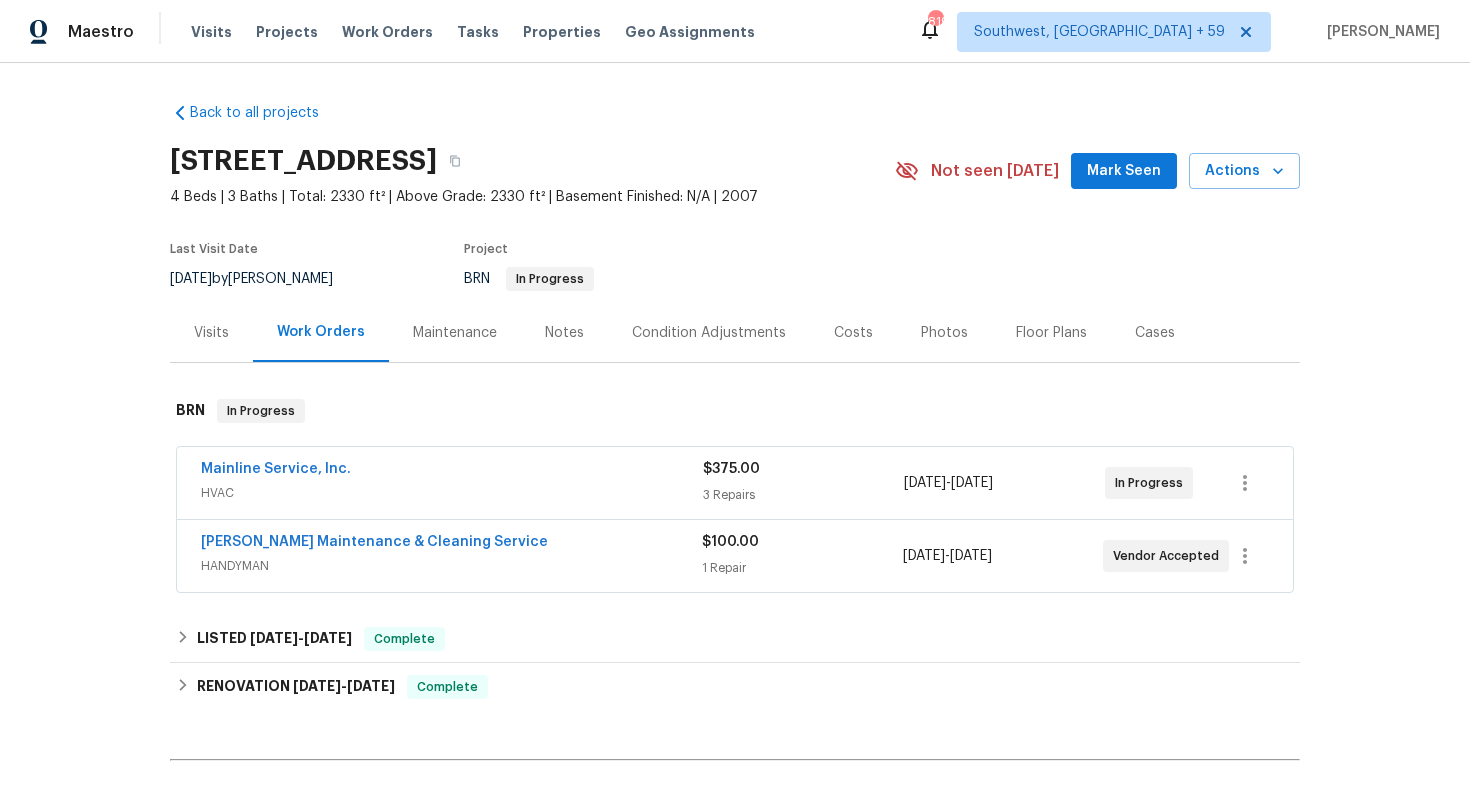 scroll, scrollTop: 219, scrollLeft: 0, axis: vertical 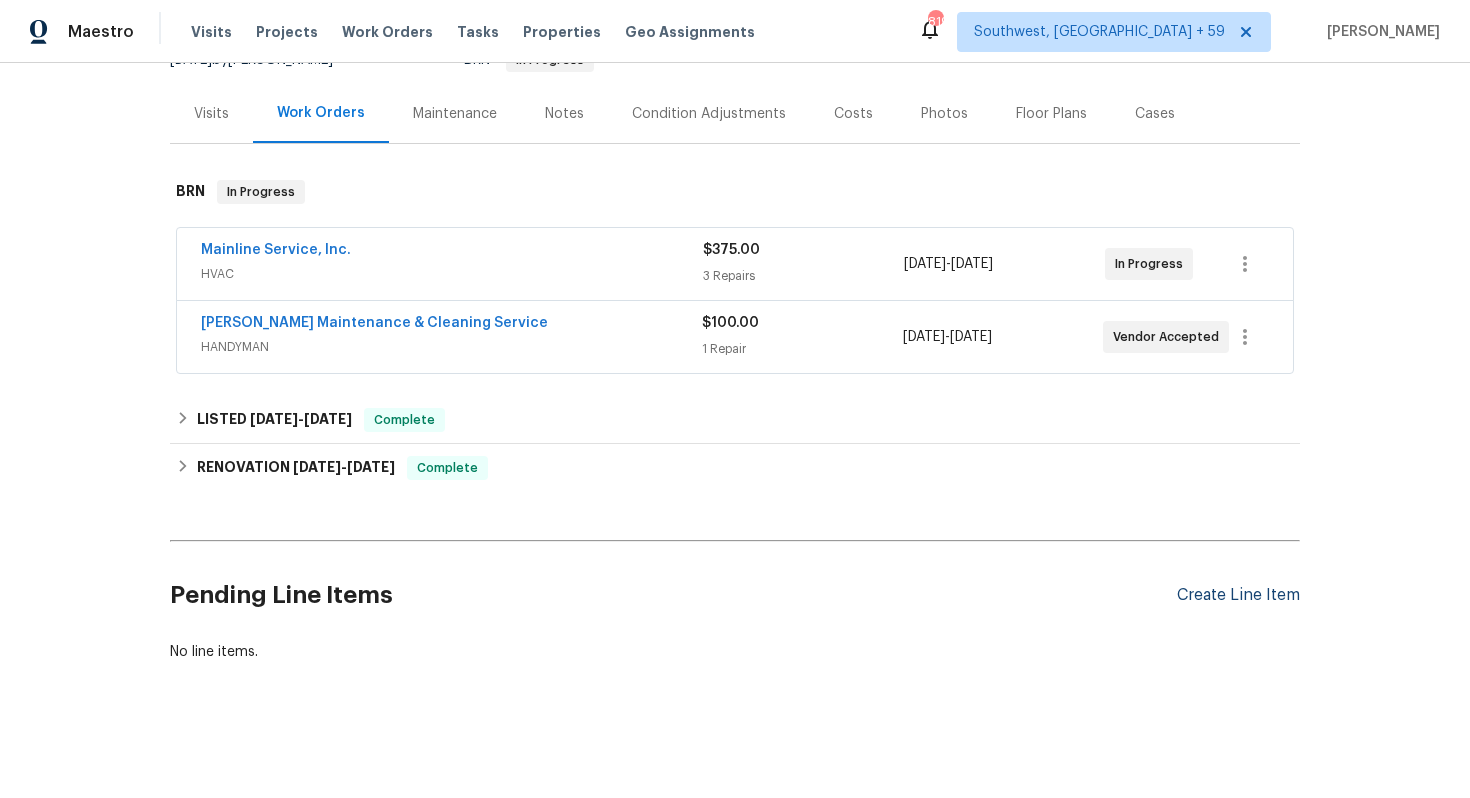 click on "Create Line Item" at bounding box center (1238, 595) 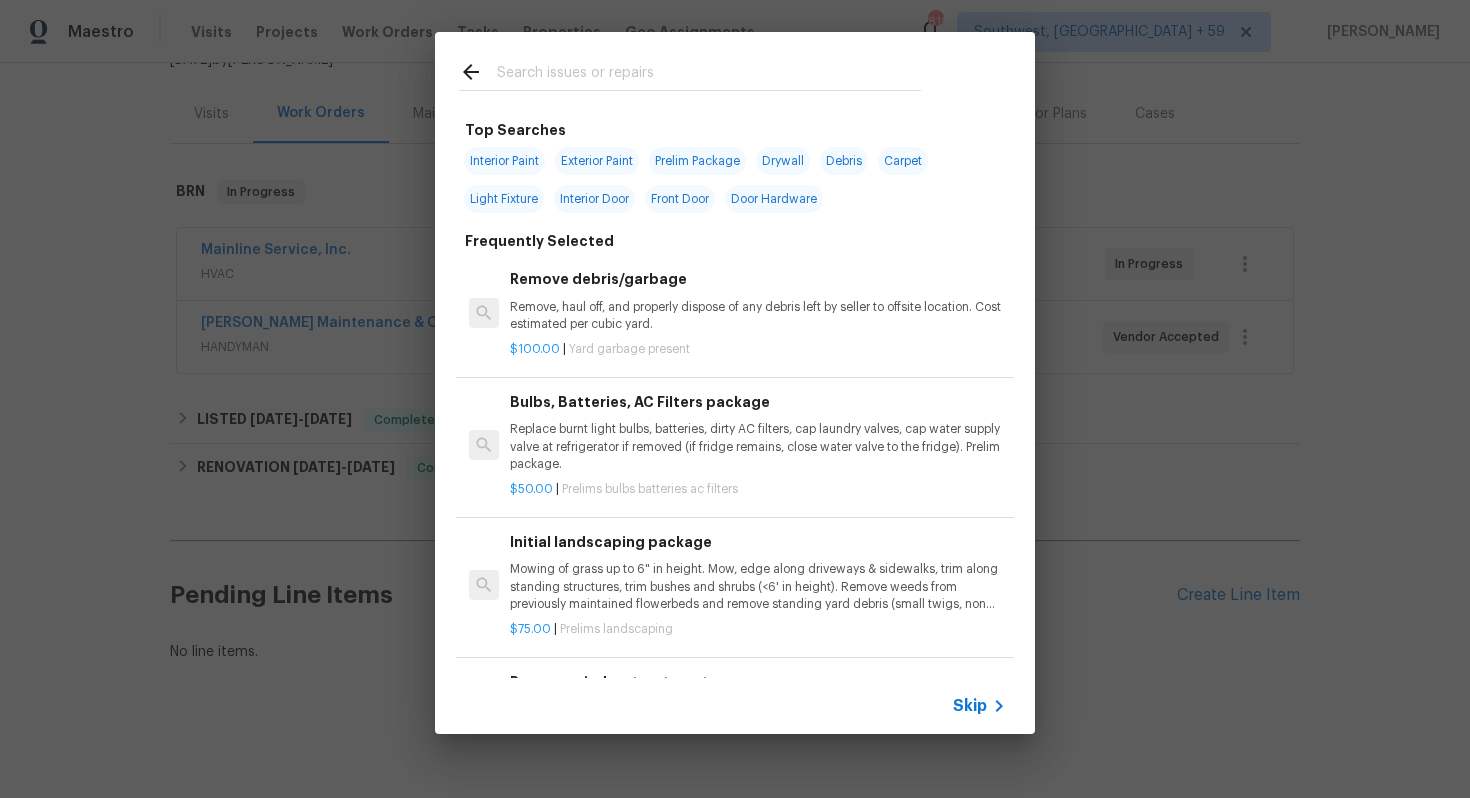 click on "Skip" at bounding box center (970, 706) 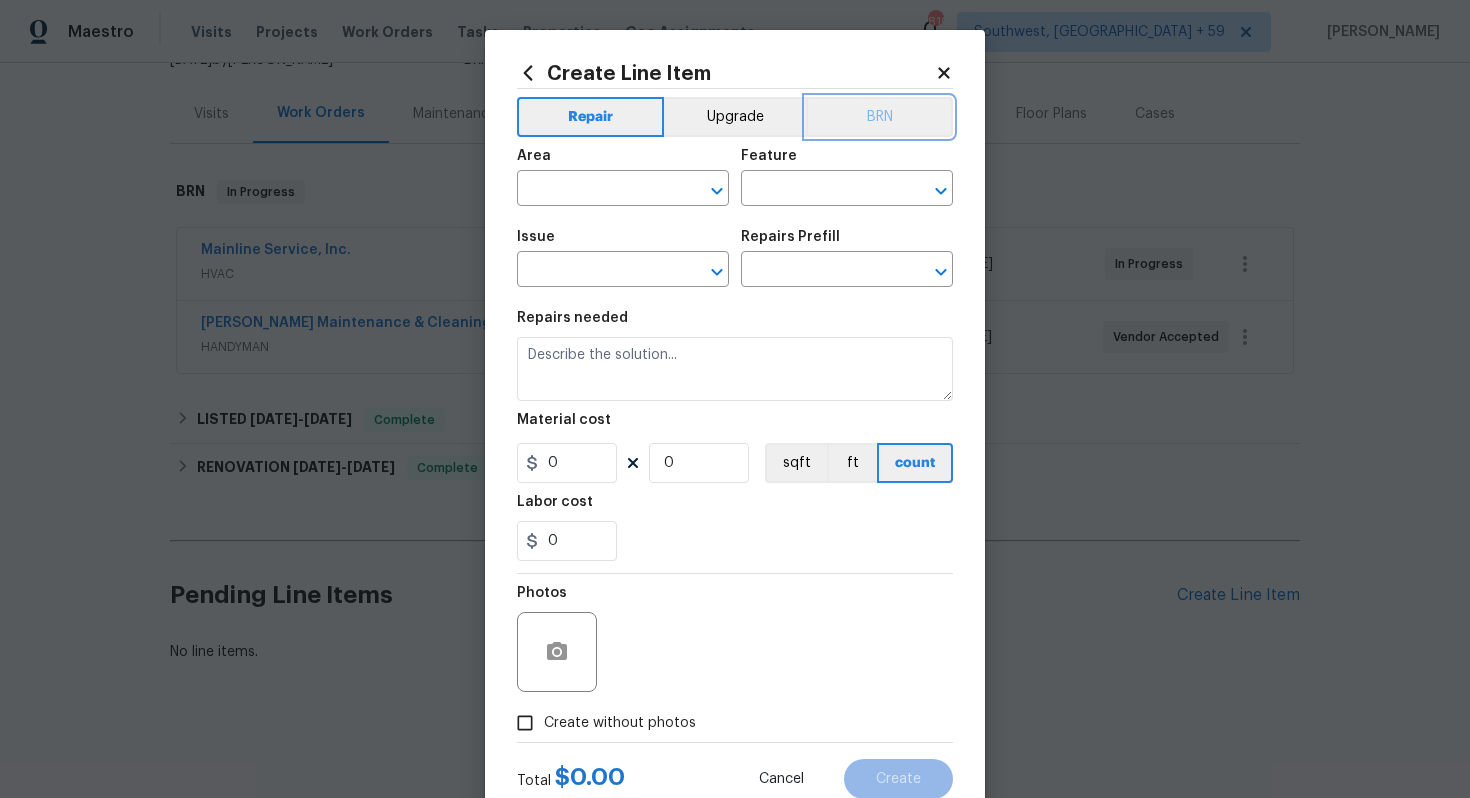 click on "BRN" at bounding box center [879, 117] 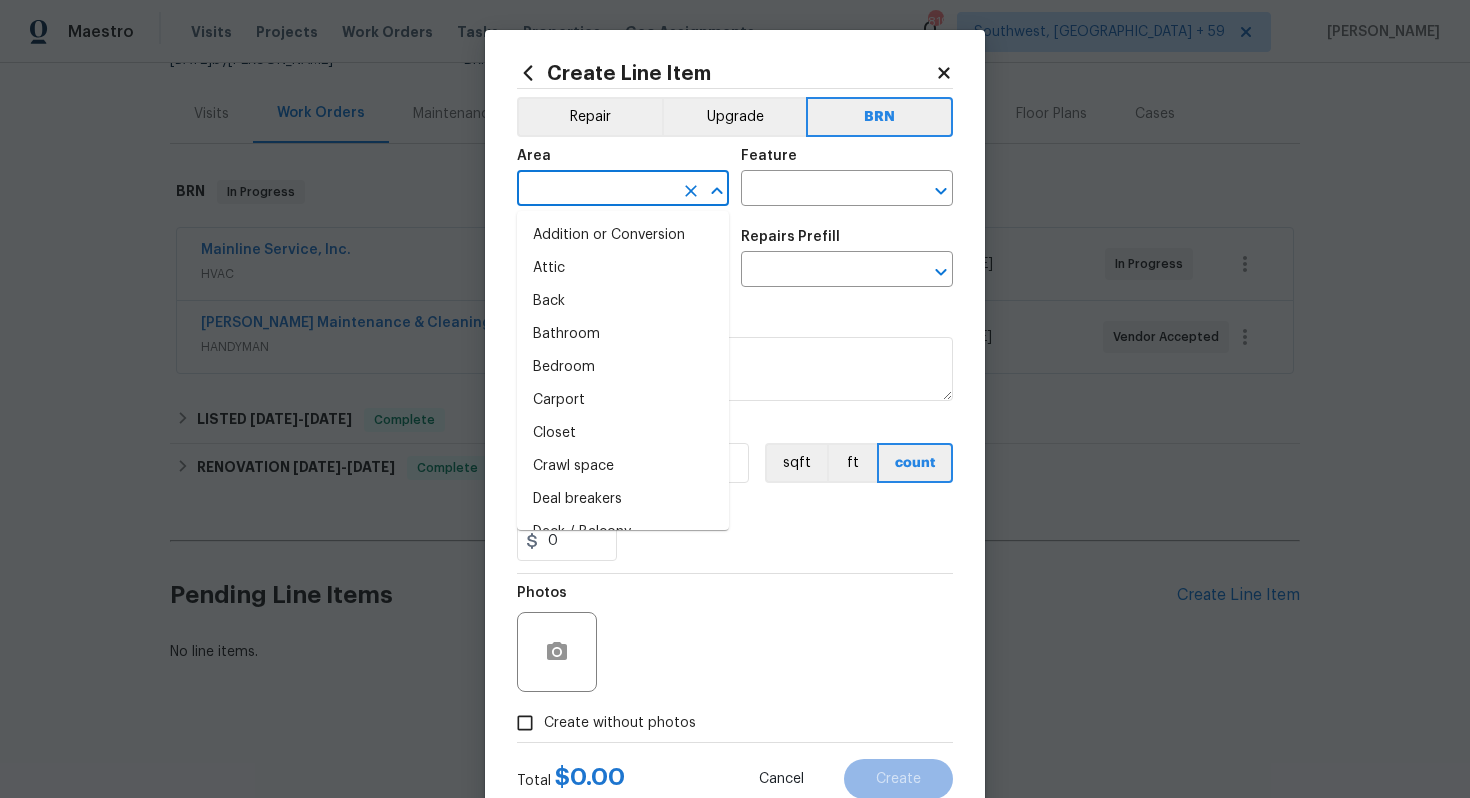 click at bounding box center [595, 190] 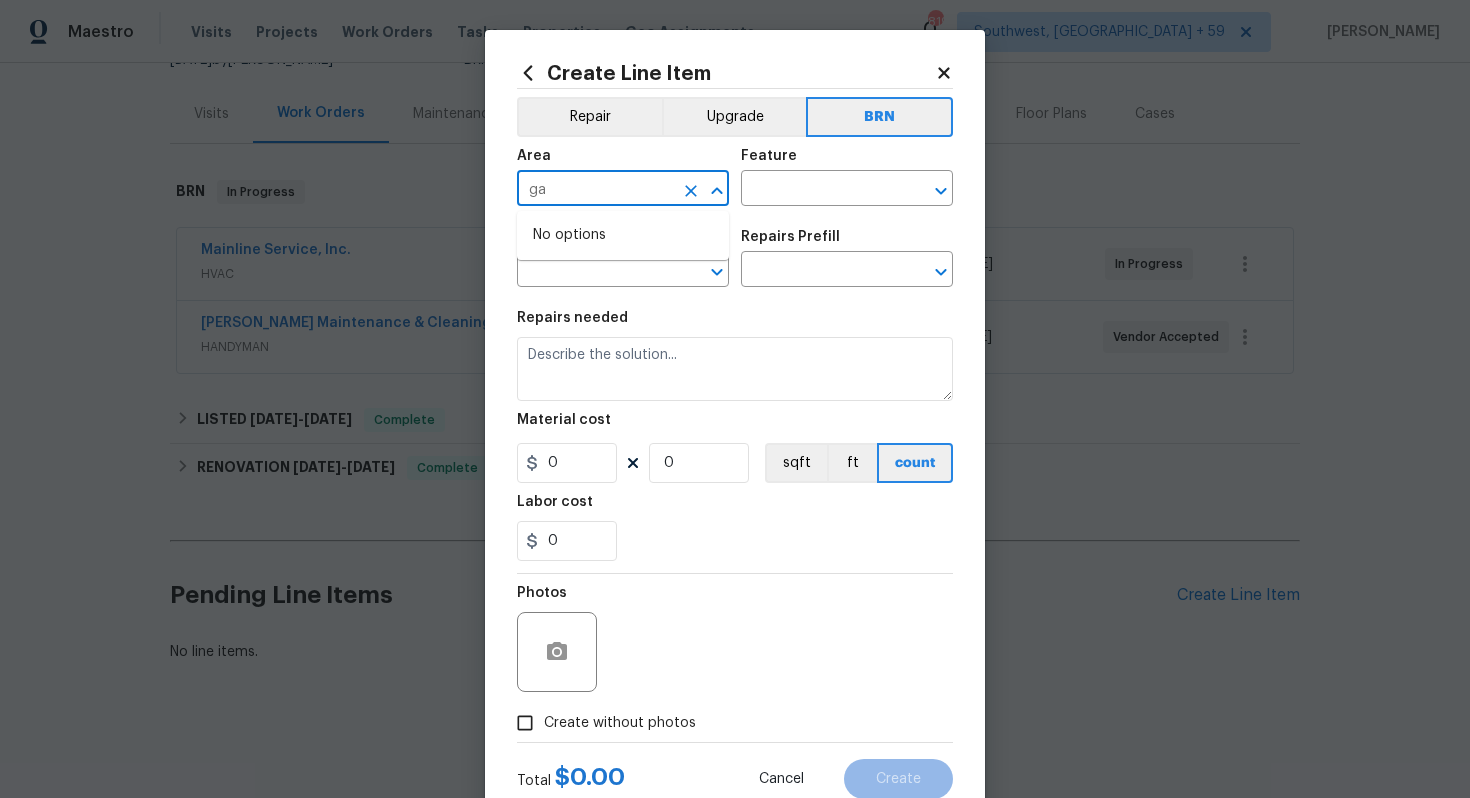 type on "g" 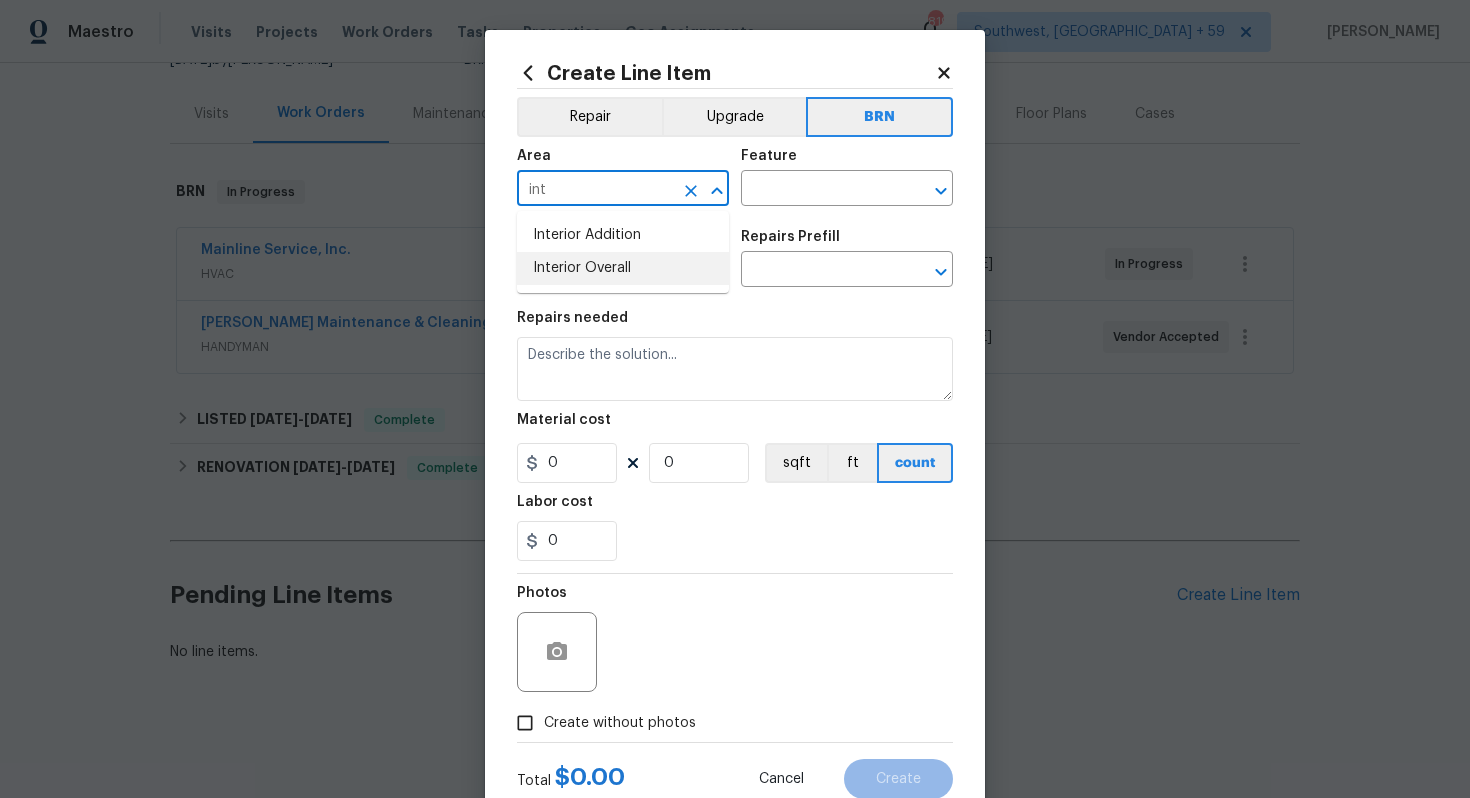click on "Interior Overall" at bounding box center [623, 268] 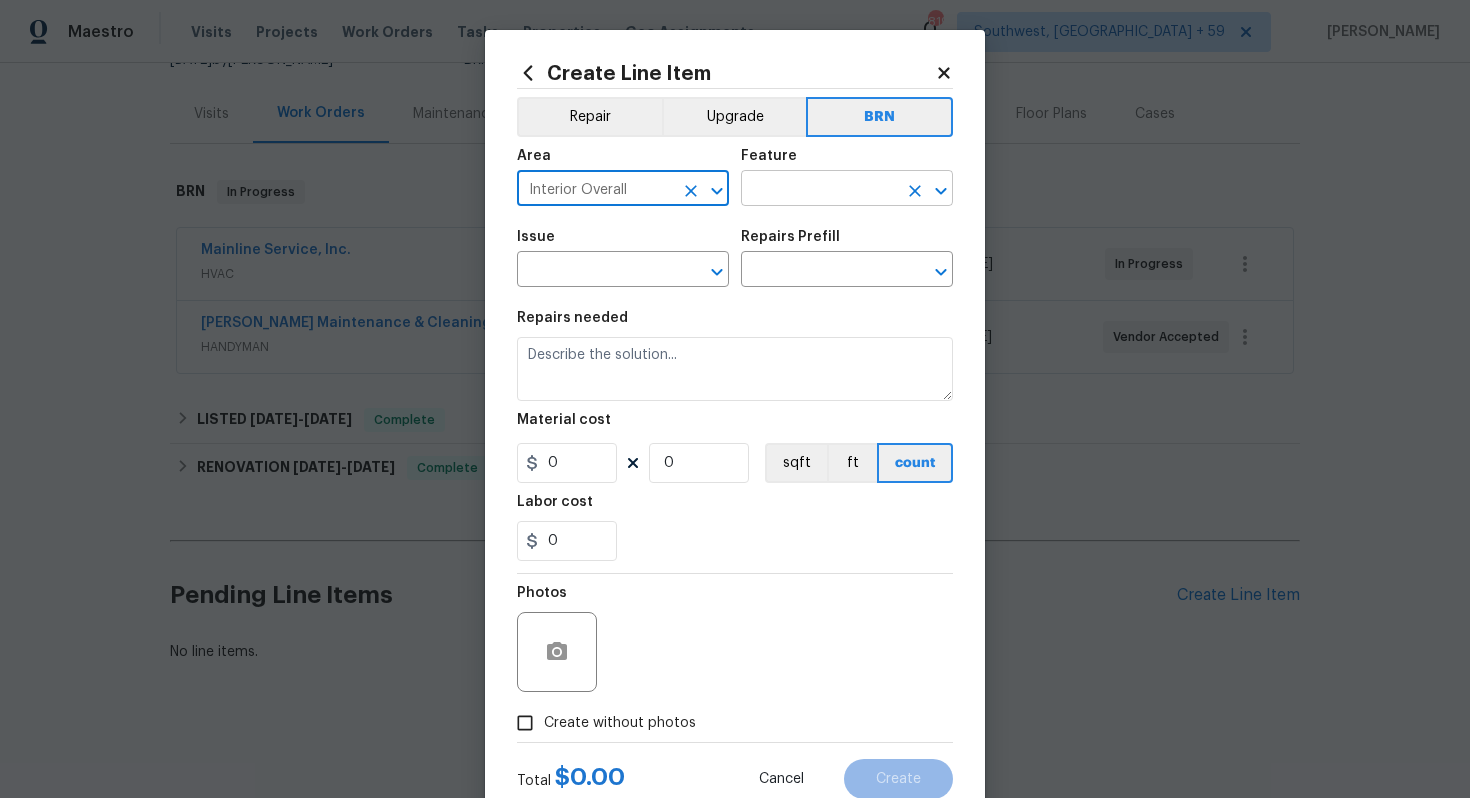 type on "Interior Overall" 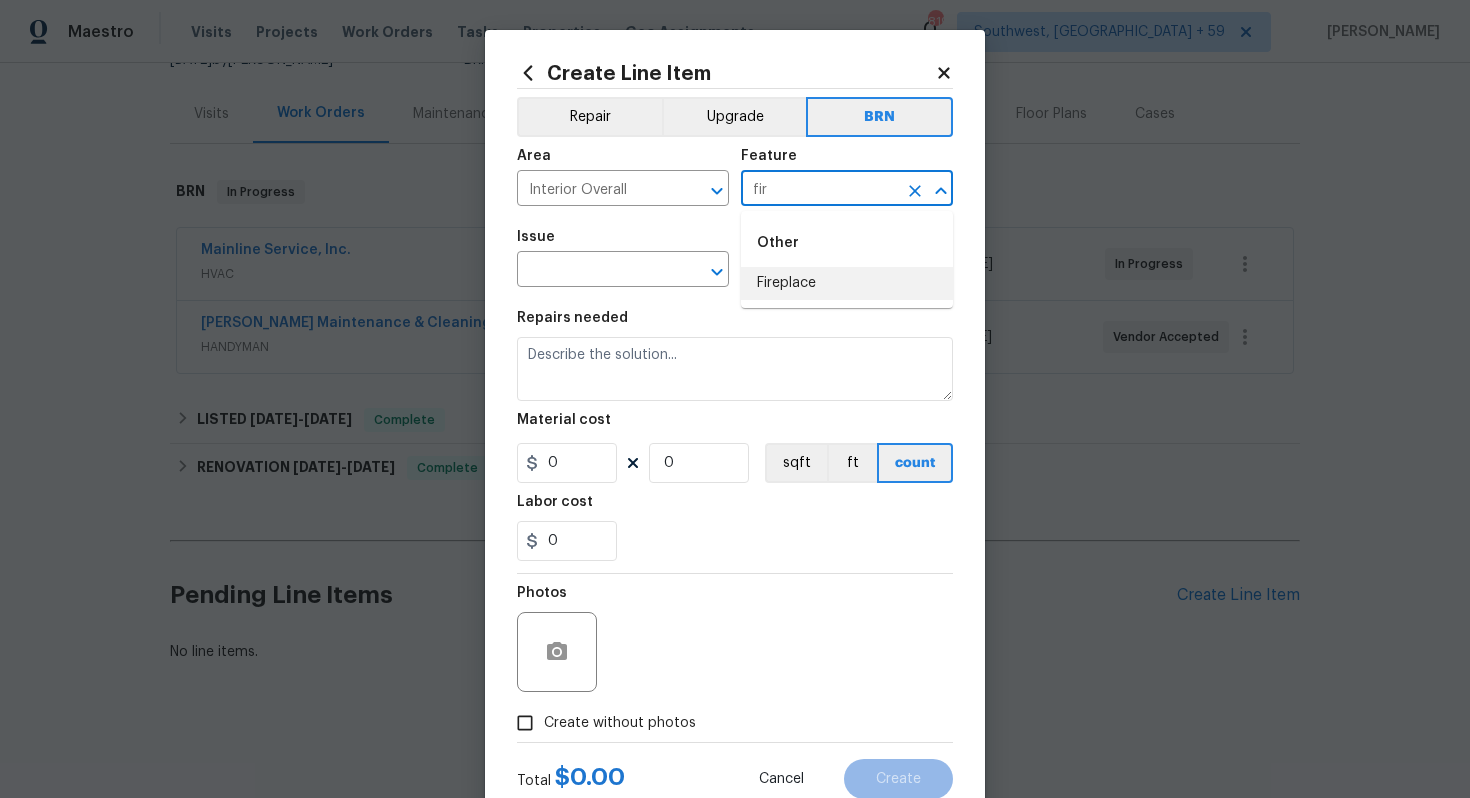 click on "Fireplace" at bounding box center [847, 283] 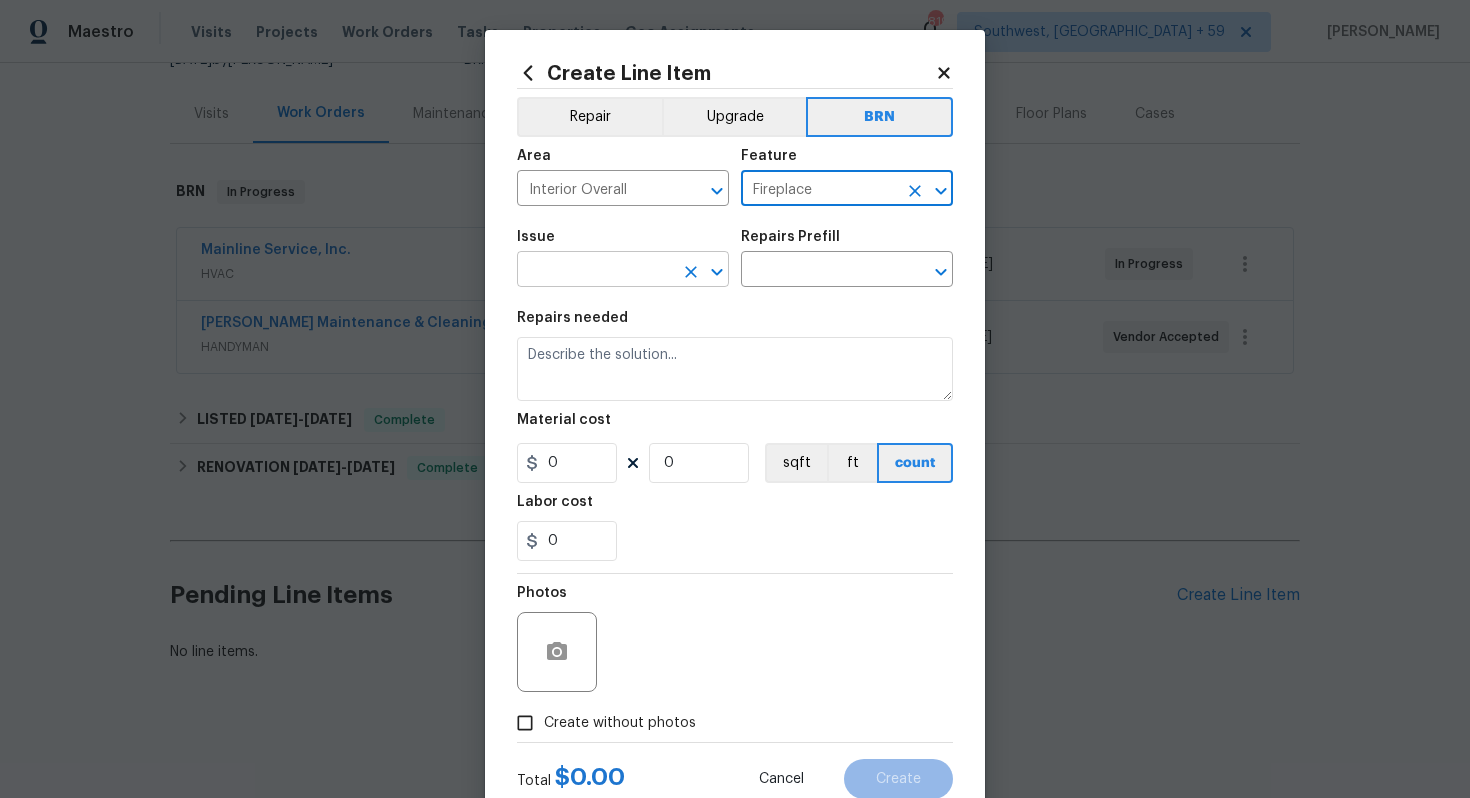 type on "Fireplace" 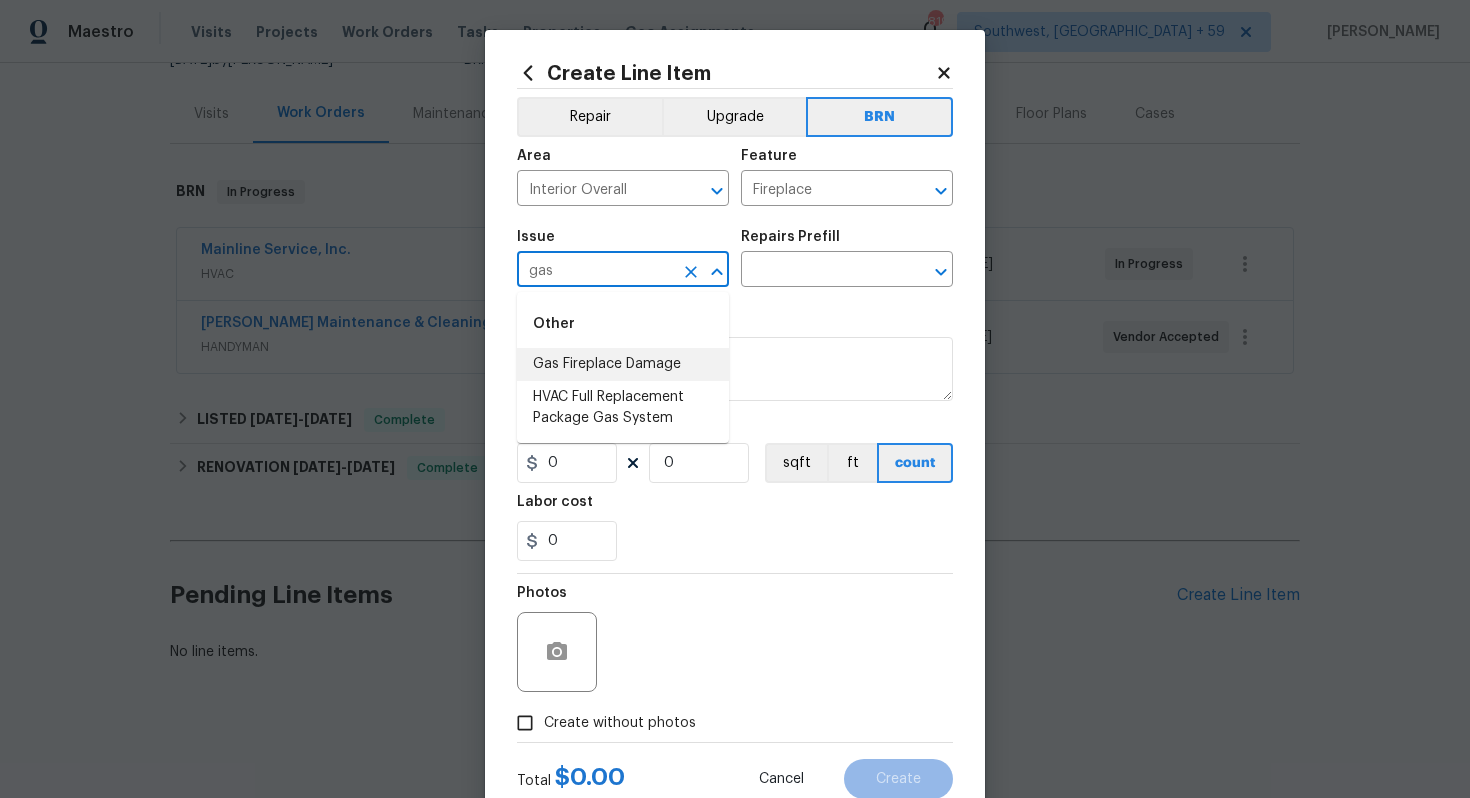 click on "Gas Fireplace Damage" at bounding box center (623, 364) 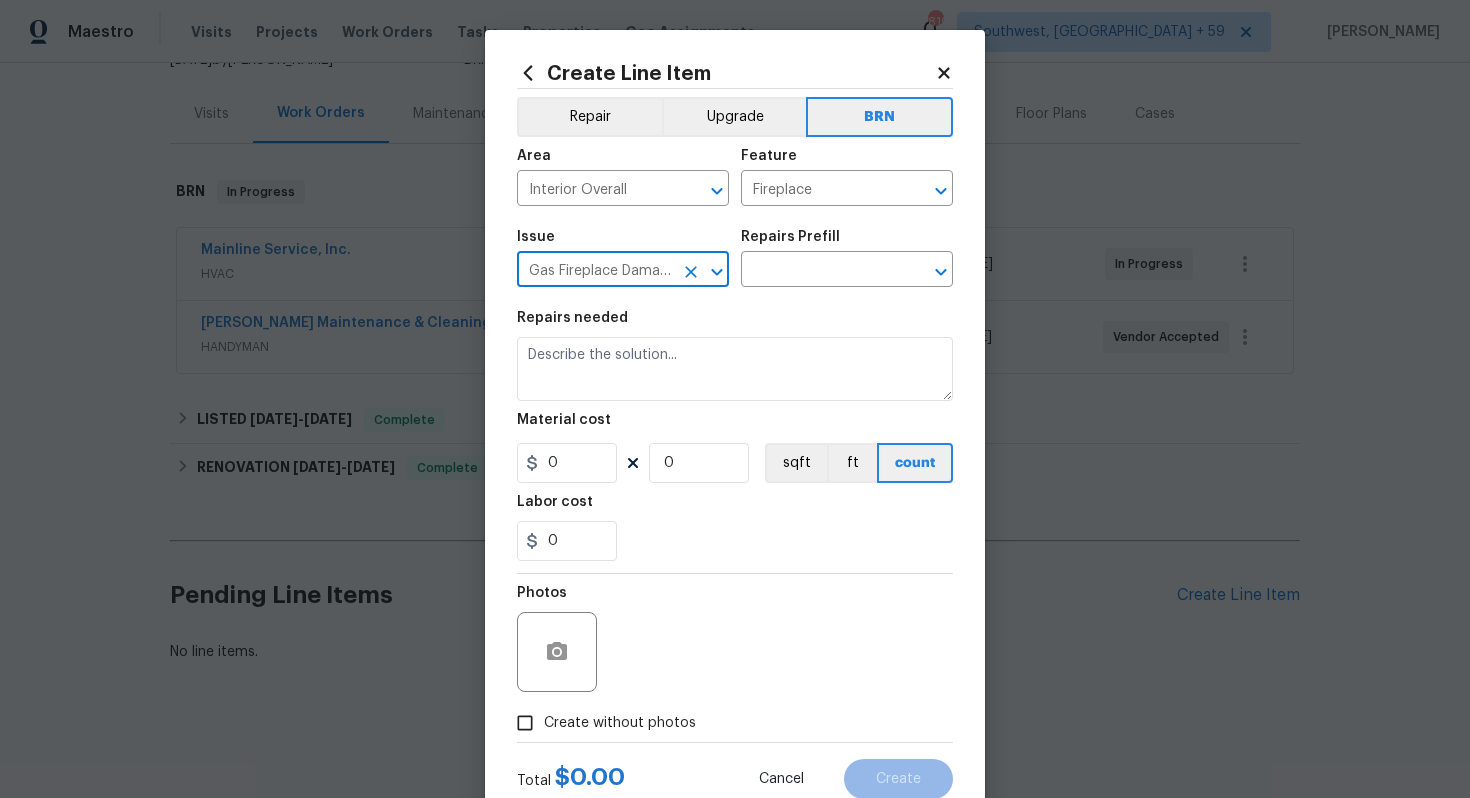 type on "Gas Fireplace Damage" 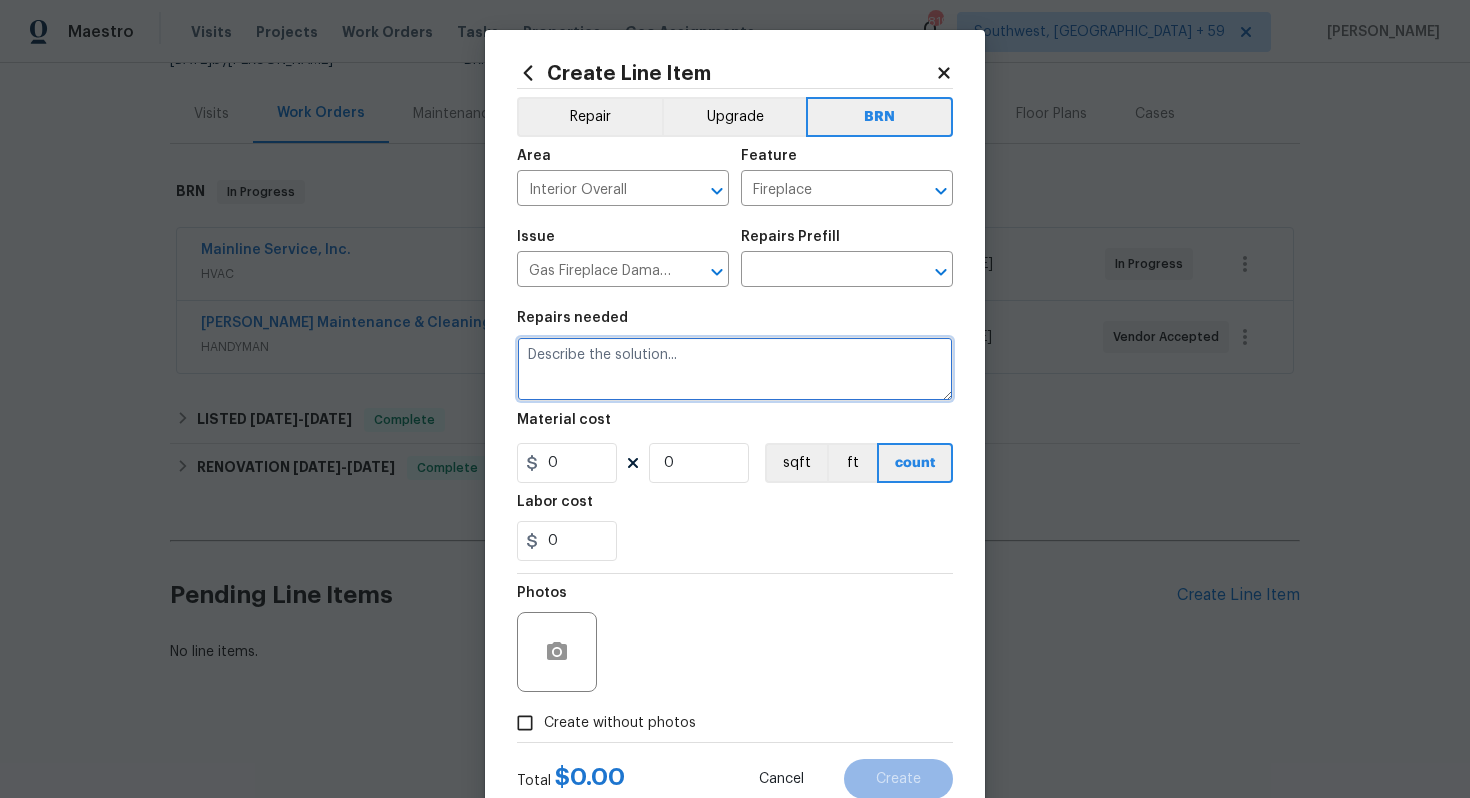 click at bounding box center (735, 369) 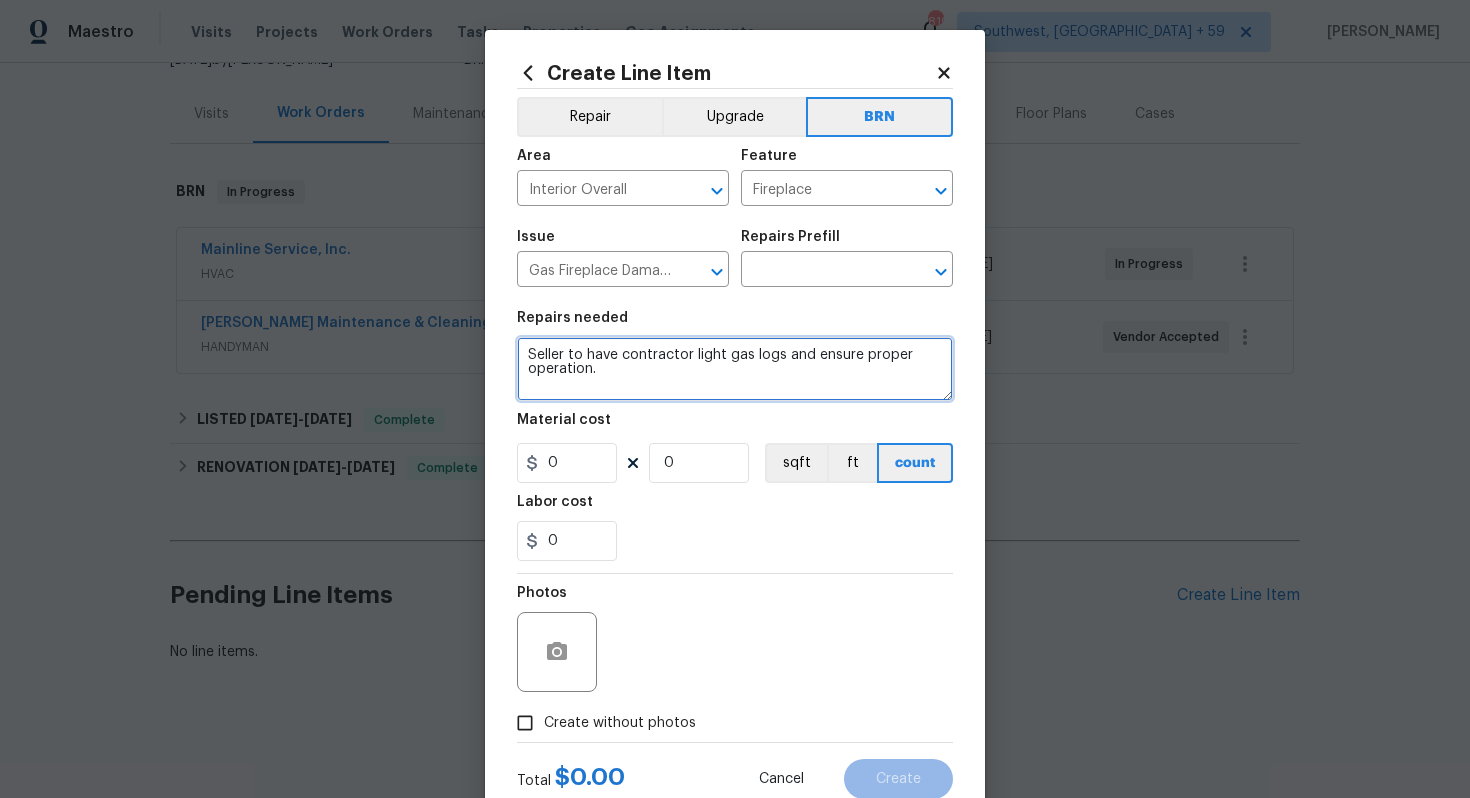 type on "Seller to have contractor light gas logs and ensure proper operation." 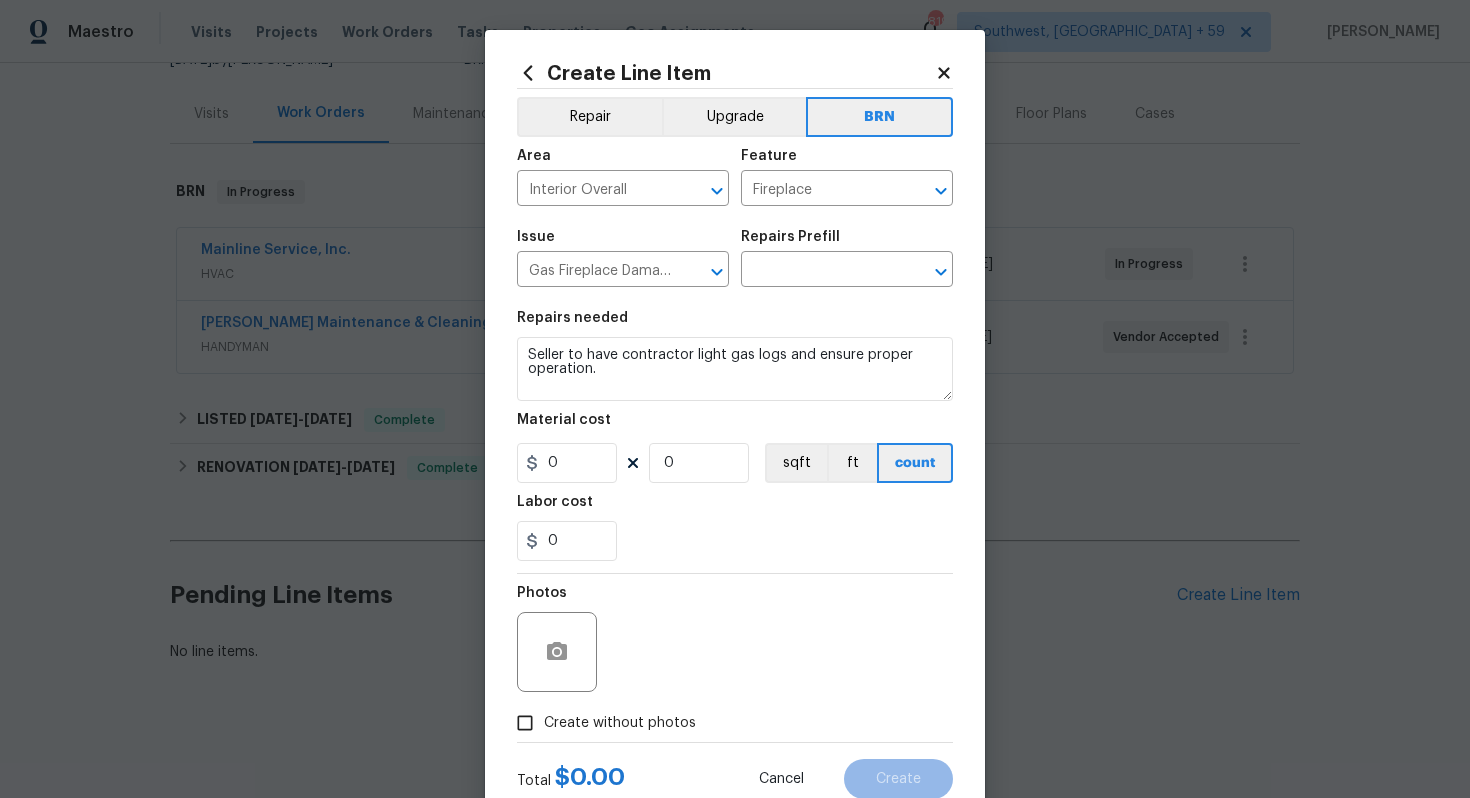 click on "Issue Gas Fireplace Damage ​ Repairs Prefill ​" at bounding box center [735, 258] 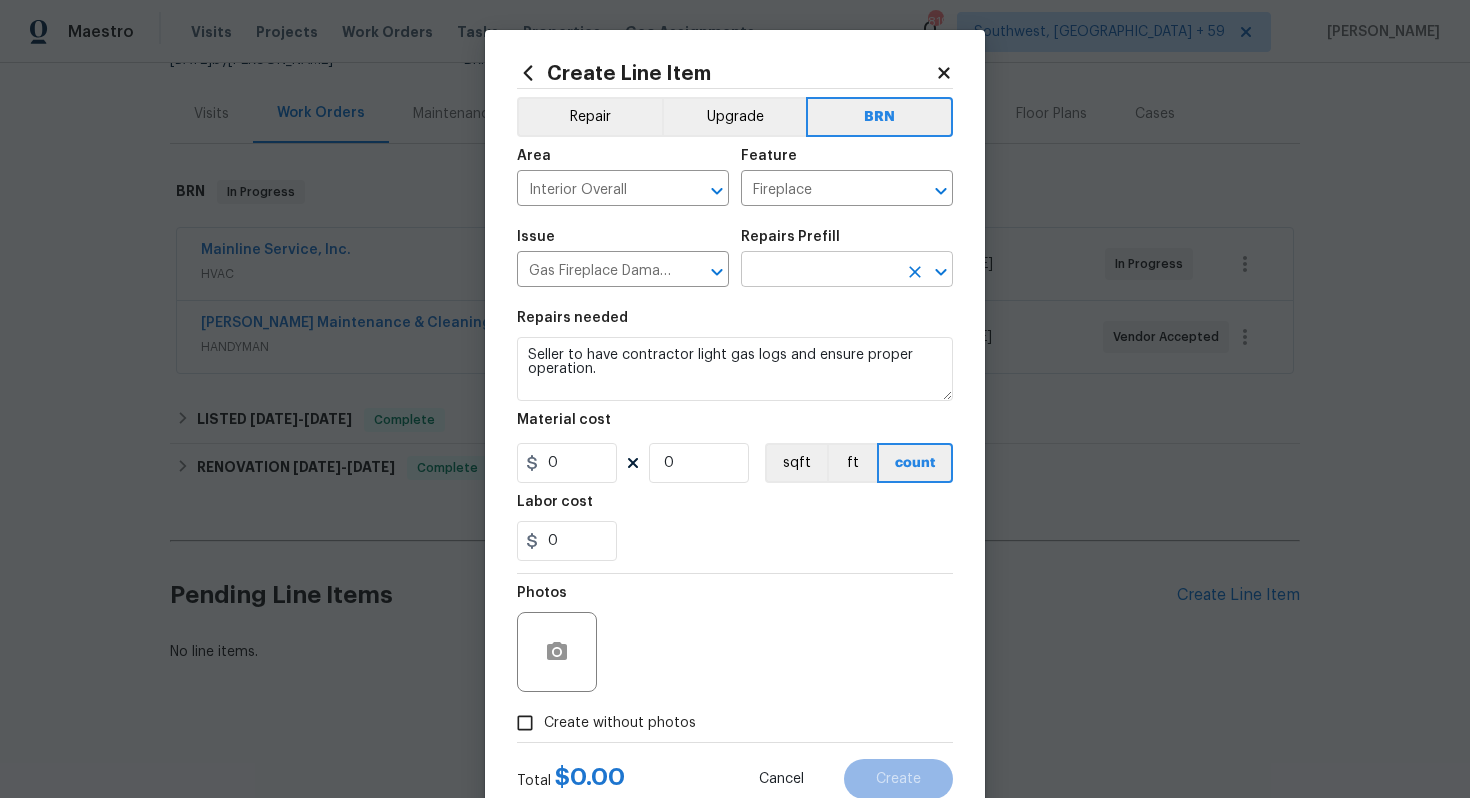 click at bounding box center [819, 271] 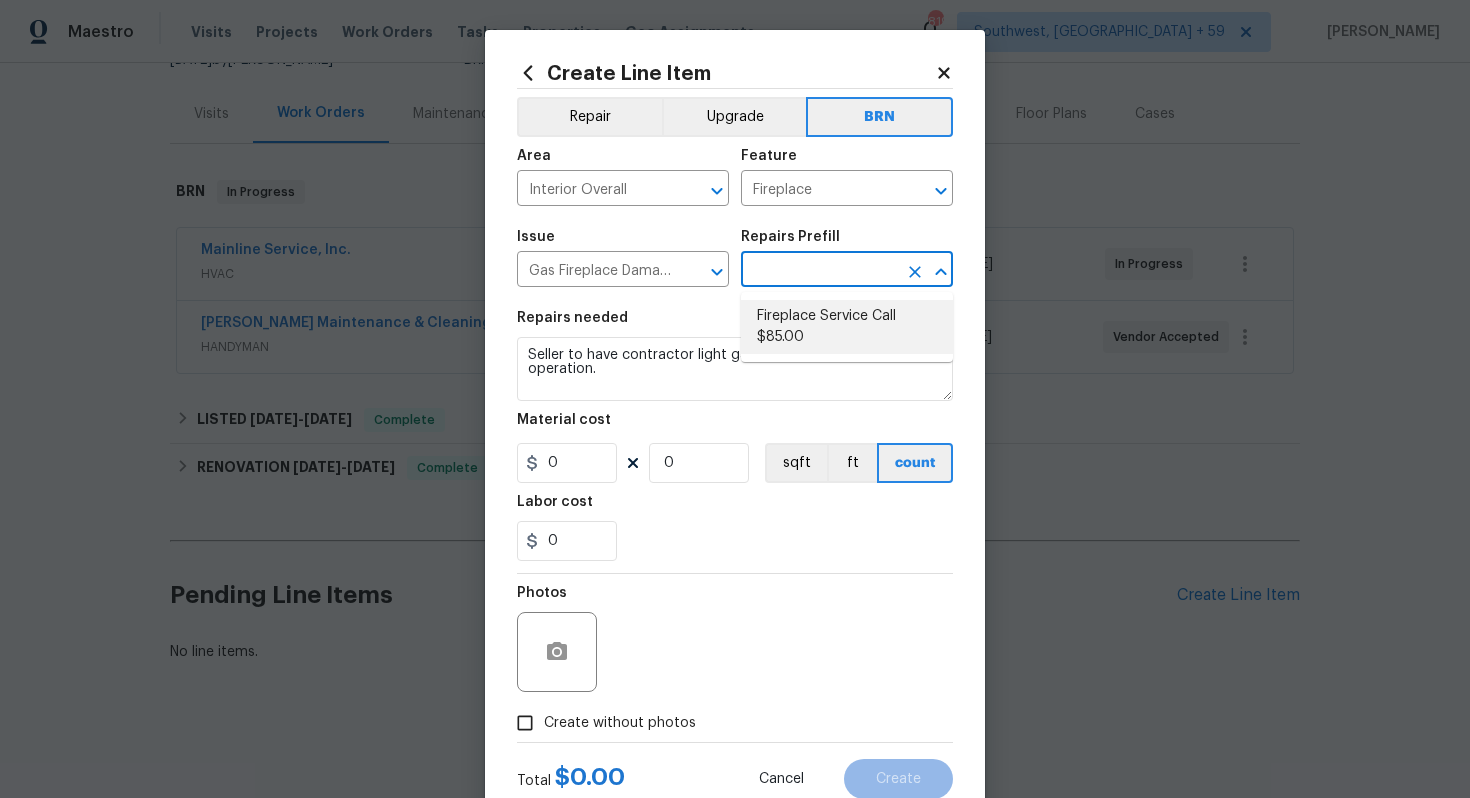 click on "Fireplace Service Call $85.00" at bounding box center (847, 327) 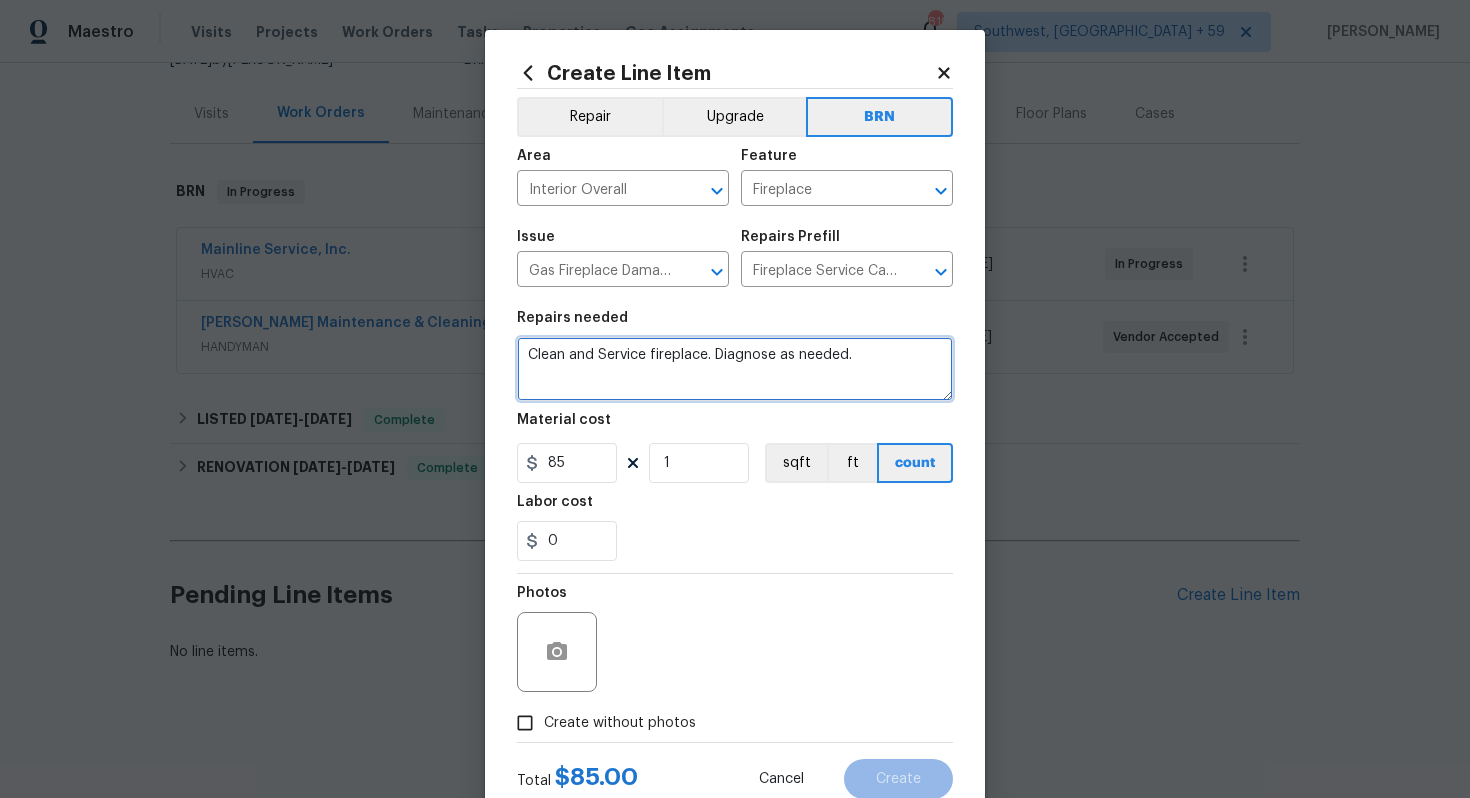 drag, startPoint x: 527, startPoint y: 360, endPoint x: 856, endPoint y: 373, distance: 329.25674 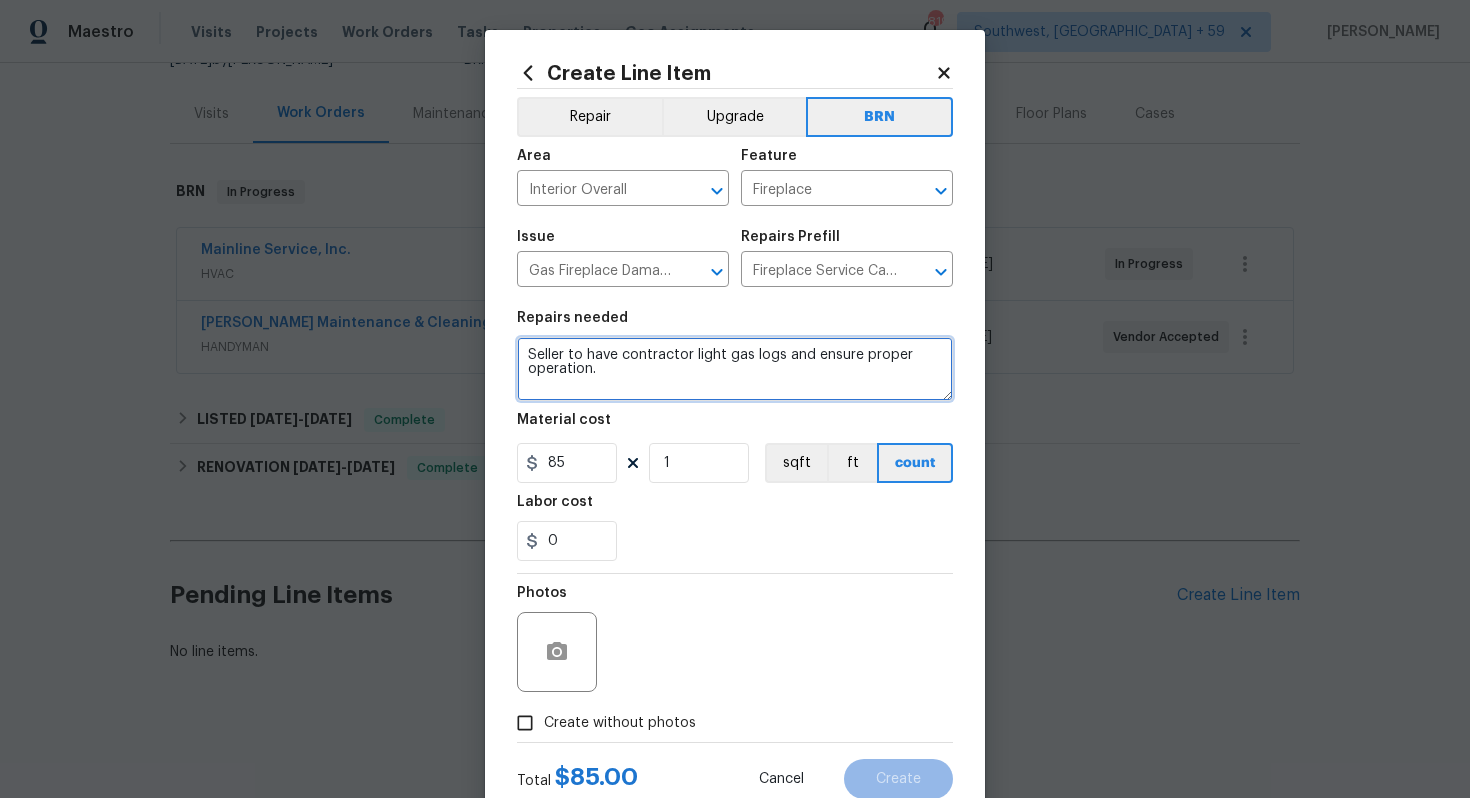 type on "Seller to have contractor light gas logs and ensure proper operation." 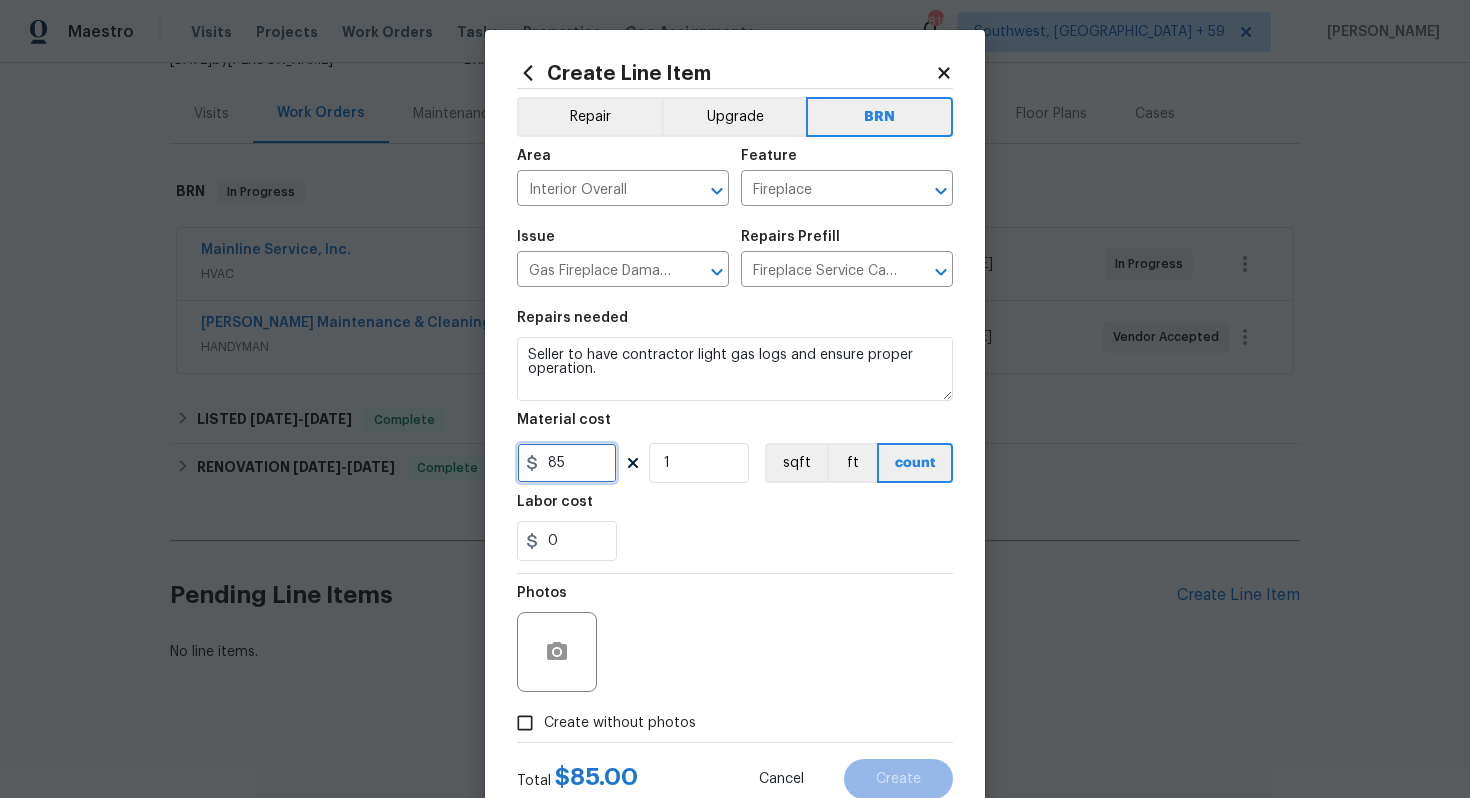 click on "85" at bounding box center [567, 463] 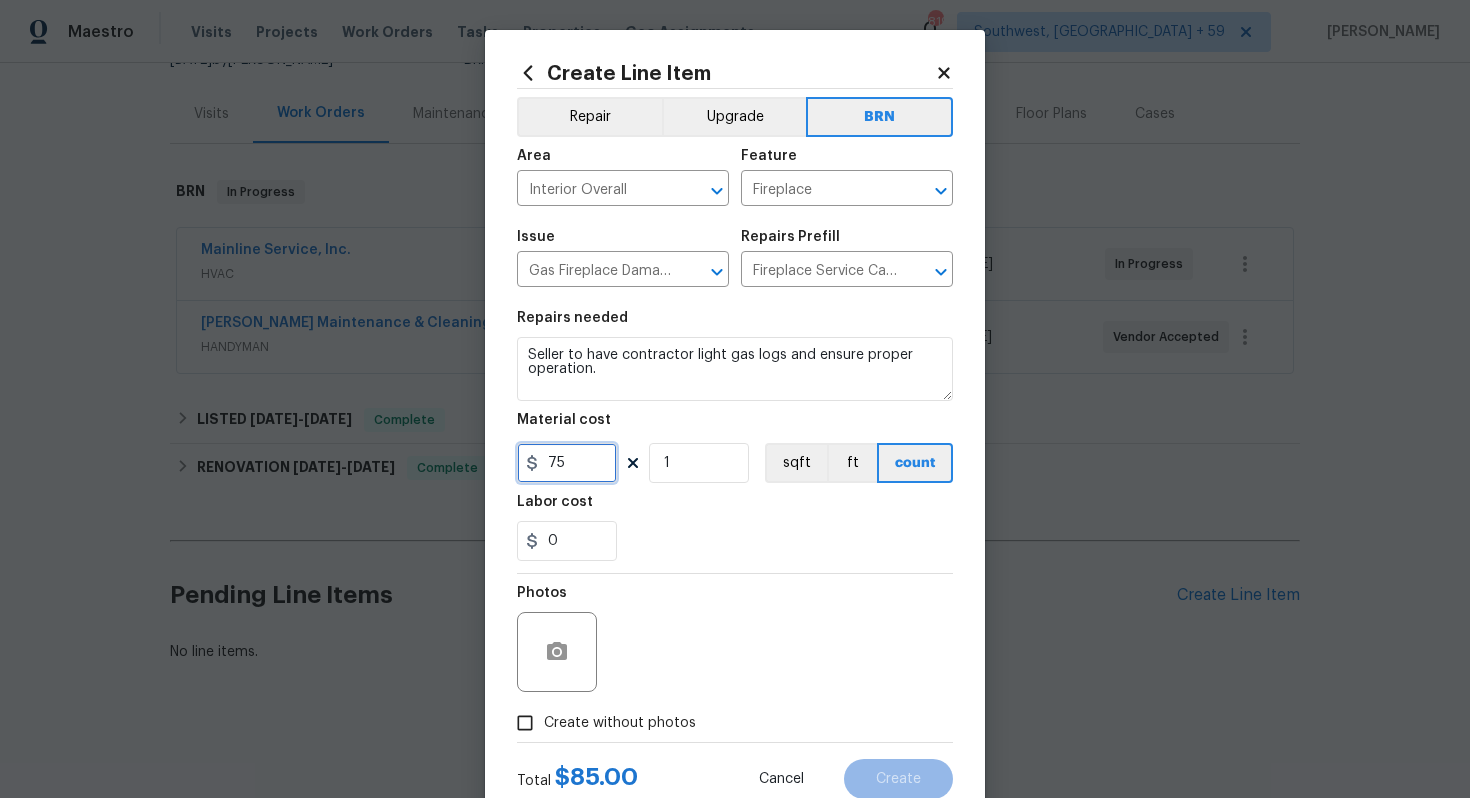 type on "75" 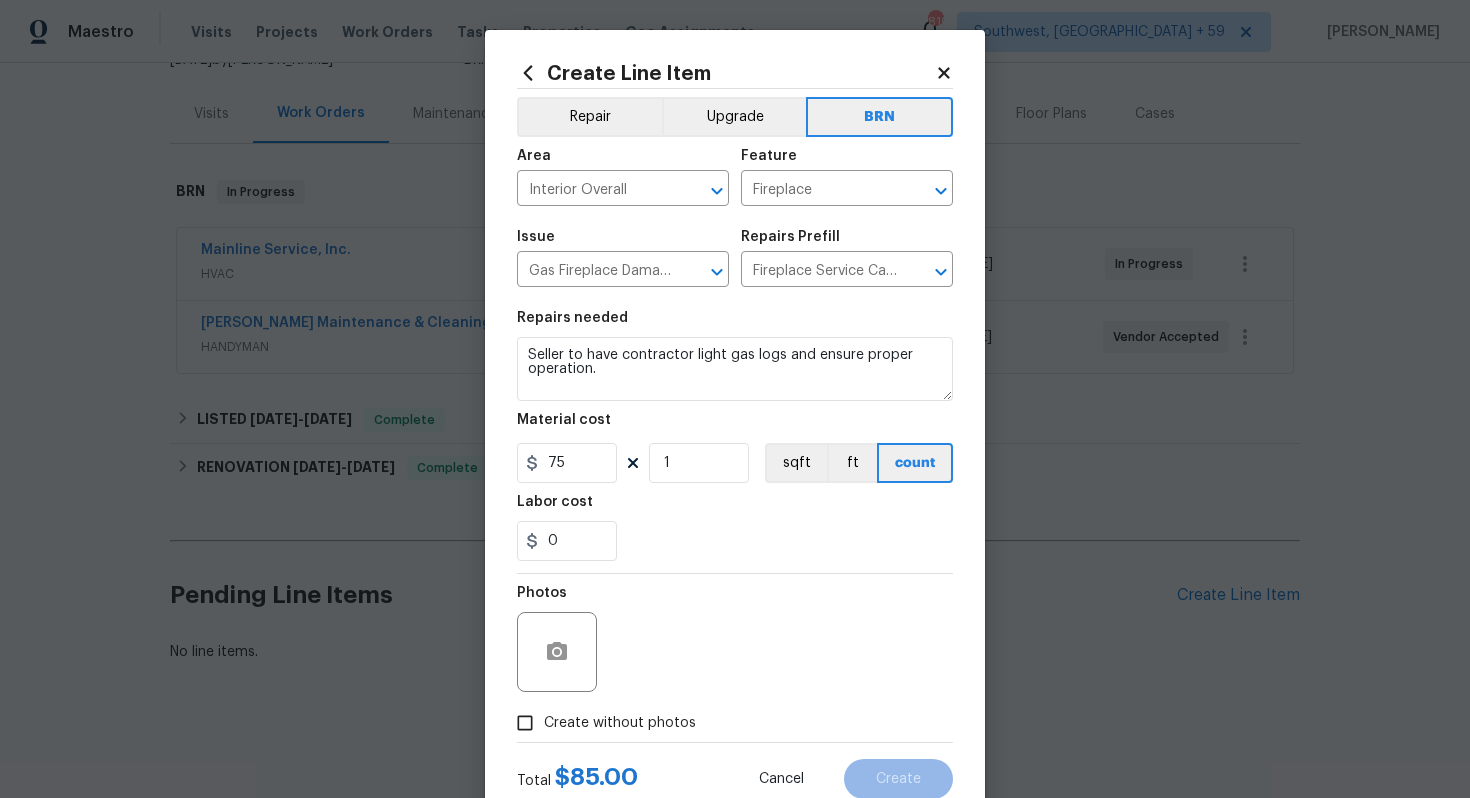 click on "Photos" at bounding box center [735, 639] 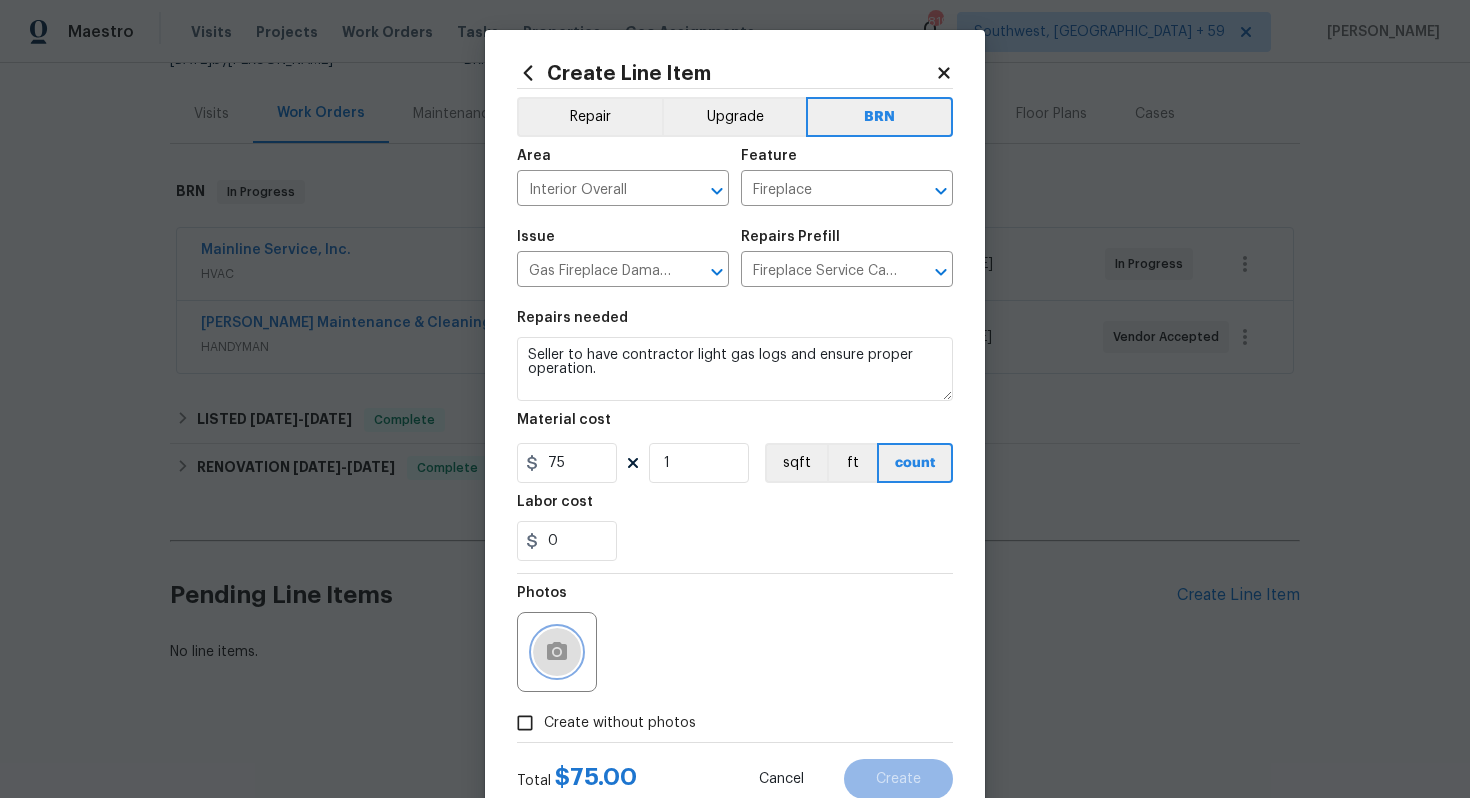 click 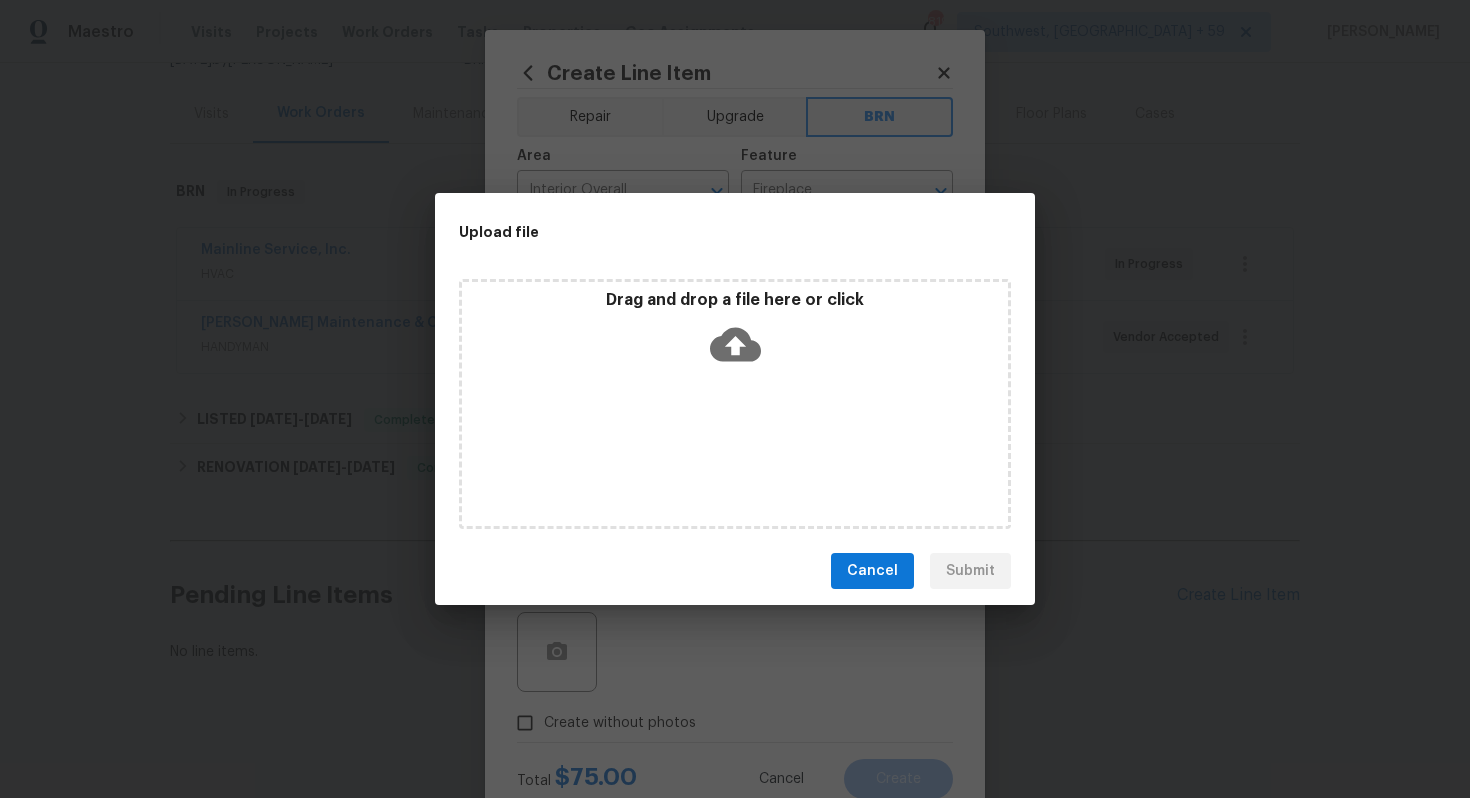 click 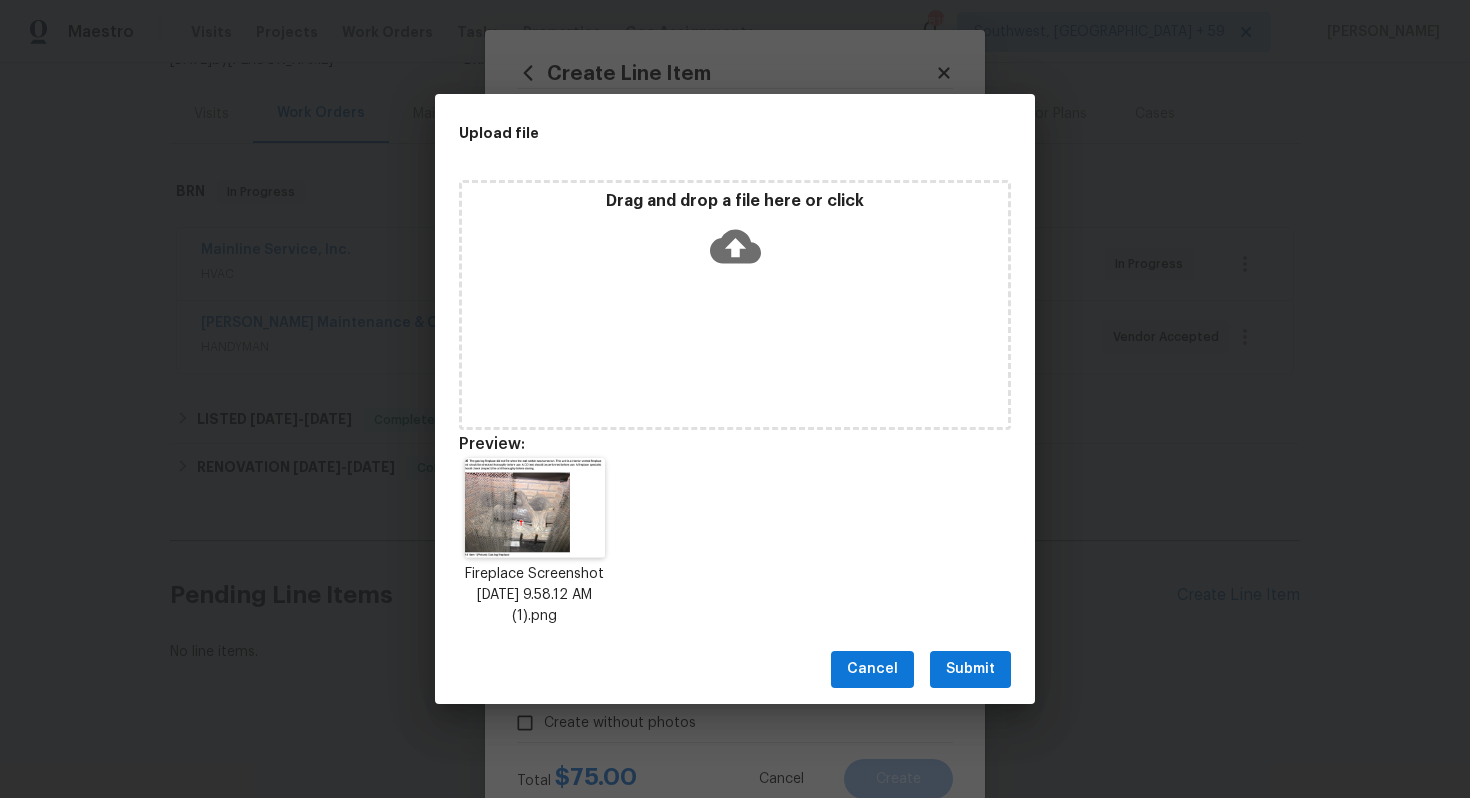 click on "Submit" at bounding box center (970, 669) 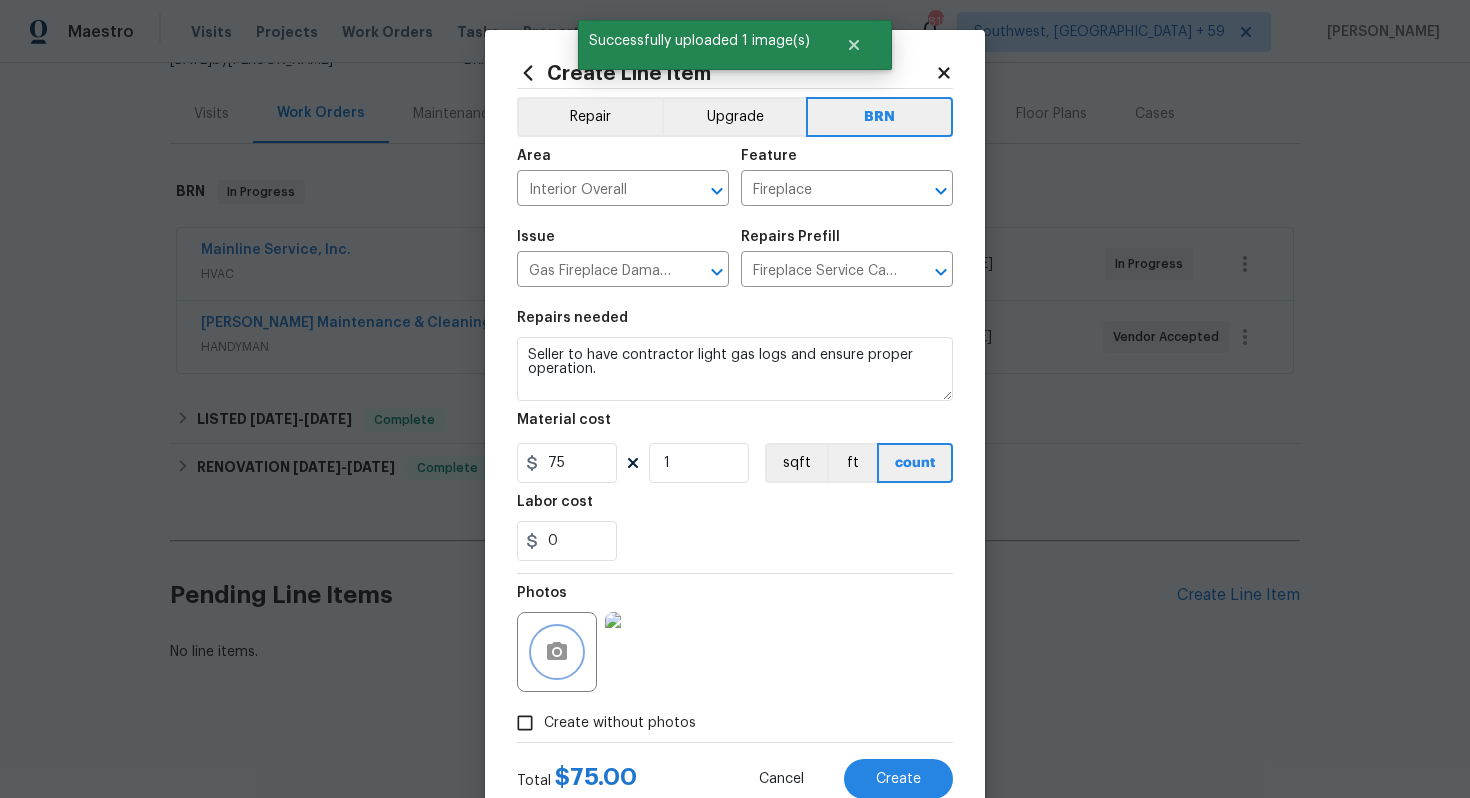 scroll, scrollTop: 64, scrollLeft: 0, axis: vertical 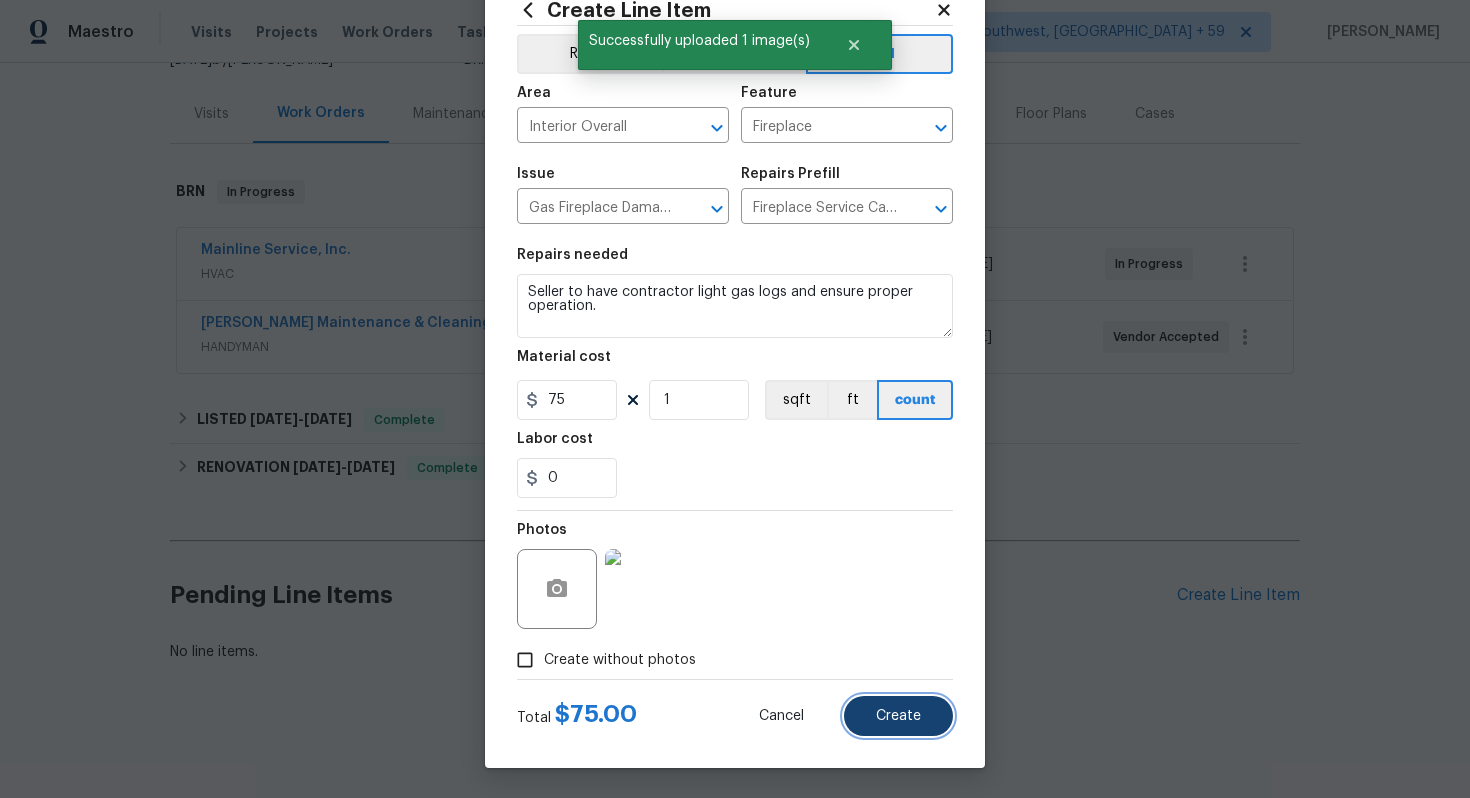 click on "Create" at bounding box center [898, 716] 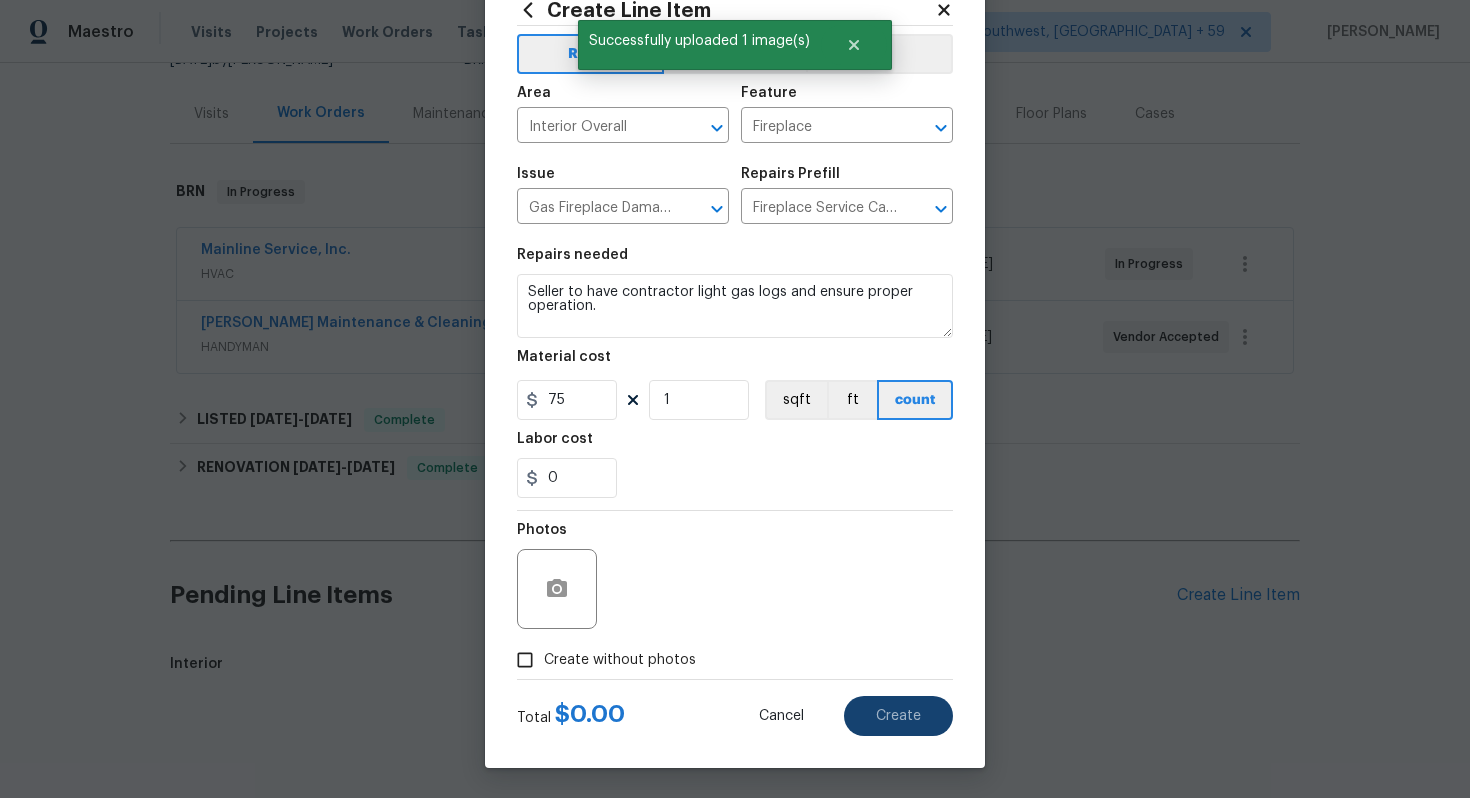 type on "0" 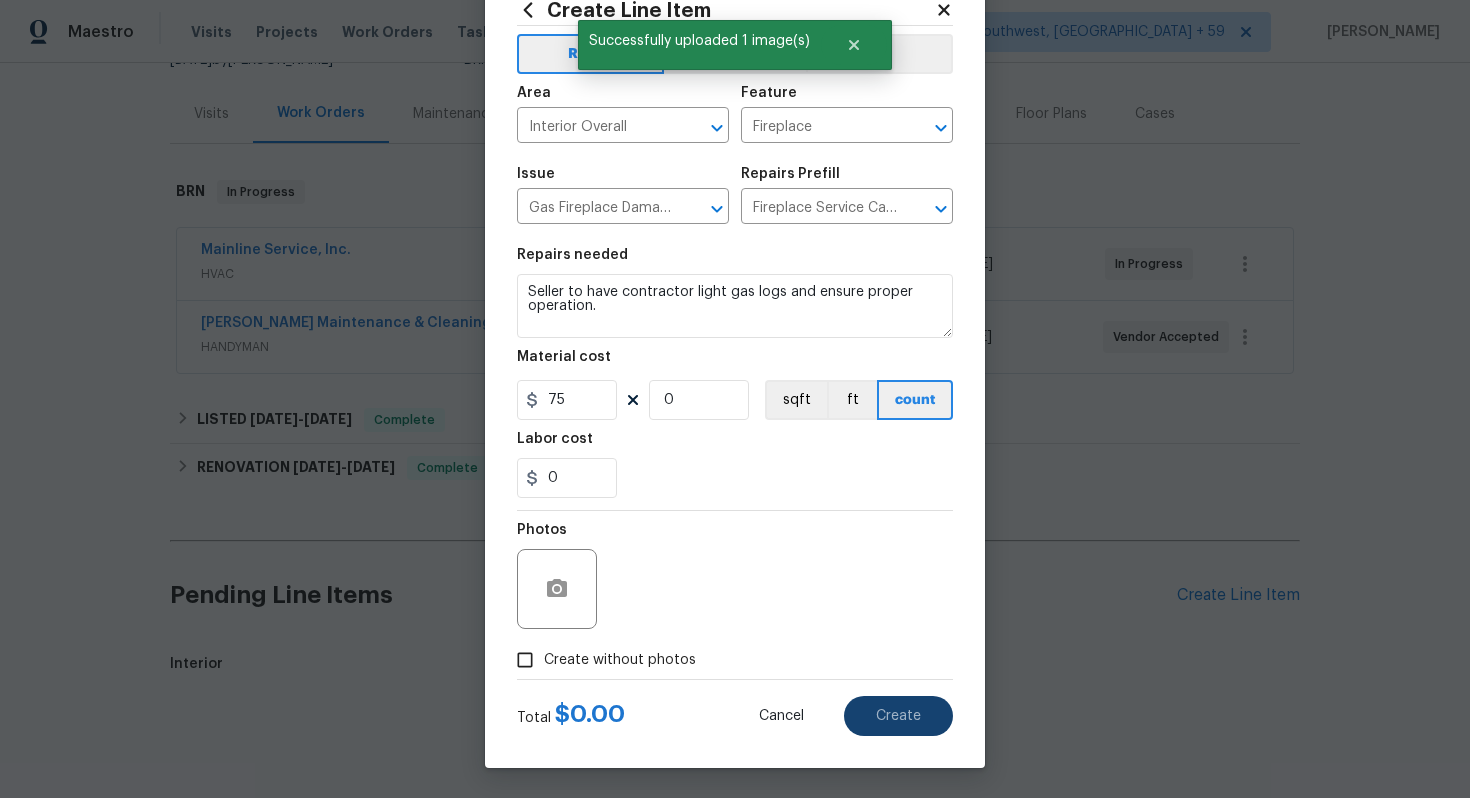 type 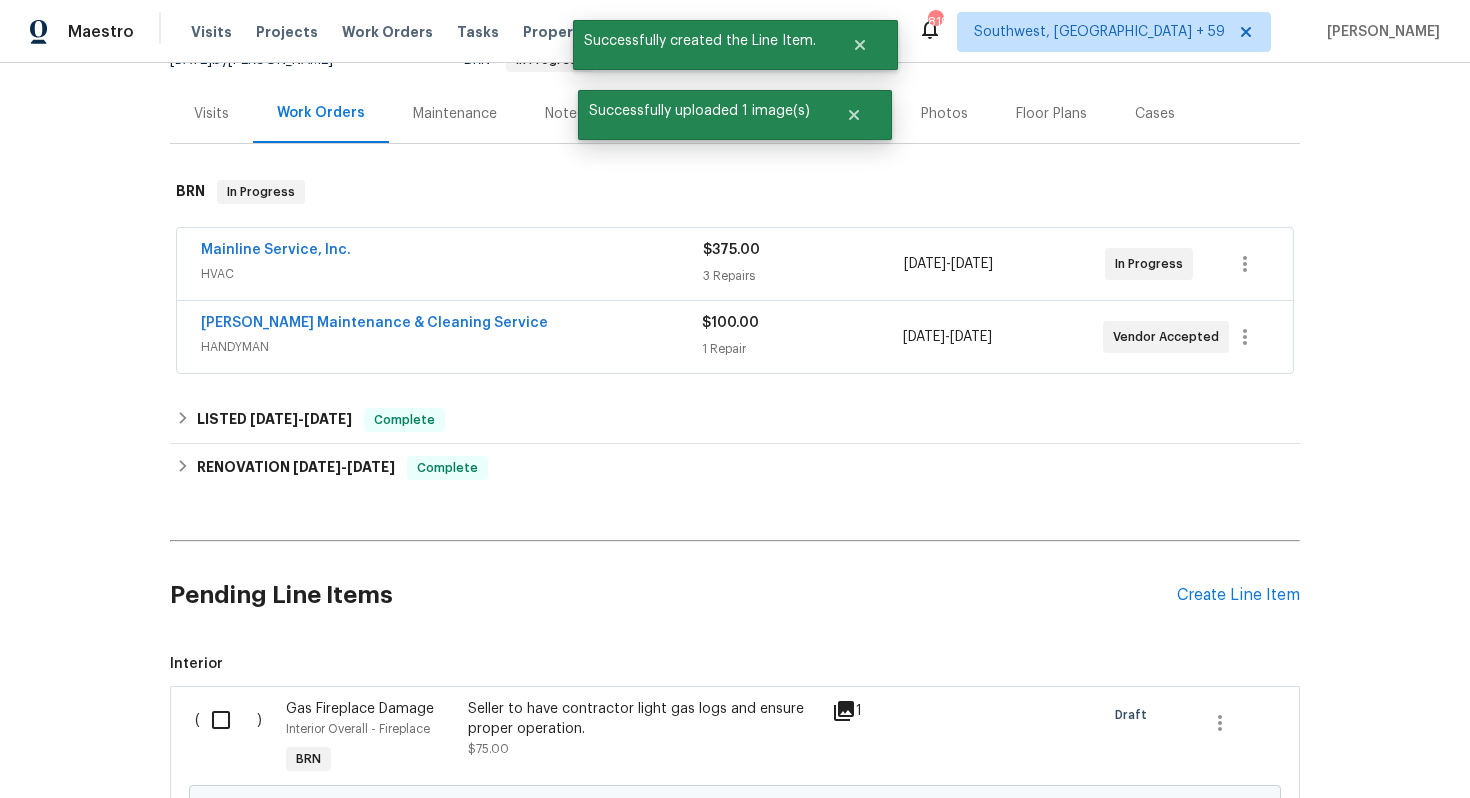 scroll, scrollTop: 447, scrollLeft: 0, axis: vertical 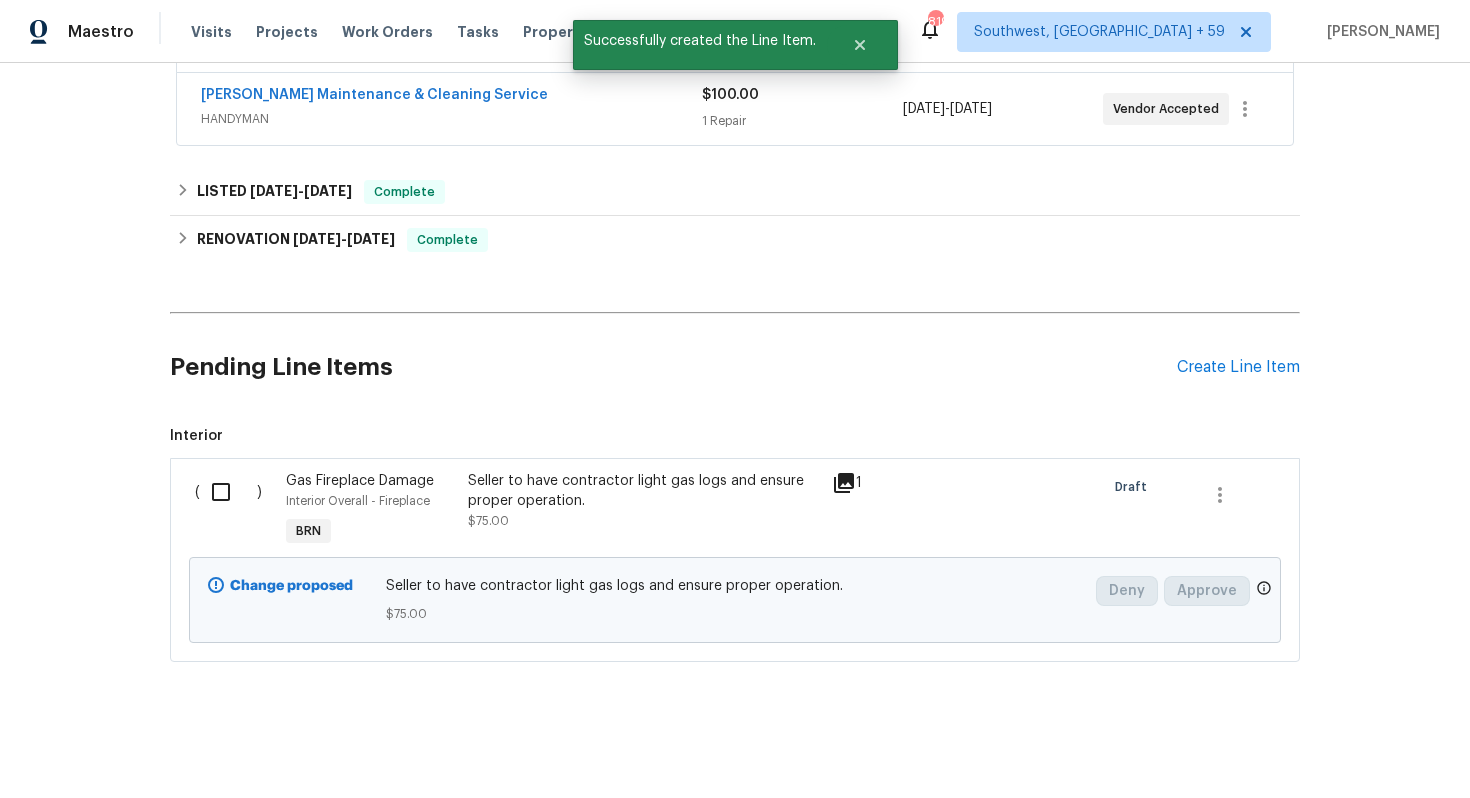 click at bounding box center (228, 492) 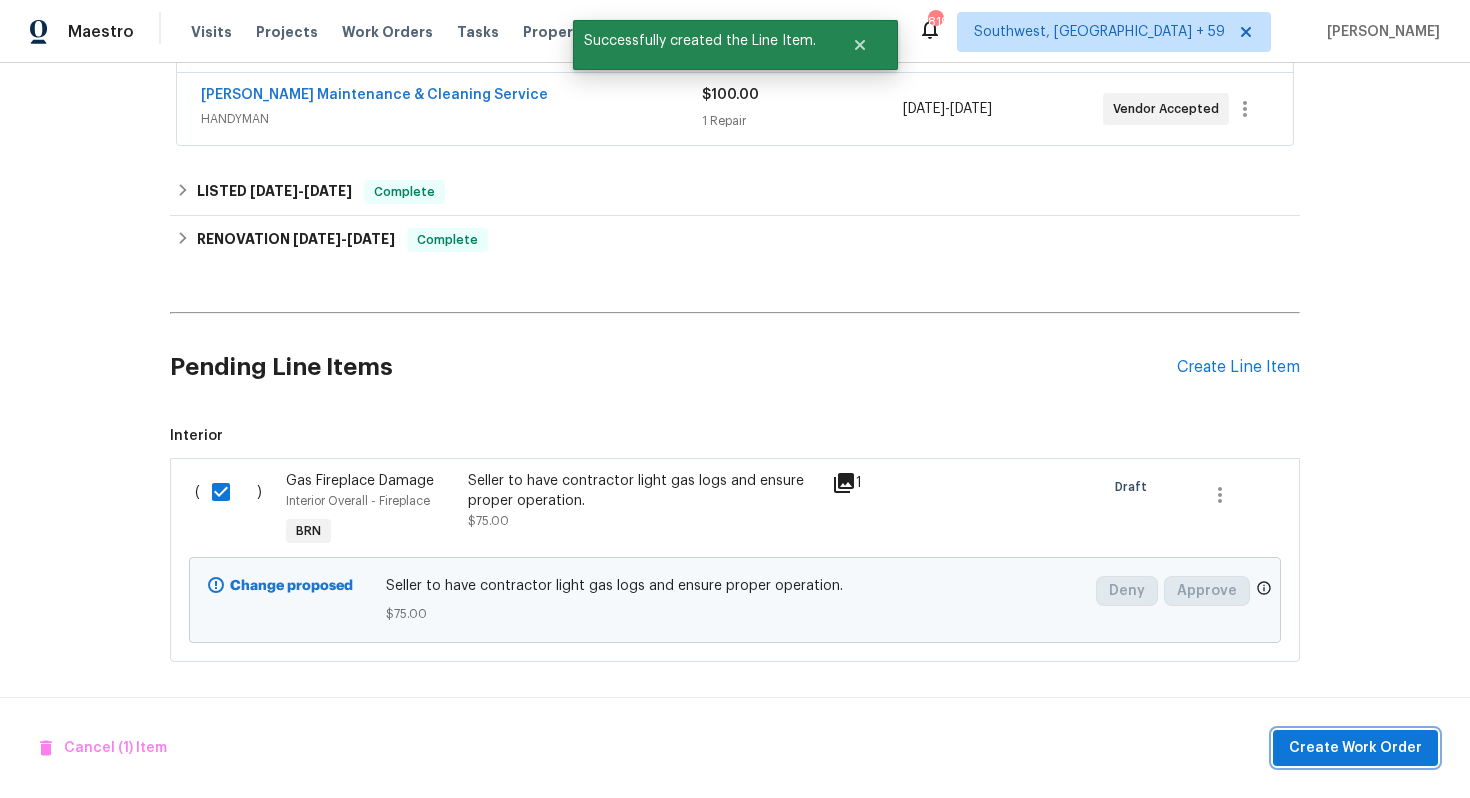 click on "Create Work Order" at bounding box center (1355, 748) 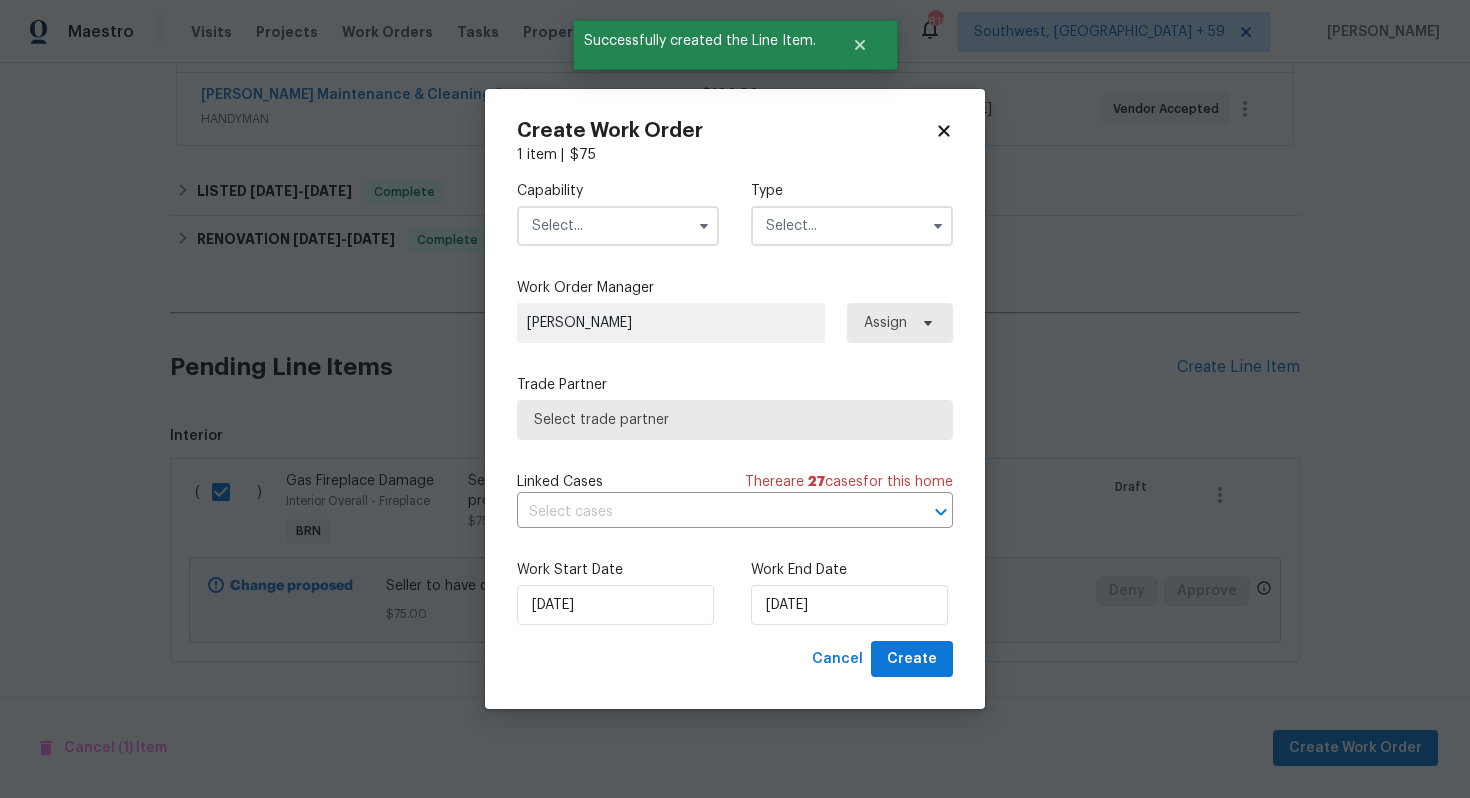 click at bounding box center (704, 226) 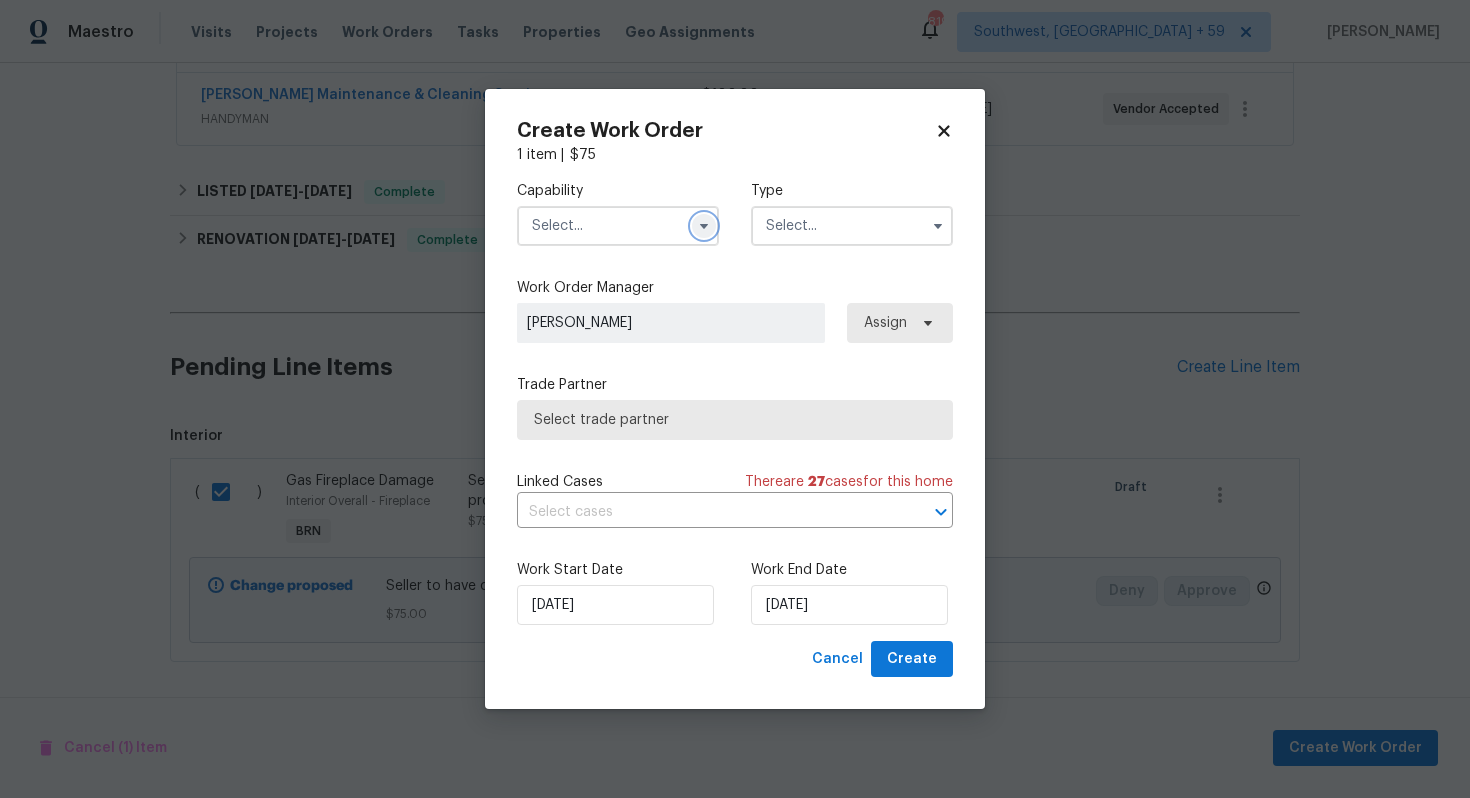 click 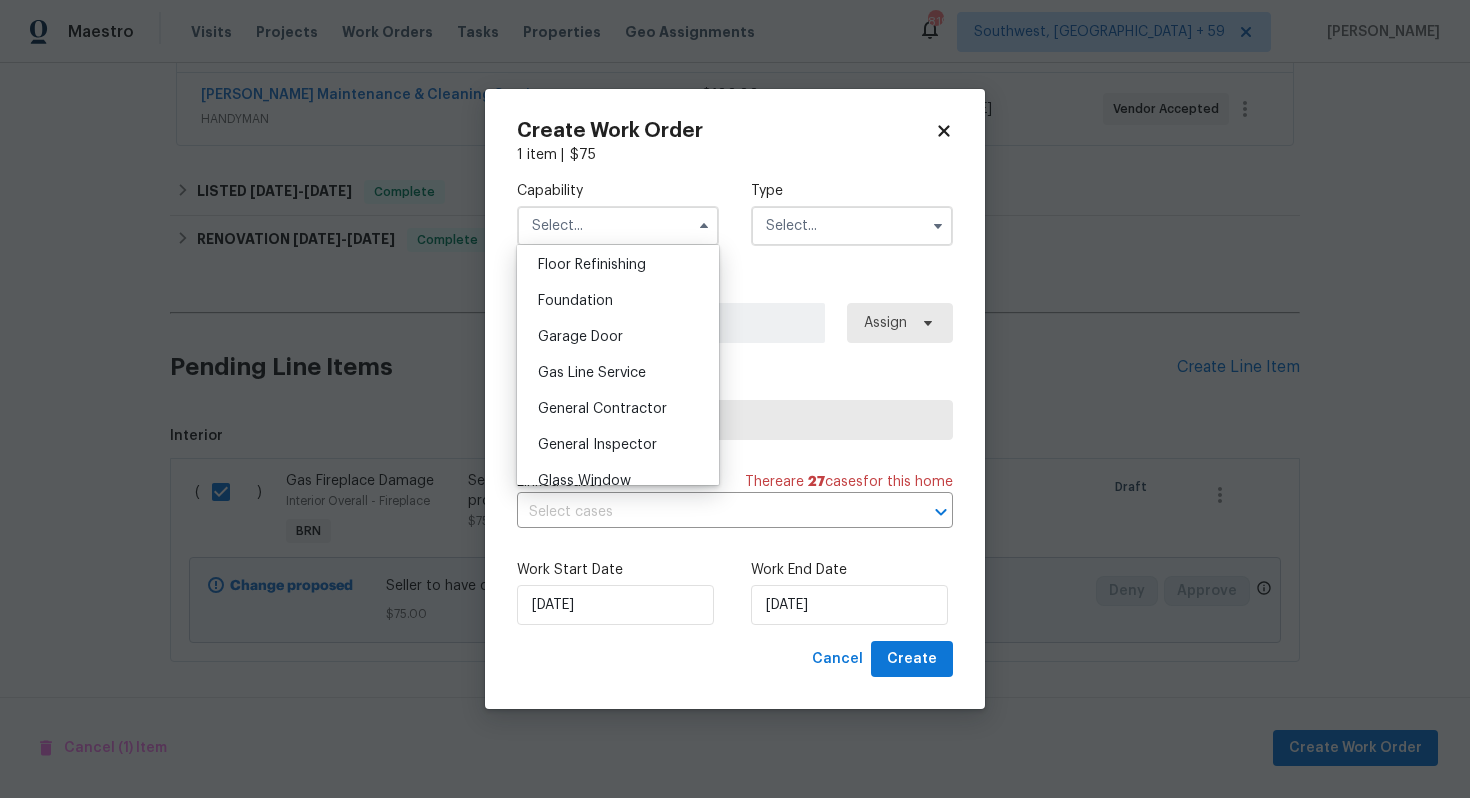 scroll, scrollTop: 826, scrollLeft: 0, axis: vertical 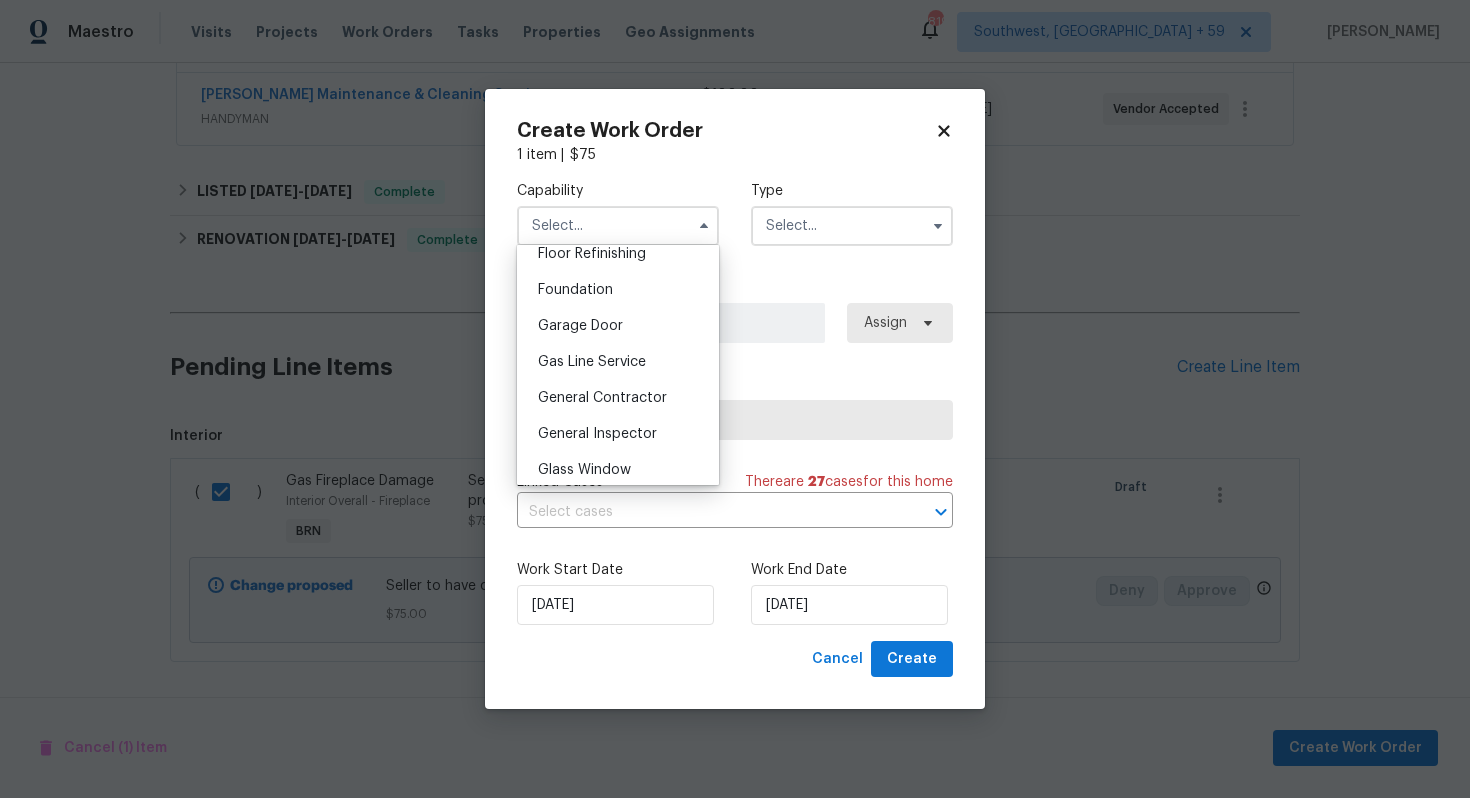 click on "General Contractor" at bounding box center (618, 398) 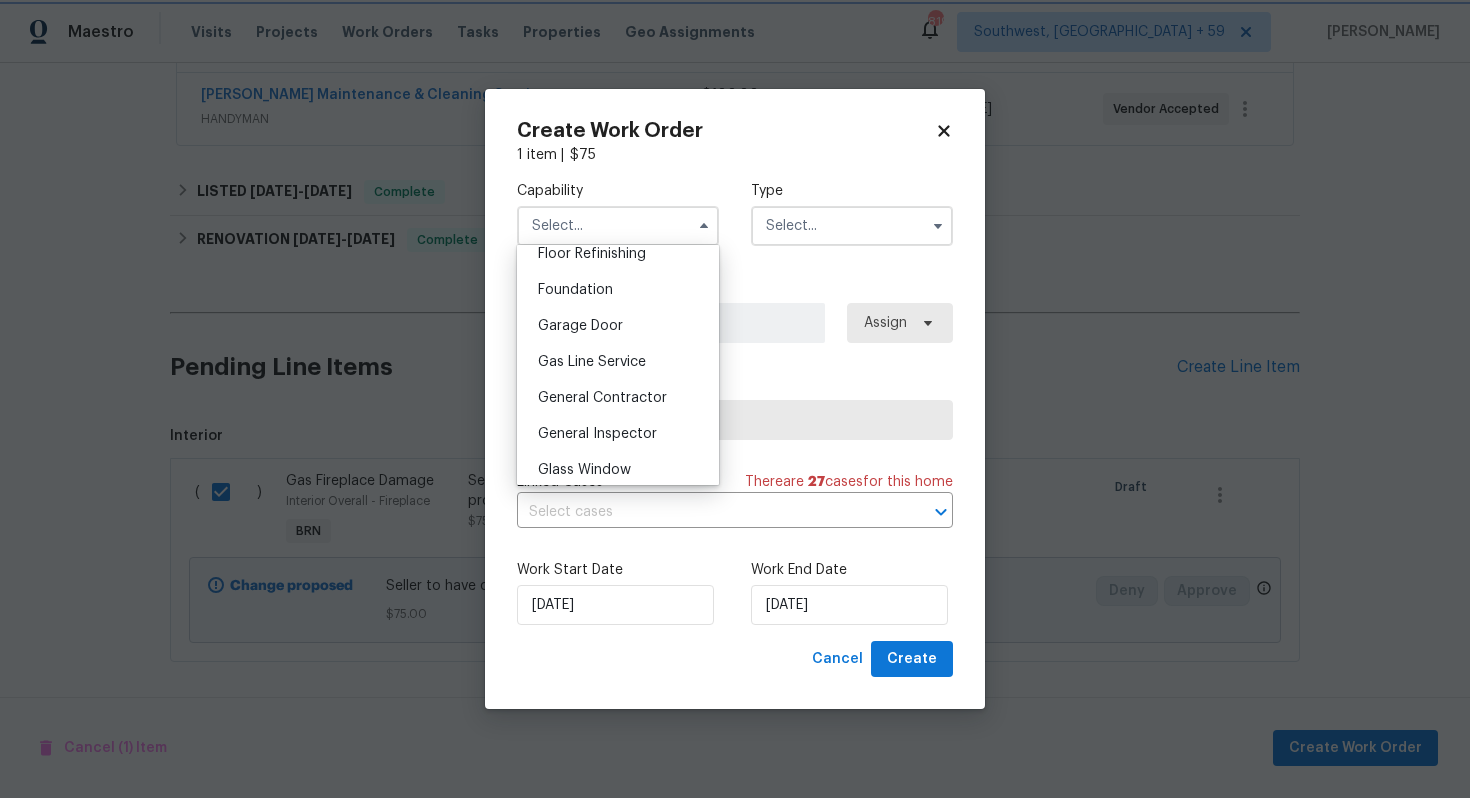 type on "General Contractor" 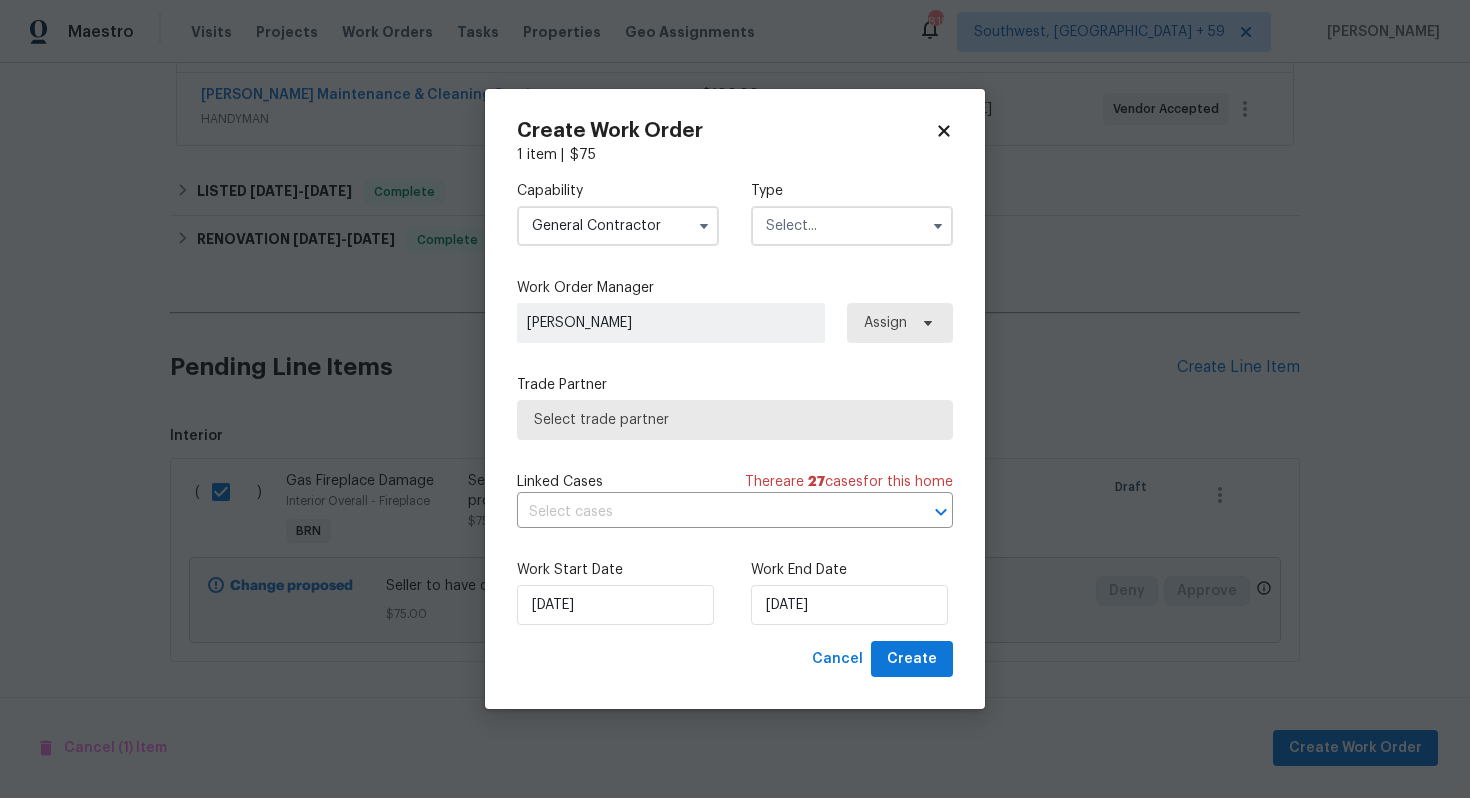 click at bounding box center (852, 226) 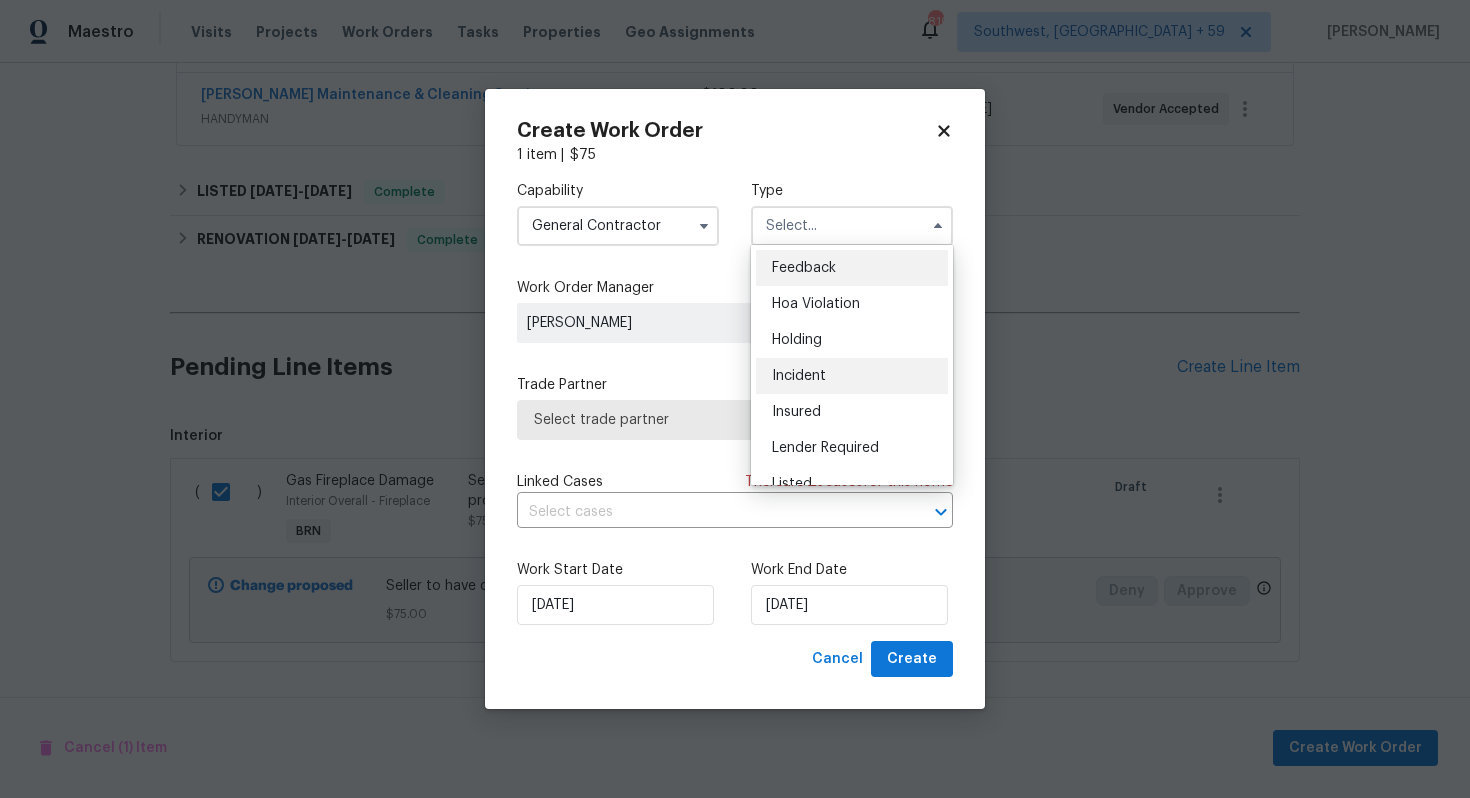 scroll, scrollTop: 454, scrollLeft: 0, axis: vertical 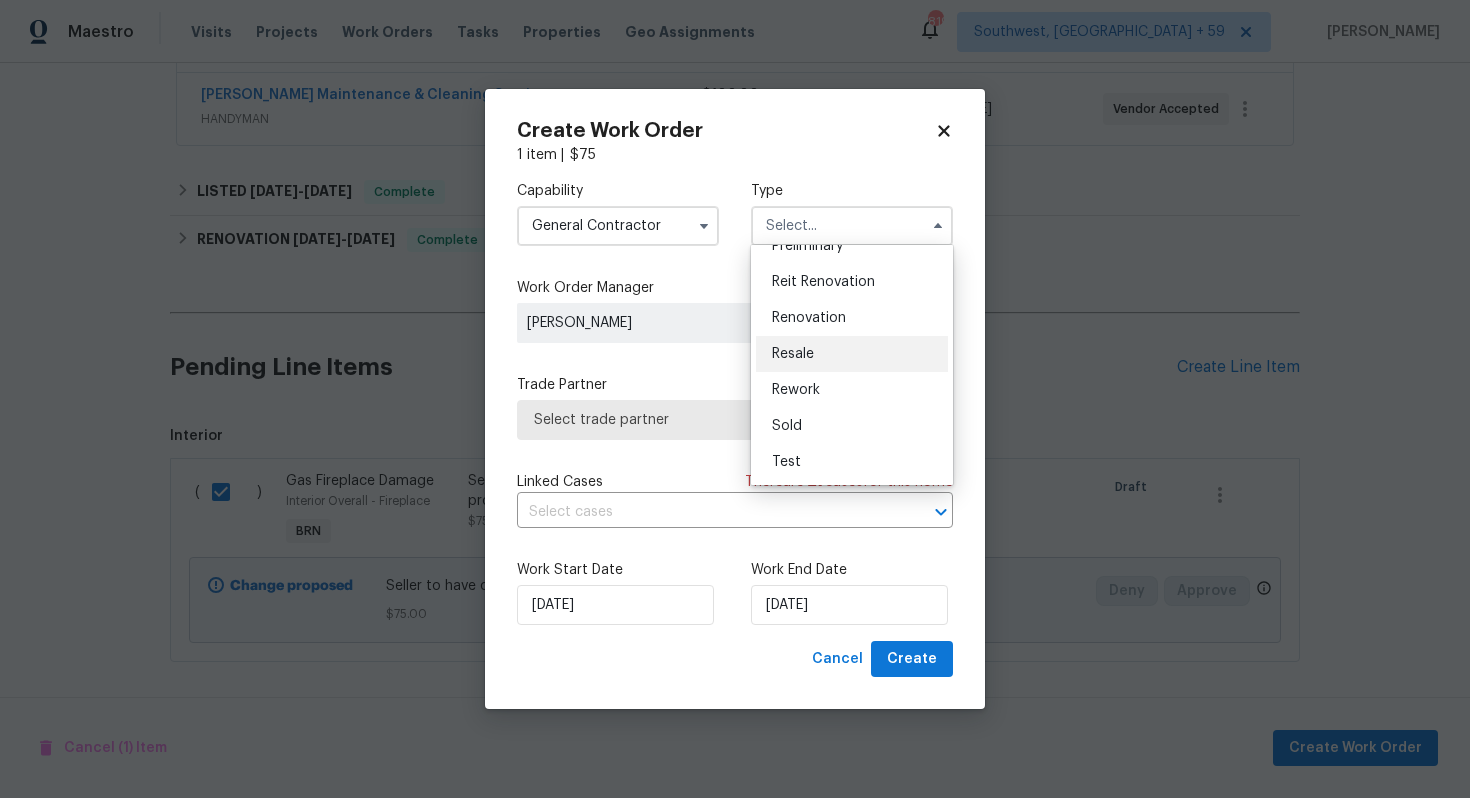 click on "Resale" at bounding box center [852, 354] 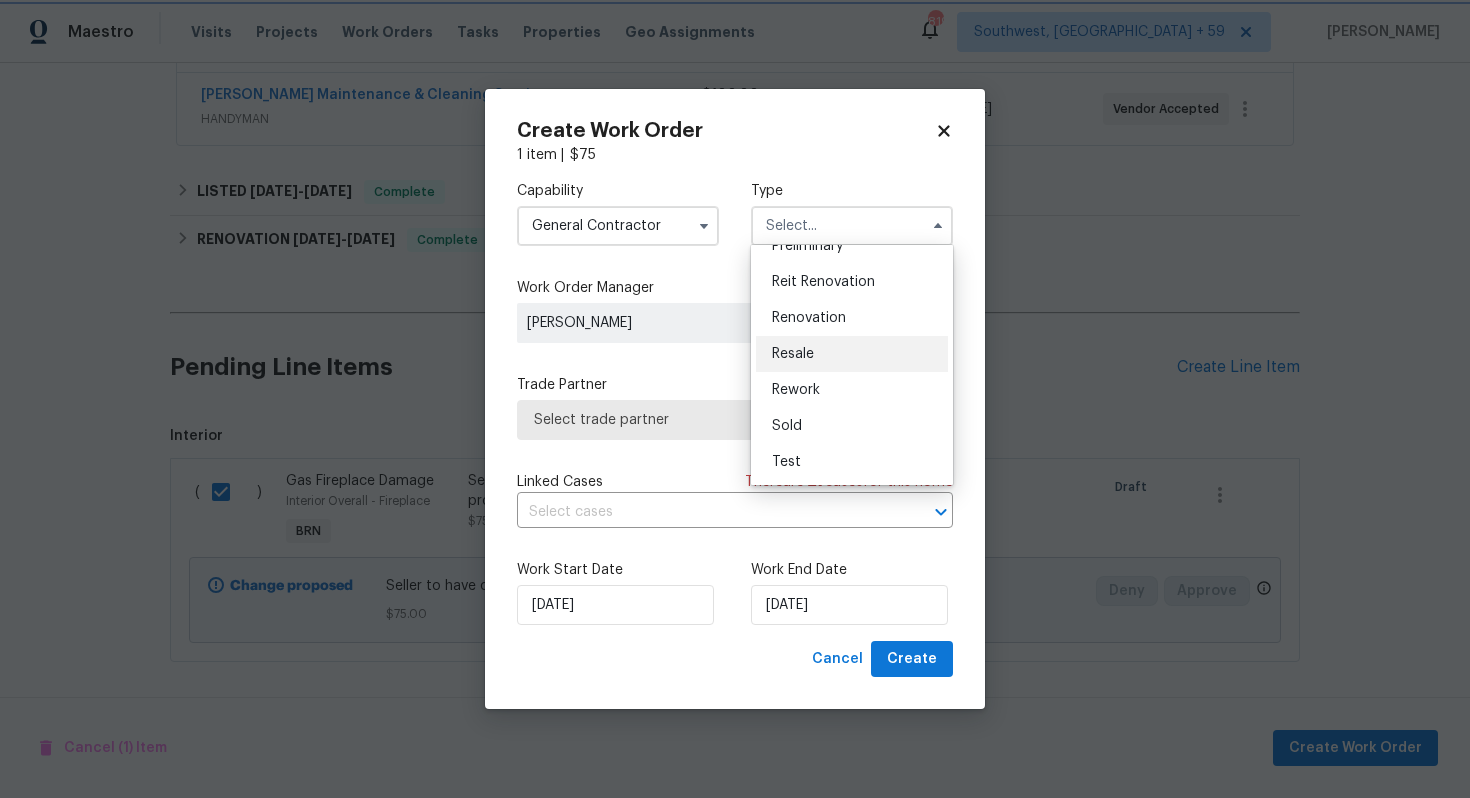 type on "Resale" 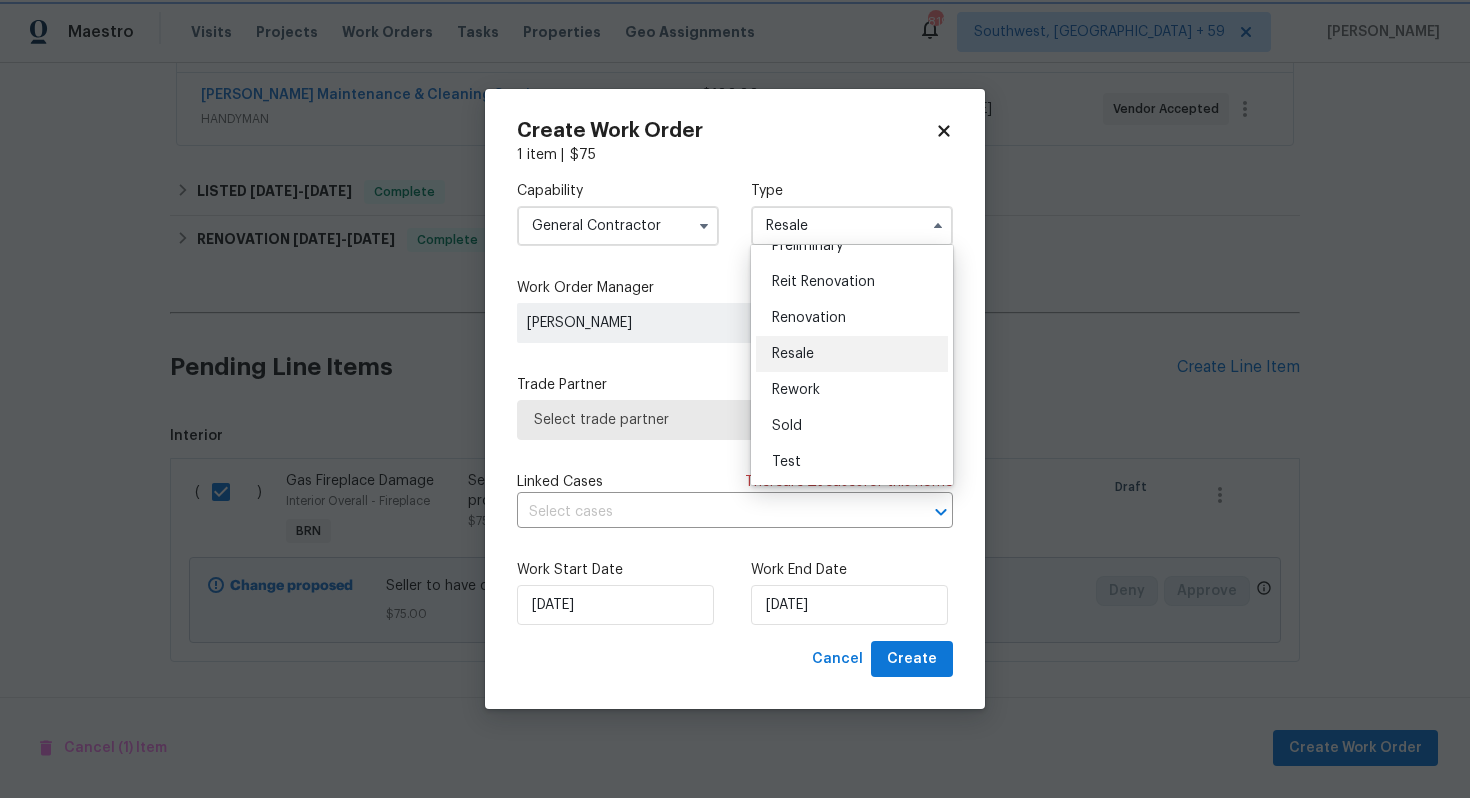 scroll, scrollTop: 0, scrollLeft: 0, axis: both 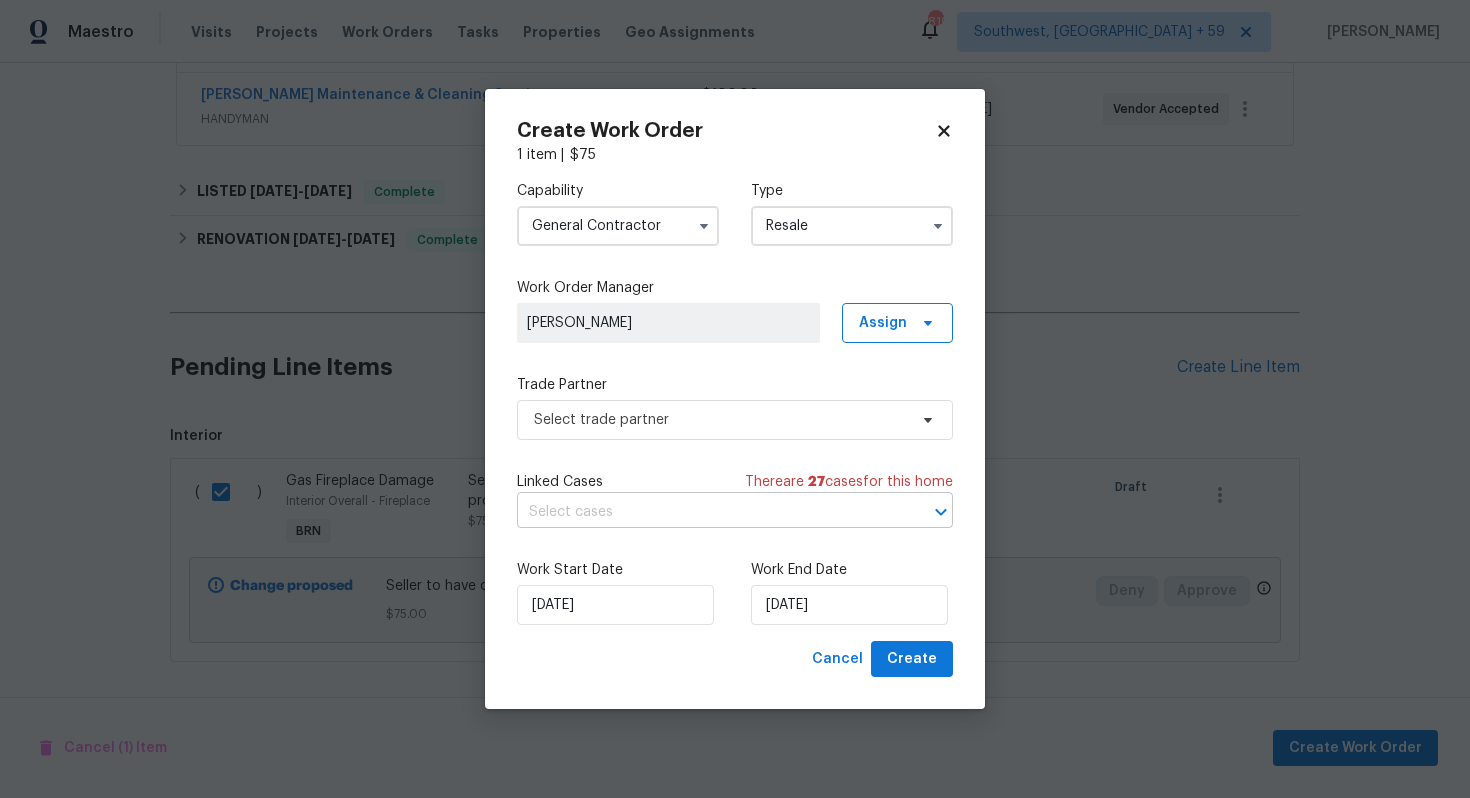 click at bounding box center [707, 512] 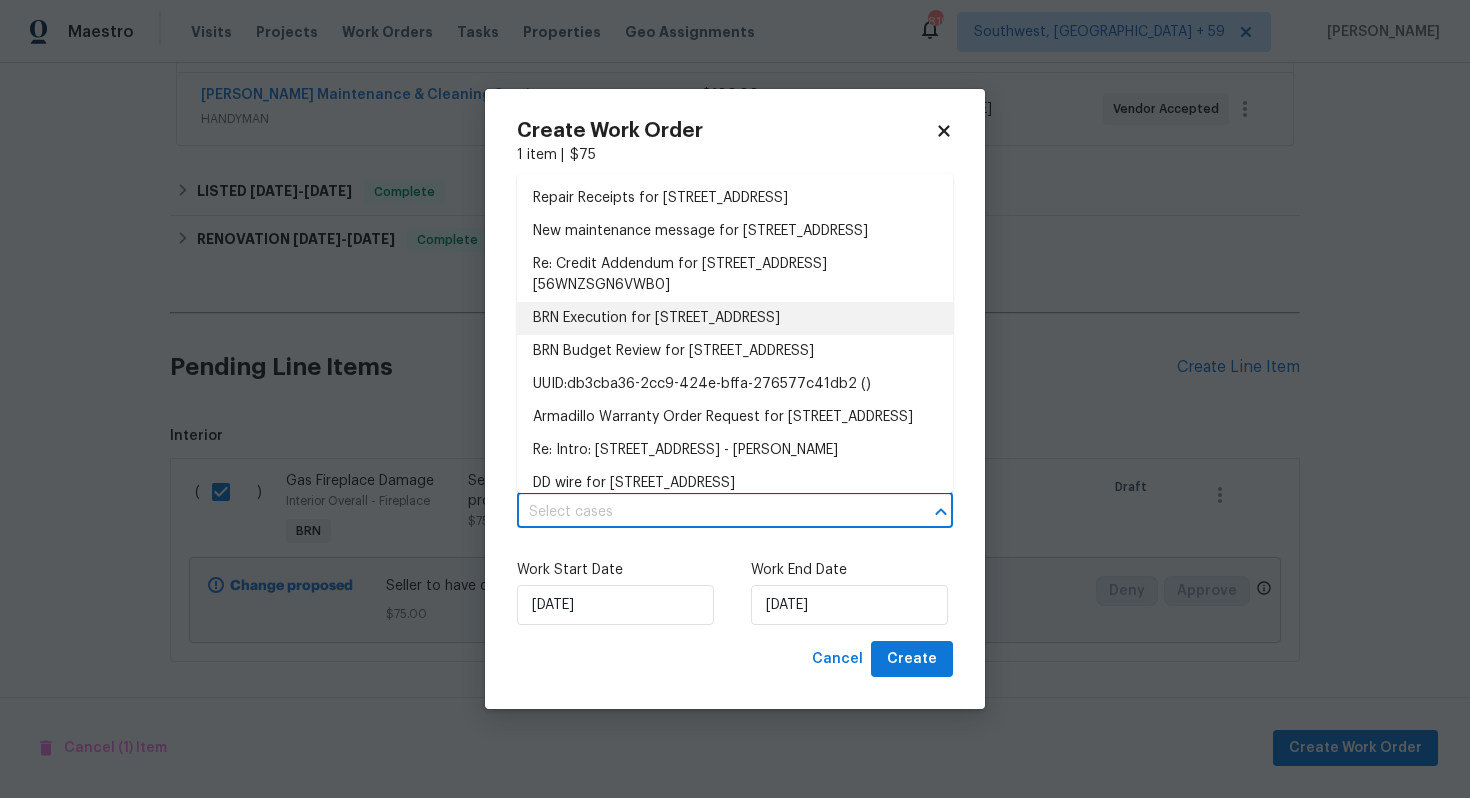 click on "BRN Execution for 350 Bent Creek Trl, Kernersville, NC 27284" at bounding box center (735, 318) 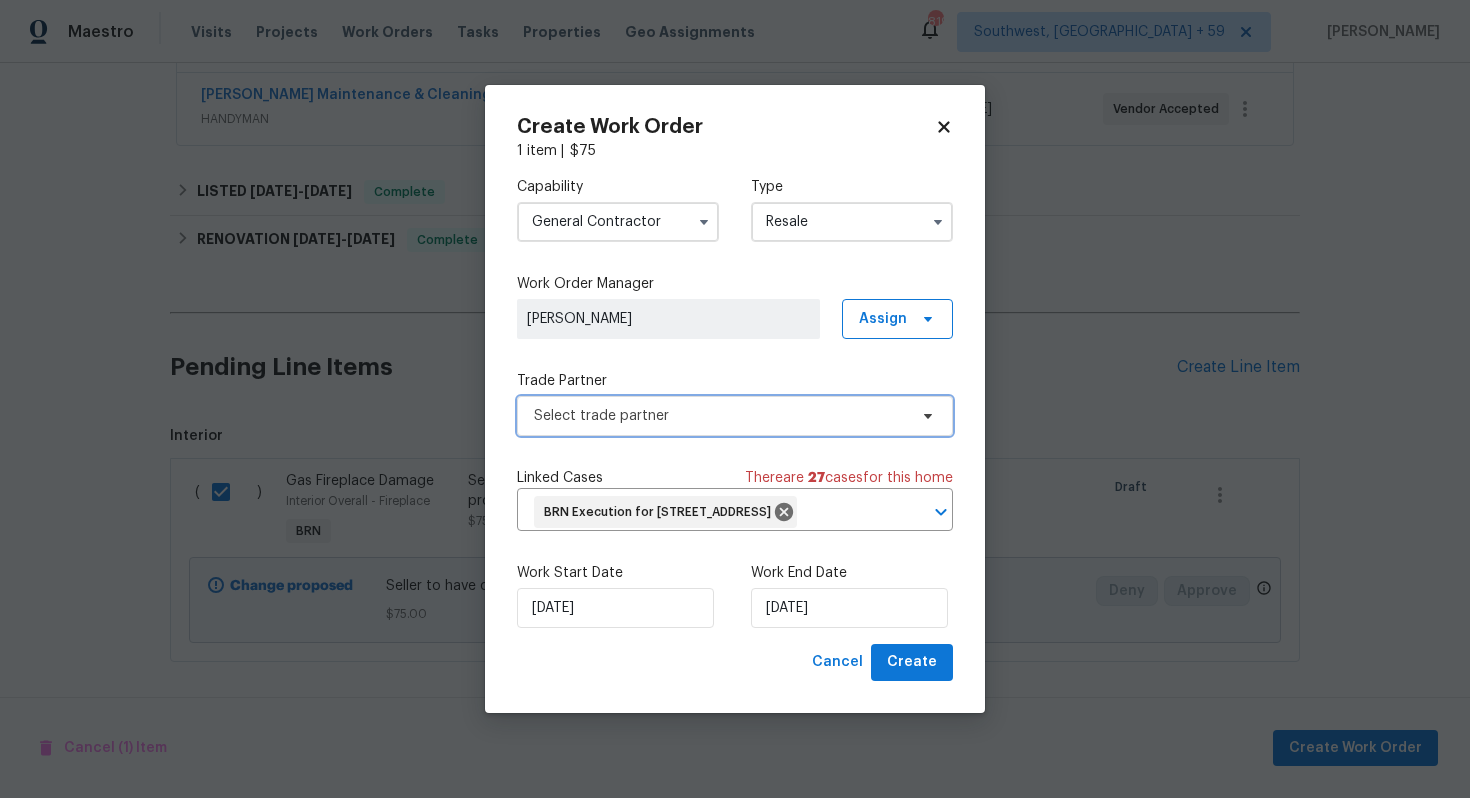 click on "Select trade partner" at bounding box center (720, 416) 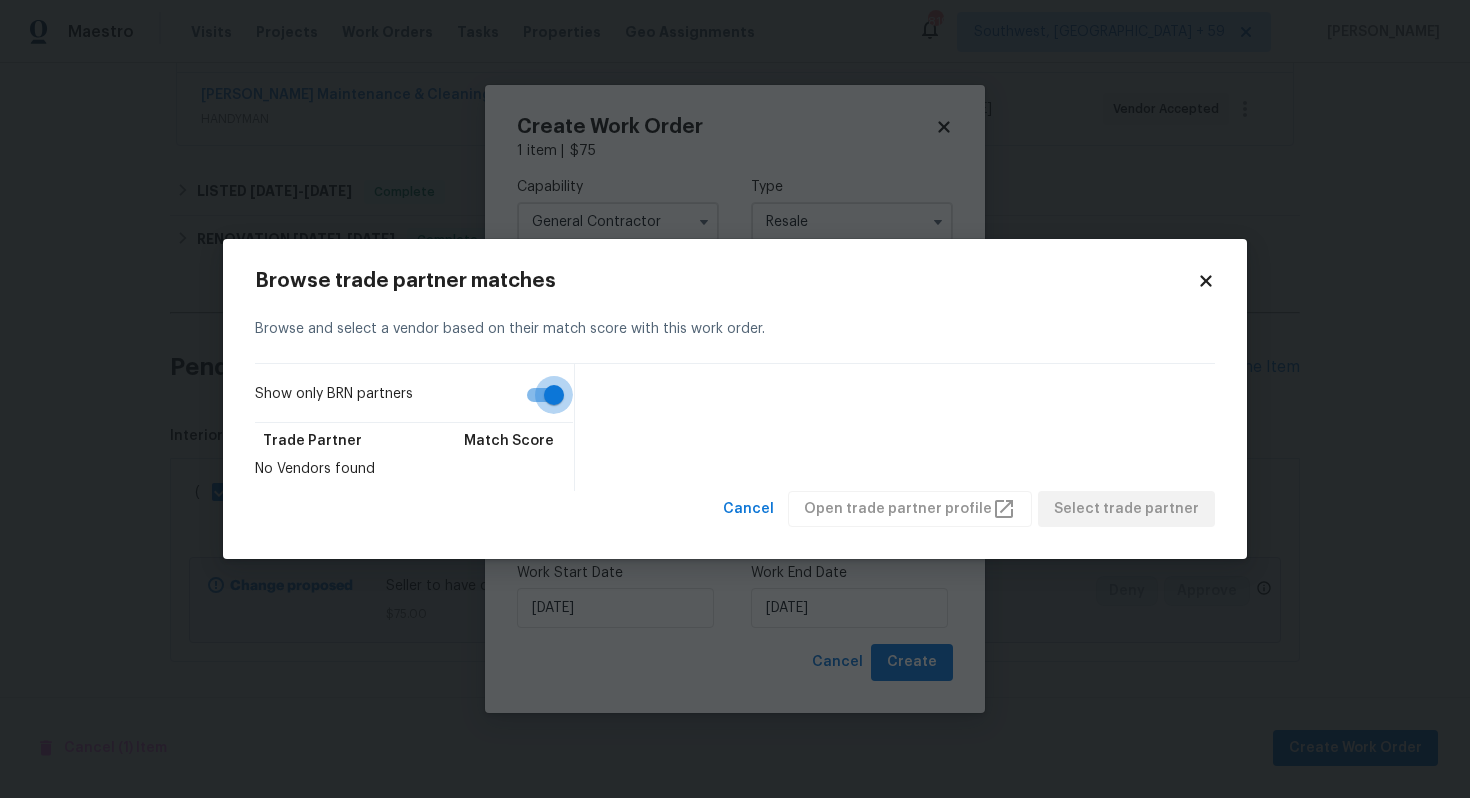 click on "Show only BRN partners" at bounding box center [554, 395] 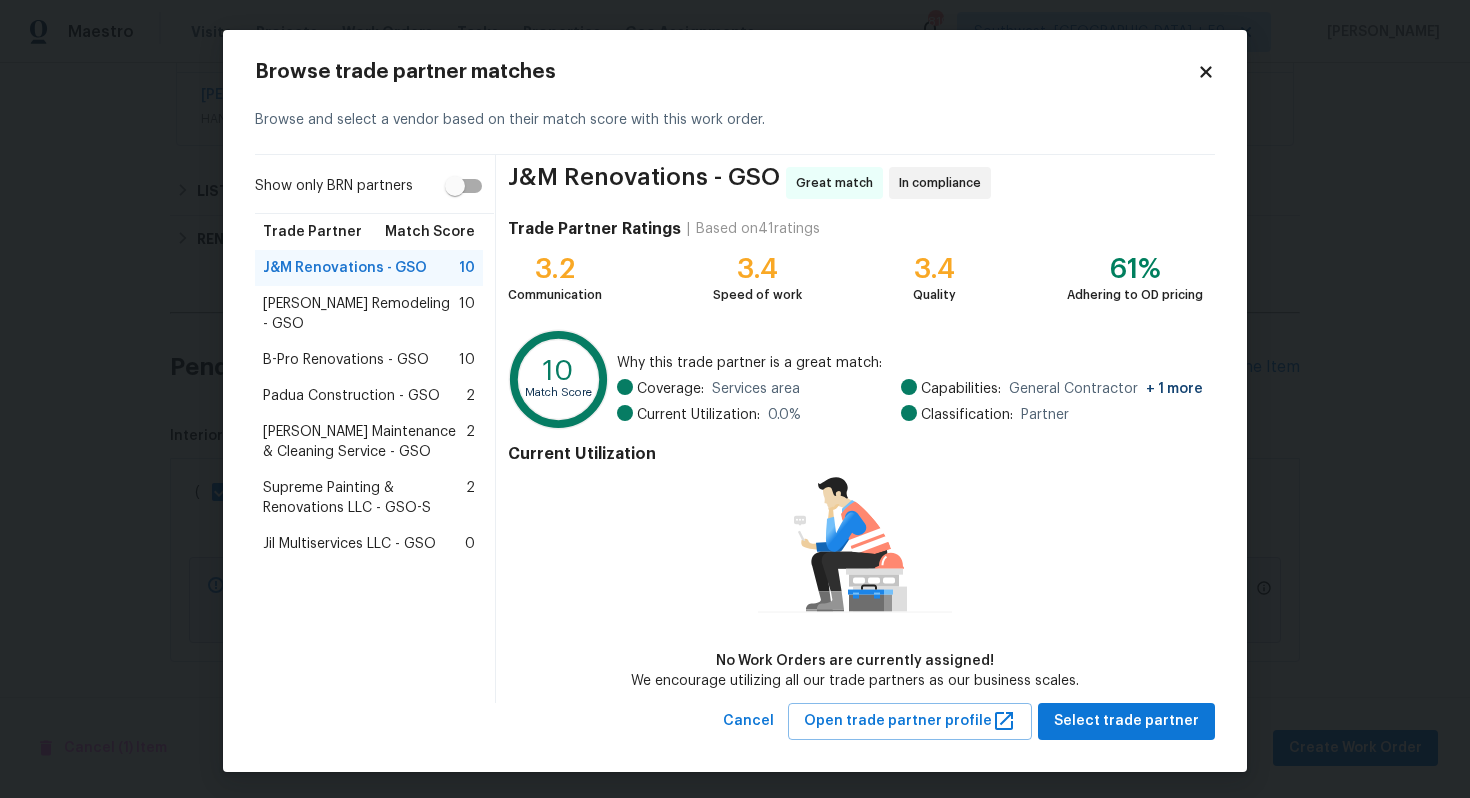 scroll, scrollTop: 2, scrollLeft: 0, axis: vertical 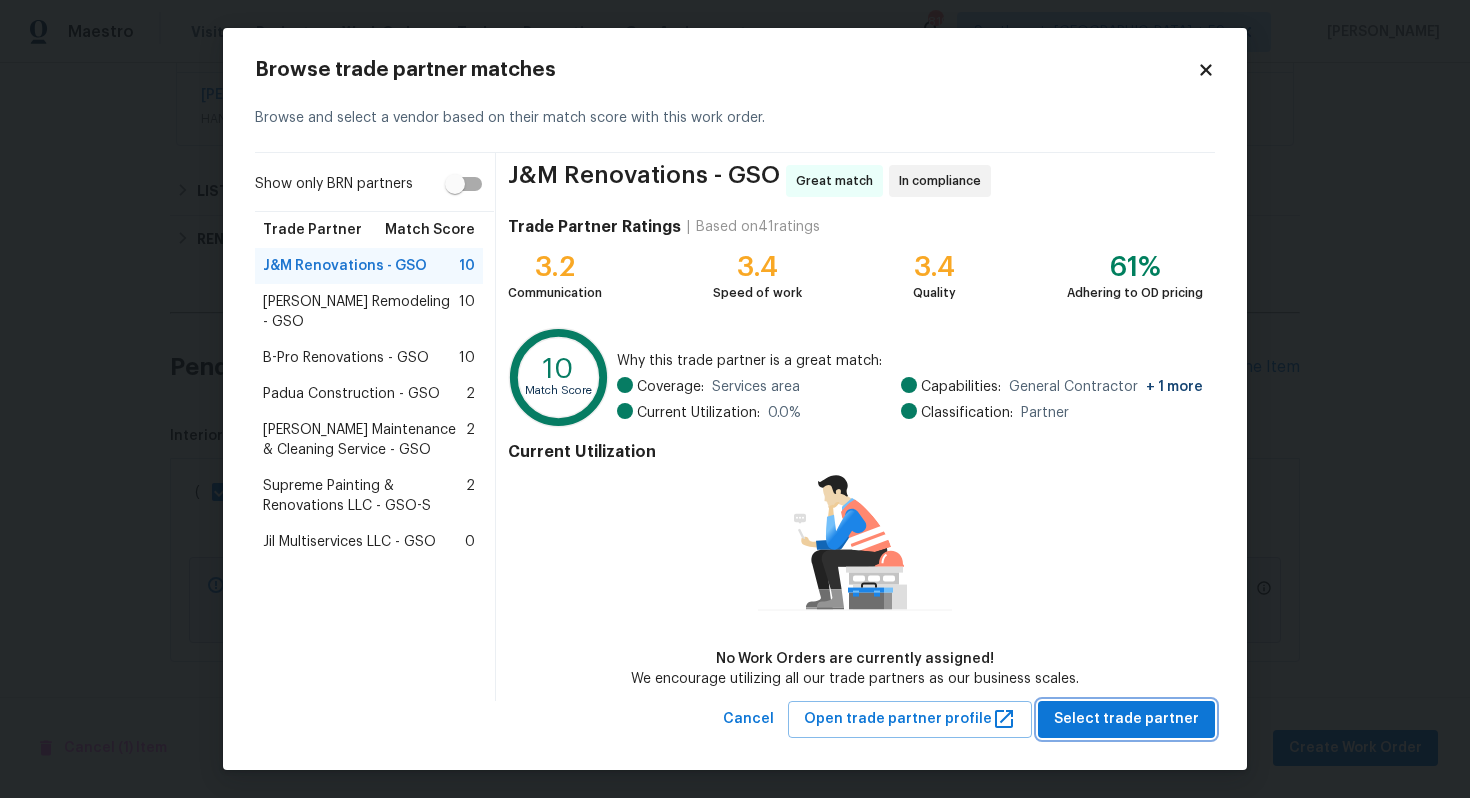 click on "Select trade partner" at bounding box center [1126, 719] 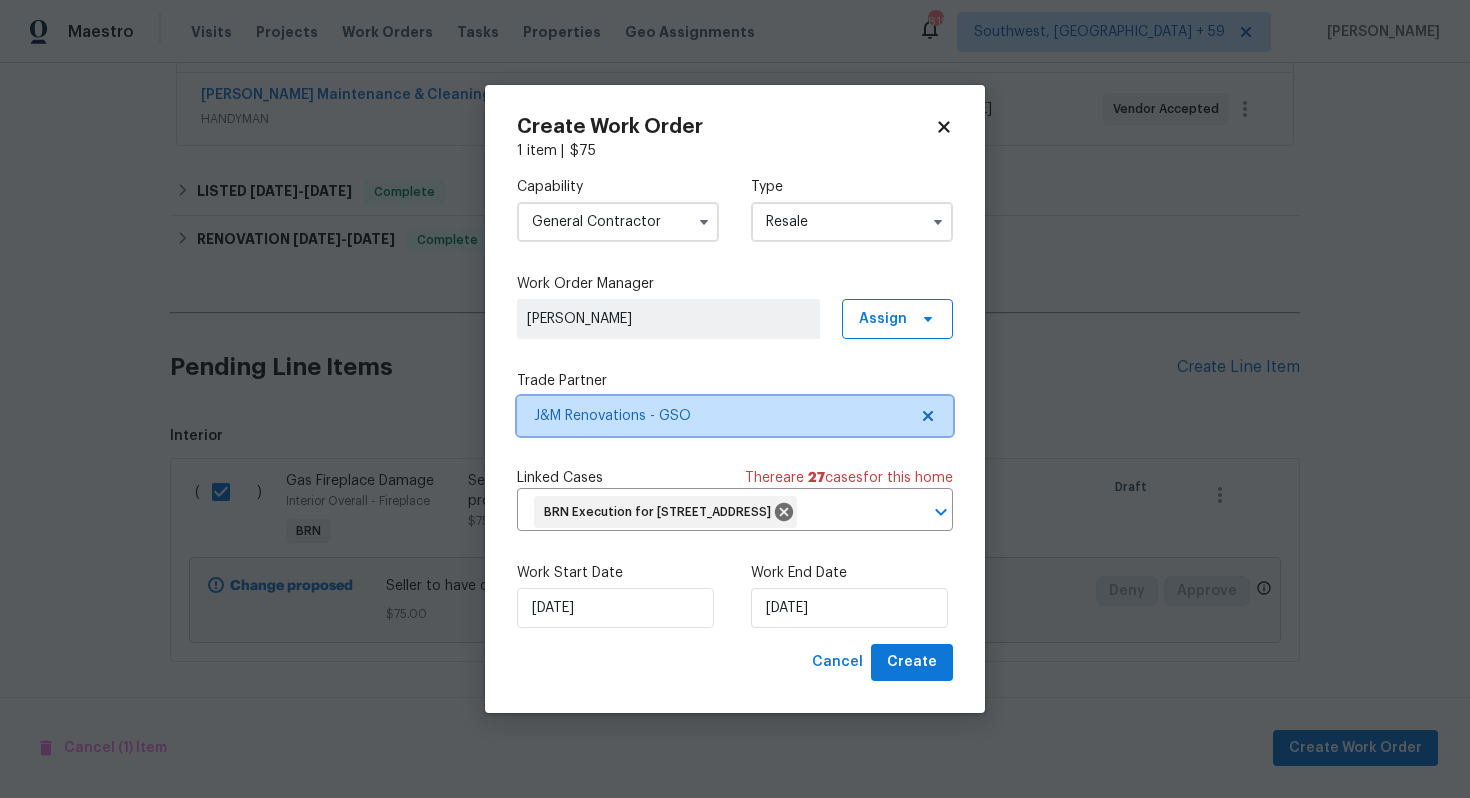 scroll, scrollTop: 0, scrollLeft: 0, axis: both 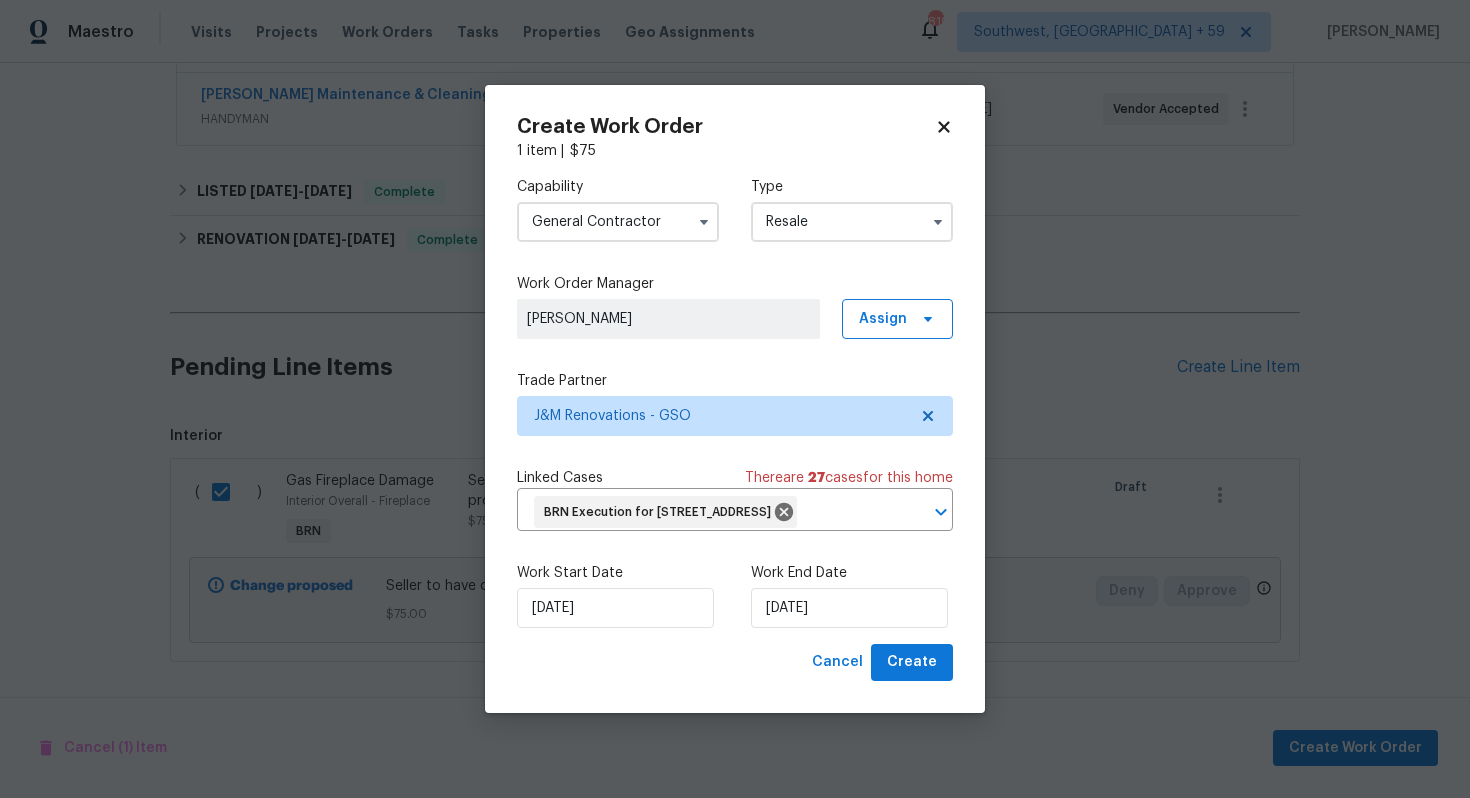 click on "Create Work Order 1 item | $ 75 Capability   General Contractor Type   Resale Work Order Manager   Ajay Godson Assign Trade Partner   J&M Renovations - GSO Linked Cases There  are   27  case s  for this home   BRN Execution for 350 Bent Creek Trl, Kernersville, NC 27284 ​ Work Start Date   7/18/2025 Work End Date   7/18/2025 Cancel Create" at bounding box center [735, 399] 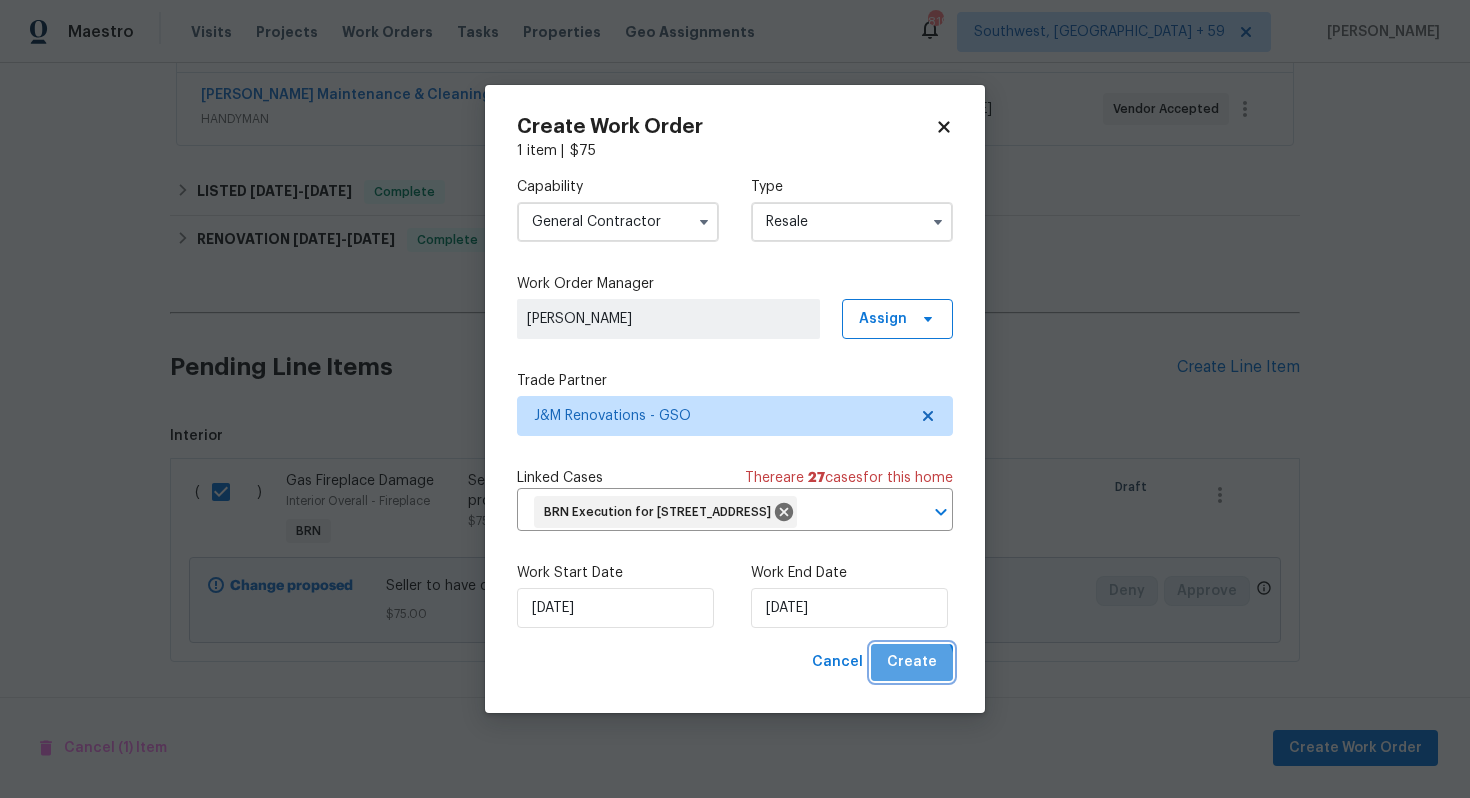 click on "Create" at bounding box center (912, 662) 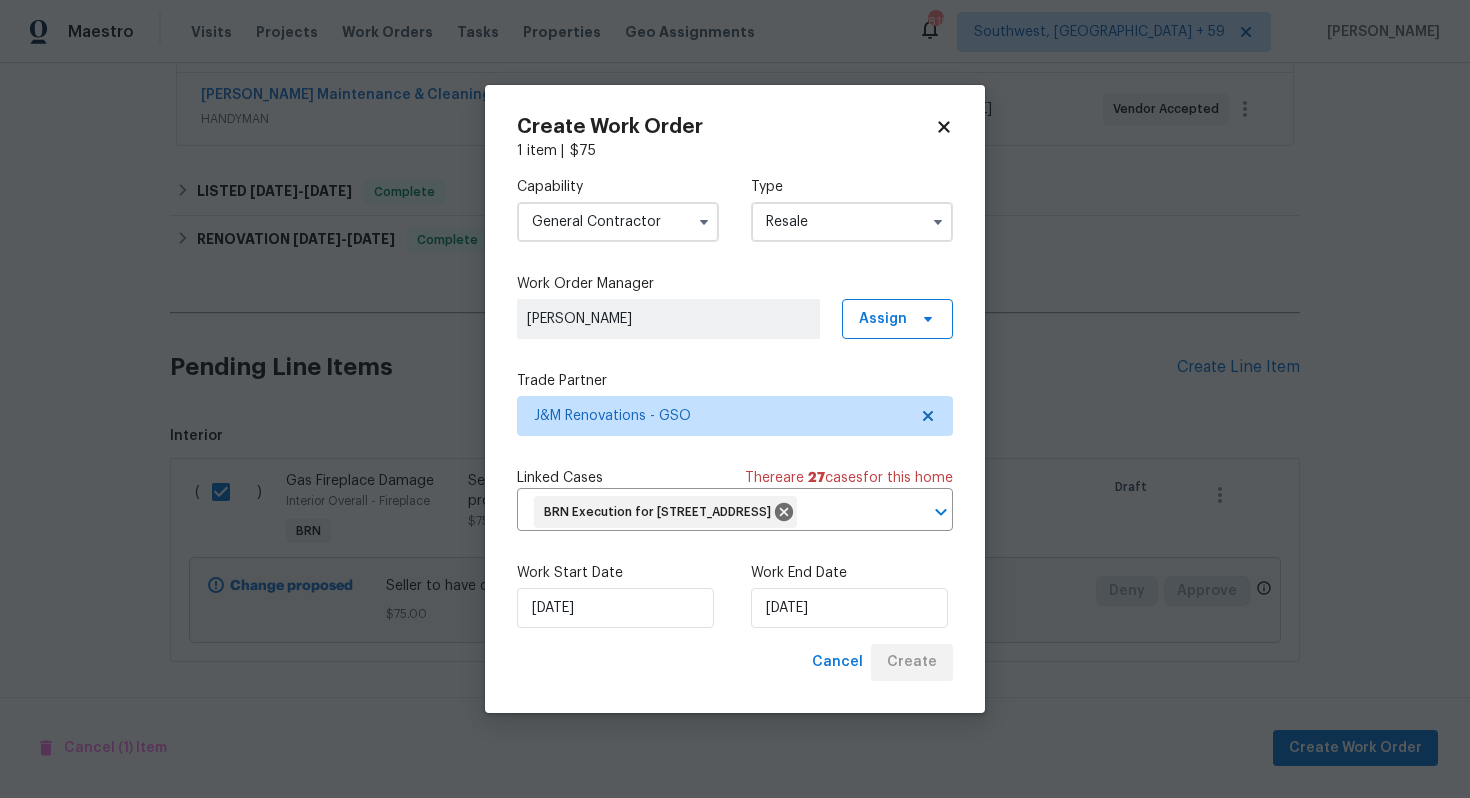 scroll, scrollTop: 292, scrollLeft: 0, axis: vertical 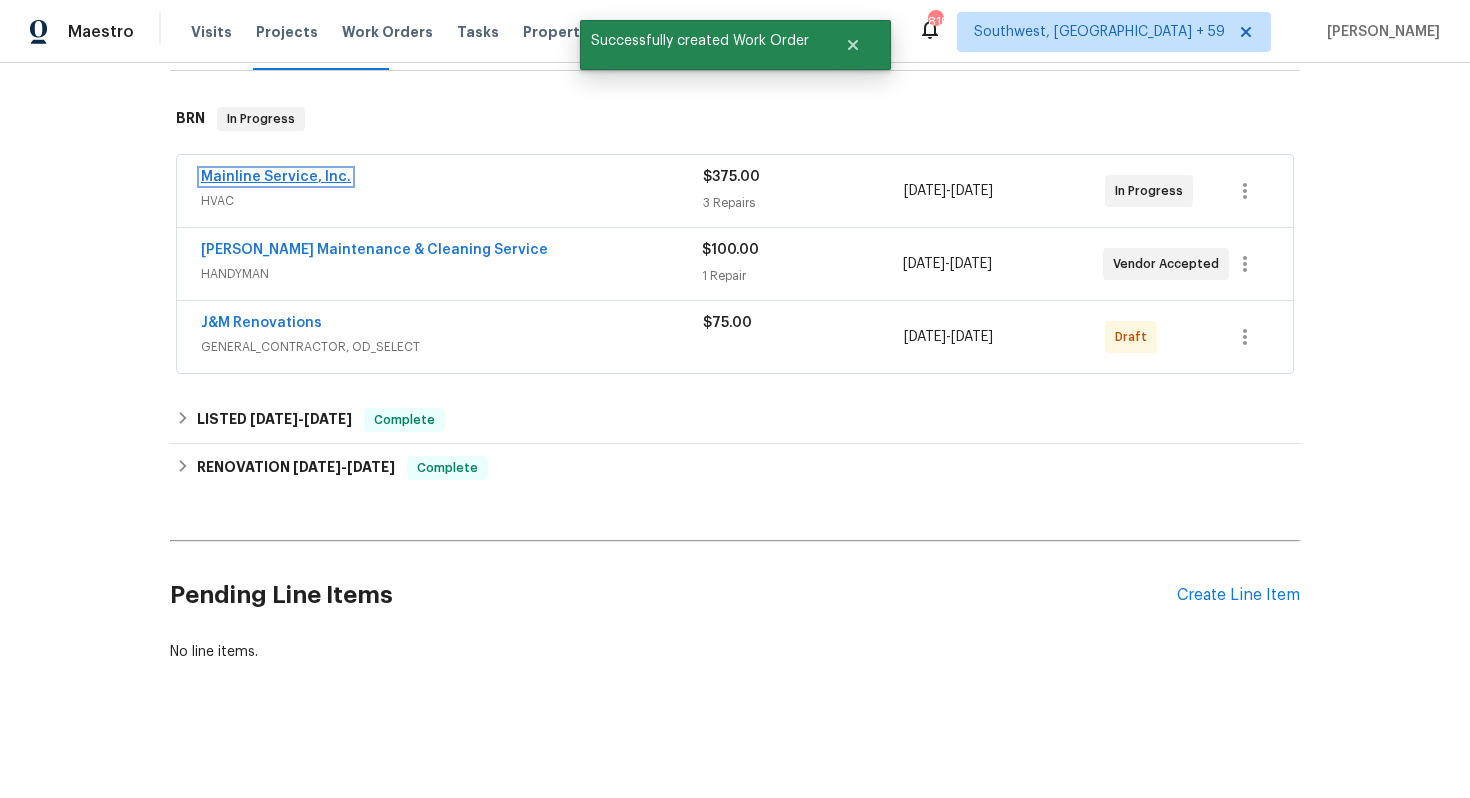 click on "Mainline Service, Inc." at bounding box center [276, 177] 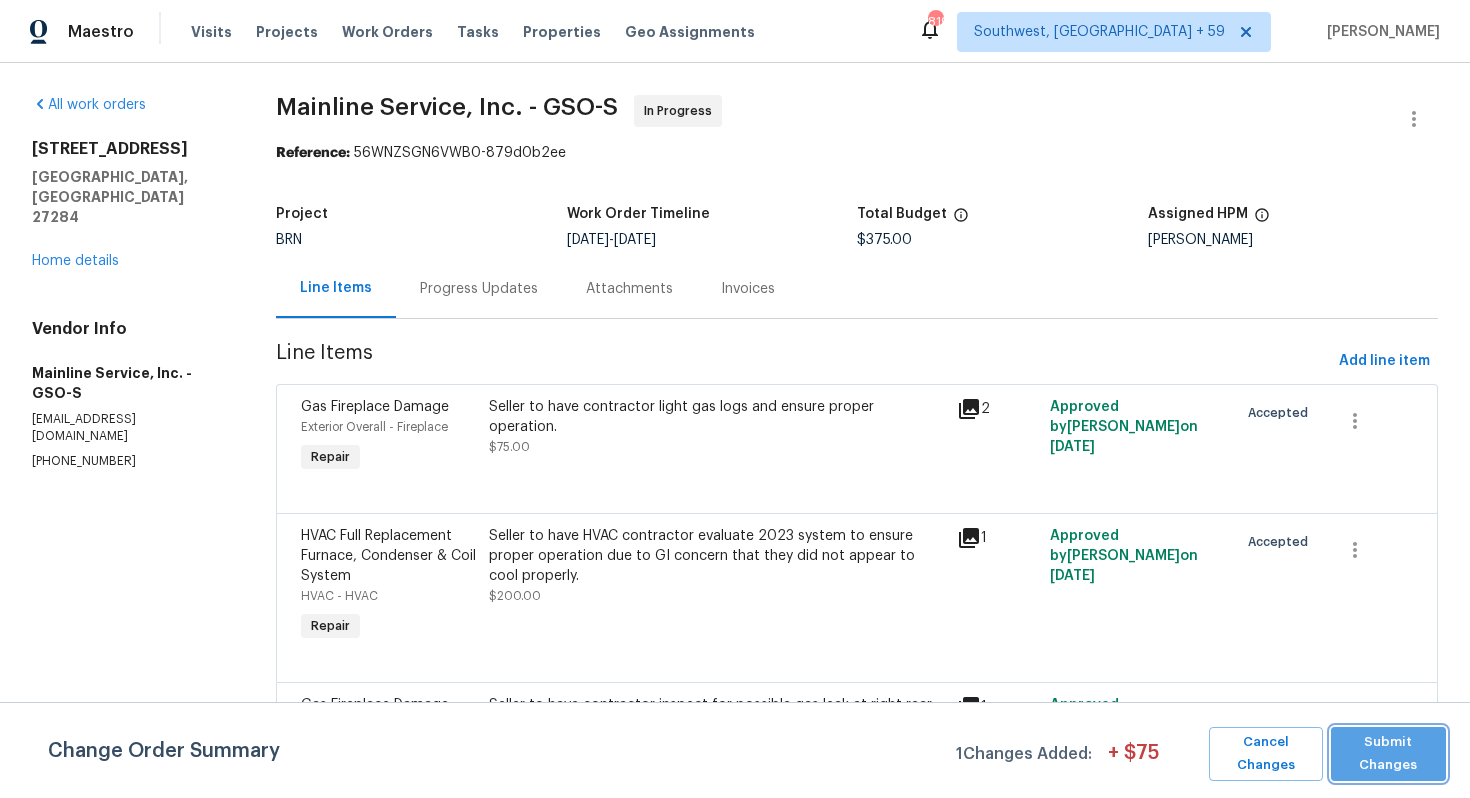click on "Submit Changes" at bounding box center (1388, 754) 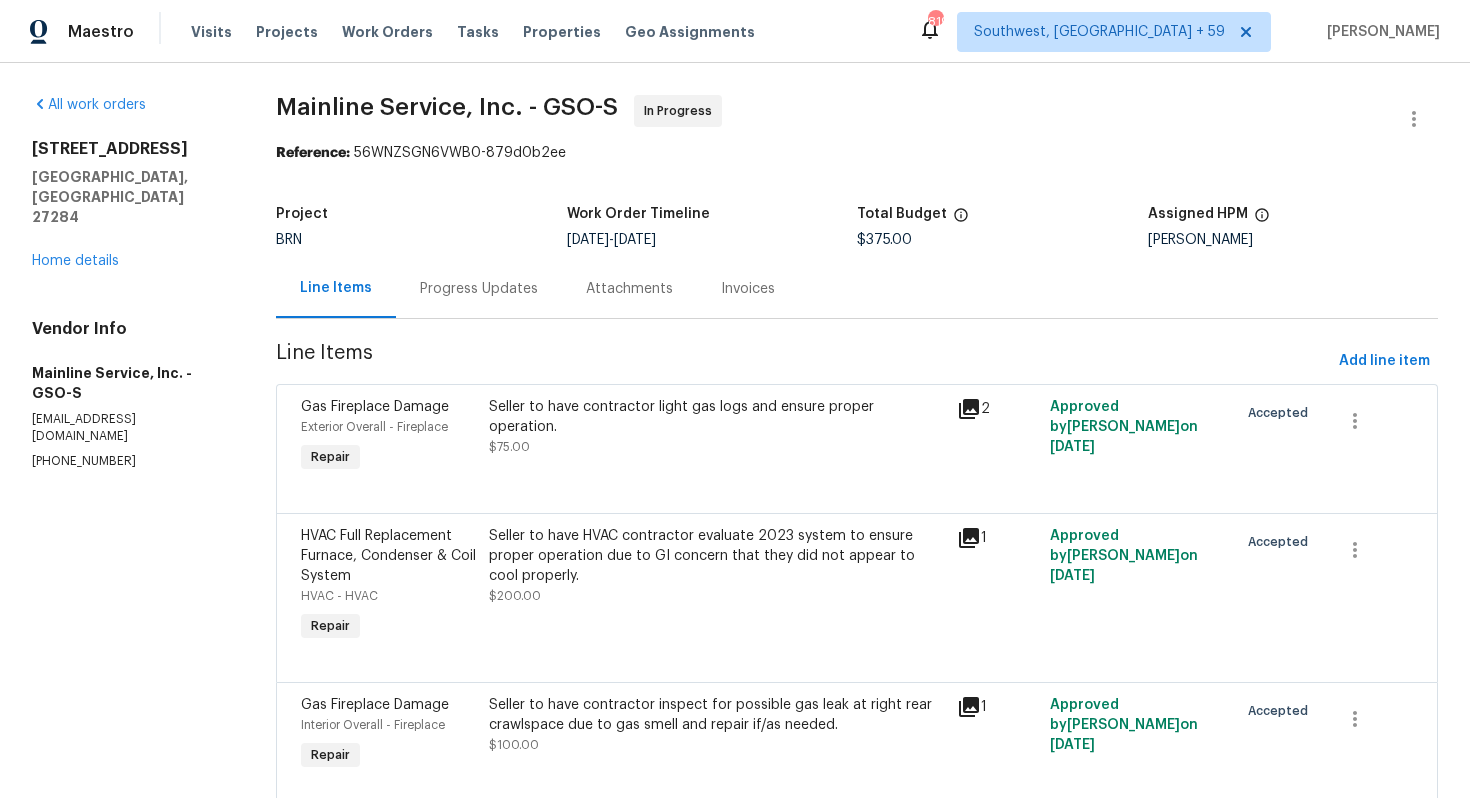 click on "Progress Updates" at bounding box center (479, 289) 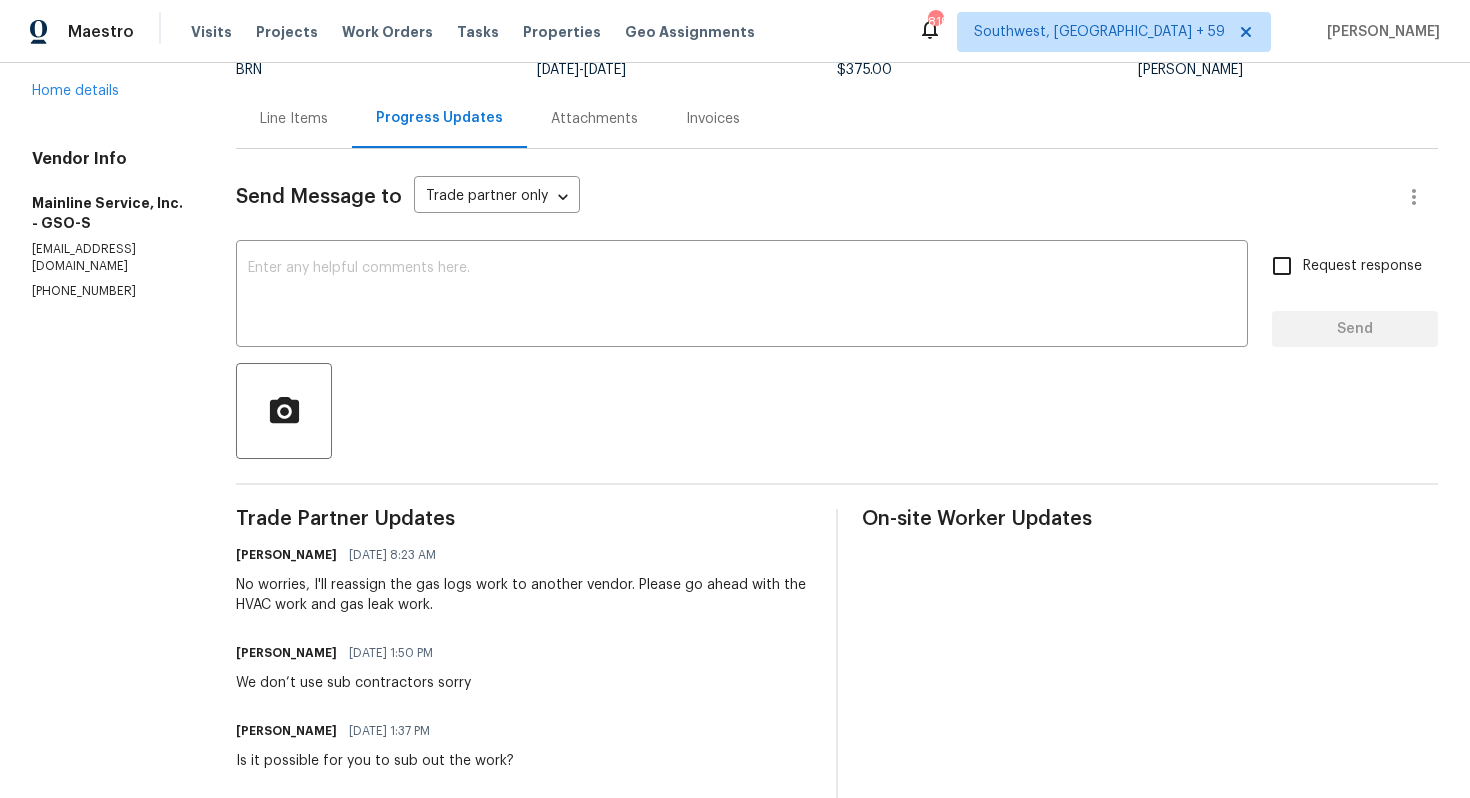 scroll, scrollTop: 0, scrollLeft: 0, axis: both 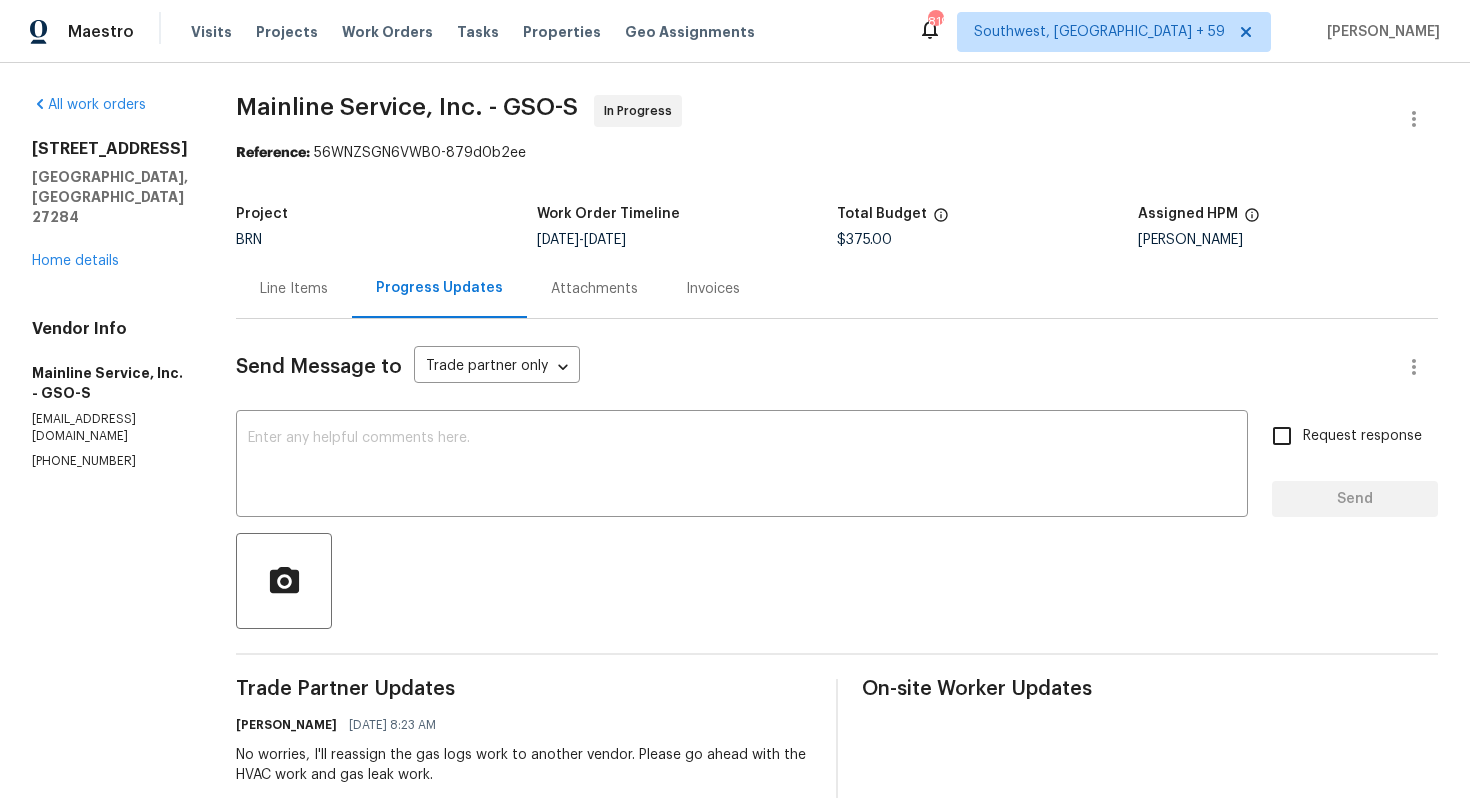 click on "Line Items" at bounding box center (294, 289) 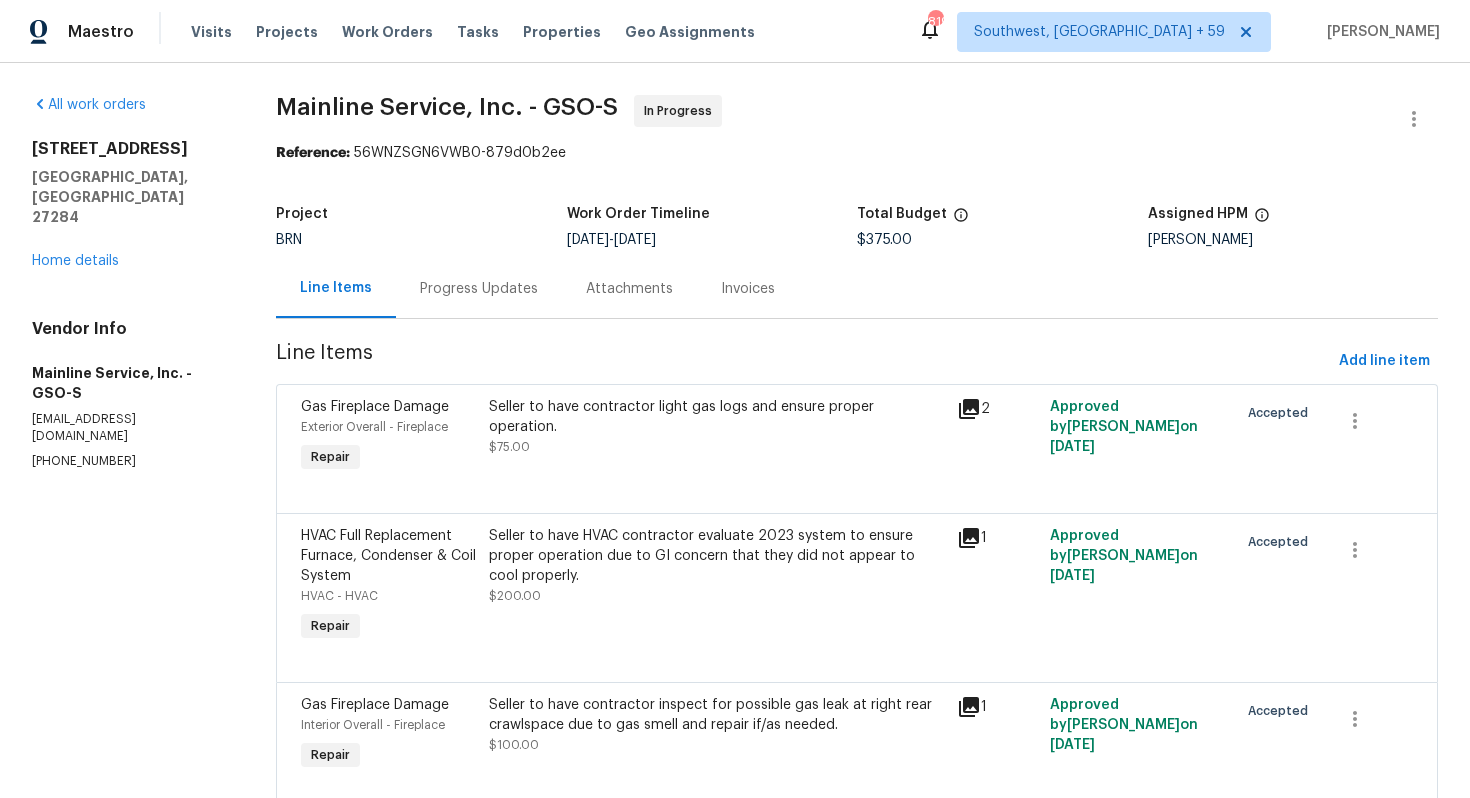 click on "Progress Updates" at bounding box center (479, 289) 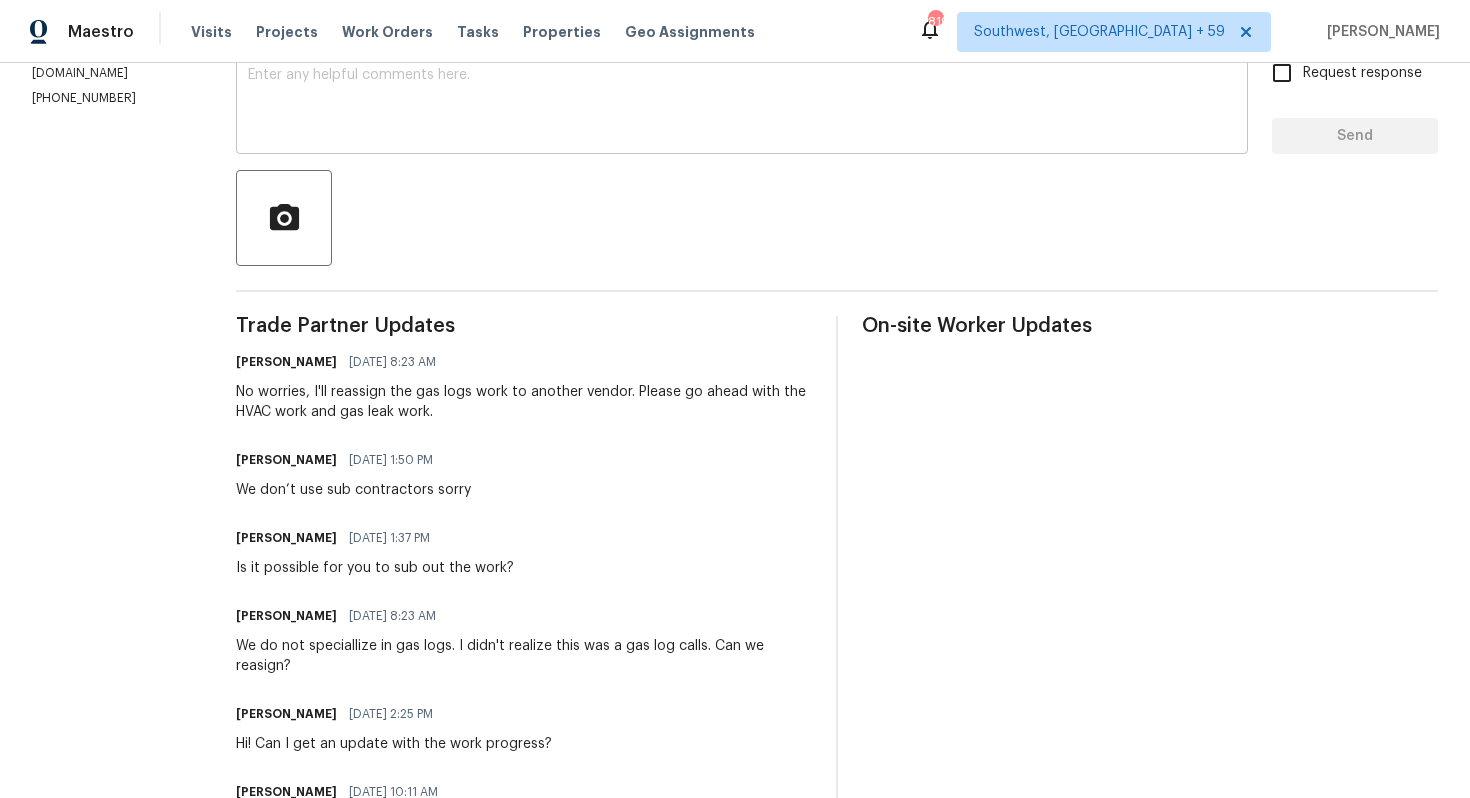 scroll, scrollTop: 671, scrollLeft: 0, axis: vertical 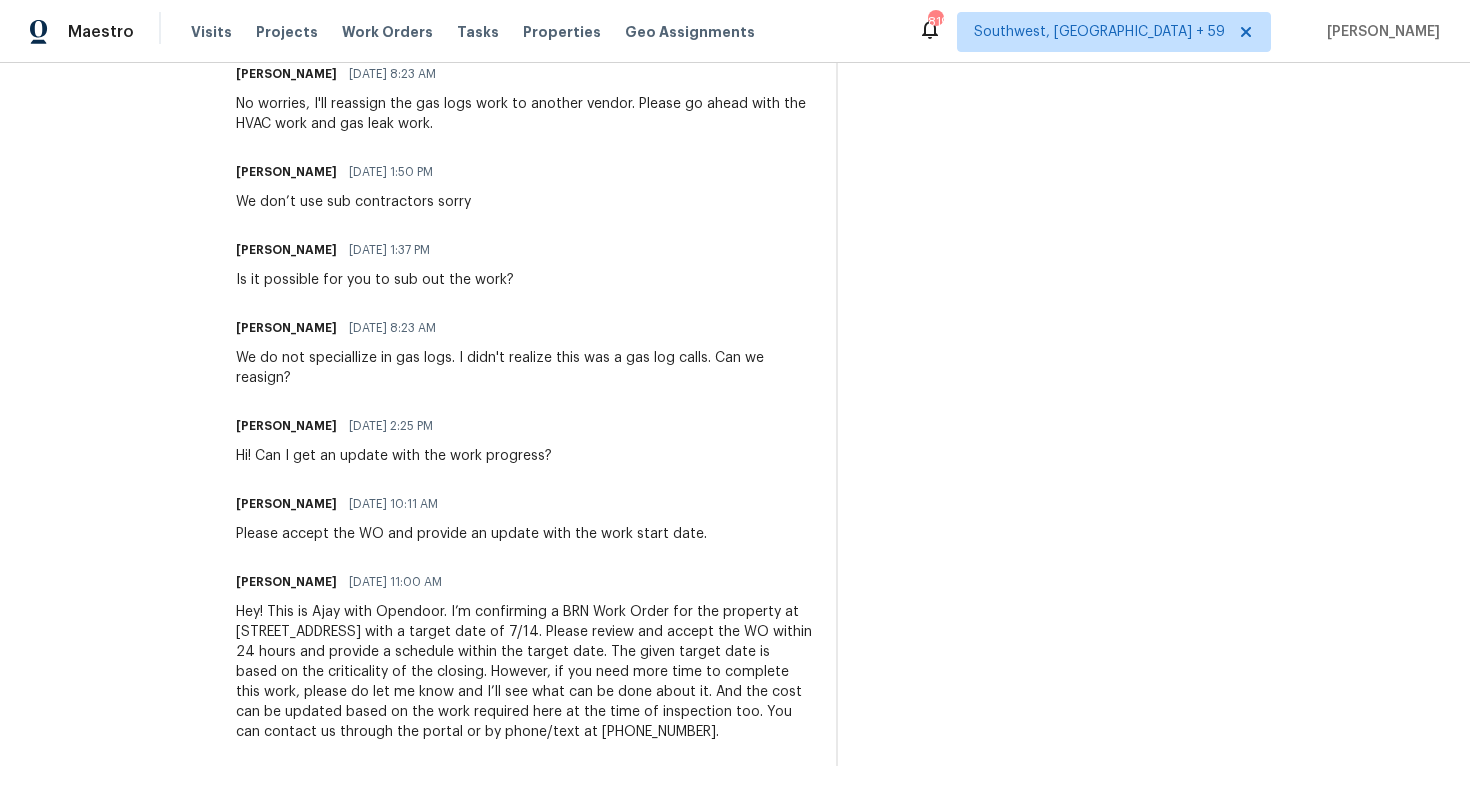 click on "Hey! This is Ajay with Opendoor. I’m confirming a BRN Work Order for the property at 350 Bent Creek Trl, Kernersville, NC 27284 with a target date of 7/14. Please review and accept the WO within 24 hours and provide a schedule within the target date. The given target date is based on the criticality of the closing. However, if you need more time to complete this work, please do let me know and I’ll see what can be done about it. And the cost can be updated based on the work required here at the time of inspection too. You can contact us through the portal or by phone/text at 650-800-9524." at bounding box center (524, 672) 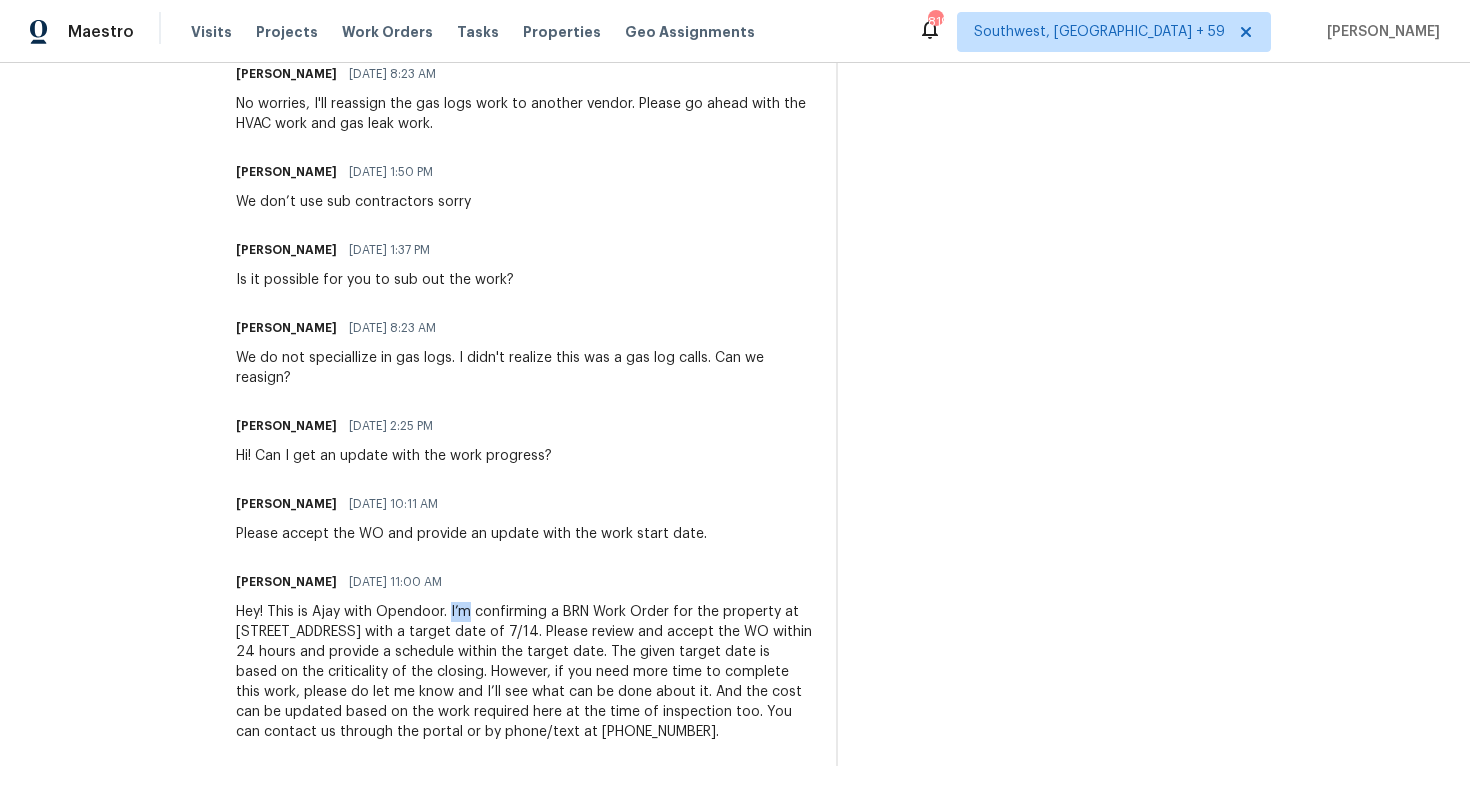 click on "Hey! This is Ajay with Opendoor. I’m confirming a BRN Work Order for the property at 350 Bent Creek Trl, Kernersville, NC 27284 with a target date of 7/14. Please review and accept the WO within 24 hours and provide a schedule within the target date. The given target date is based on the criticality of the closing. However, if you need more time to complete this work, please do let me know and I’ll see what can be done about it. And the cost can be updated based on the work required here at the time of inspection too. You can contact us through the portal or by phone/text at 650-800-9524." at bounding box center (524, 672) 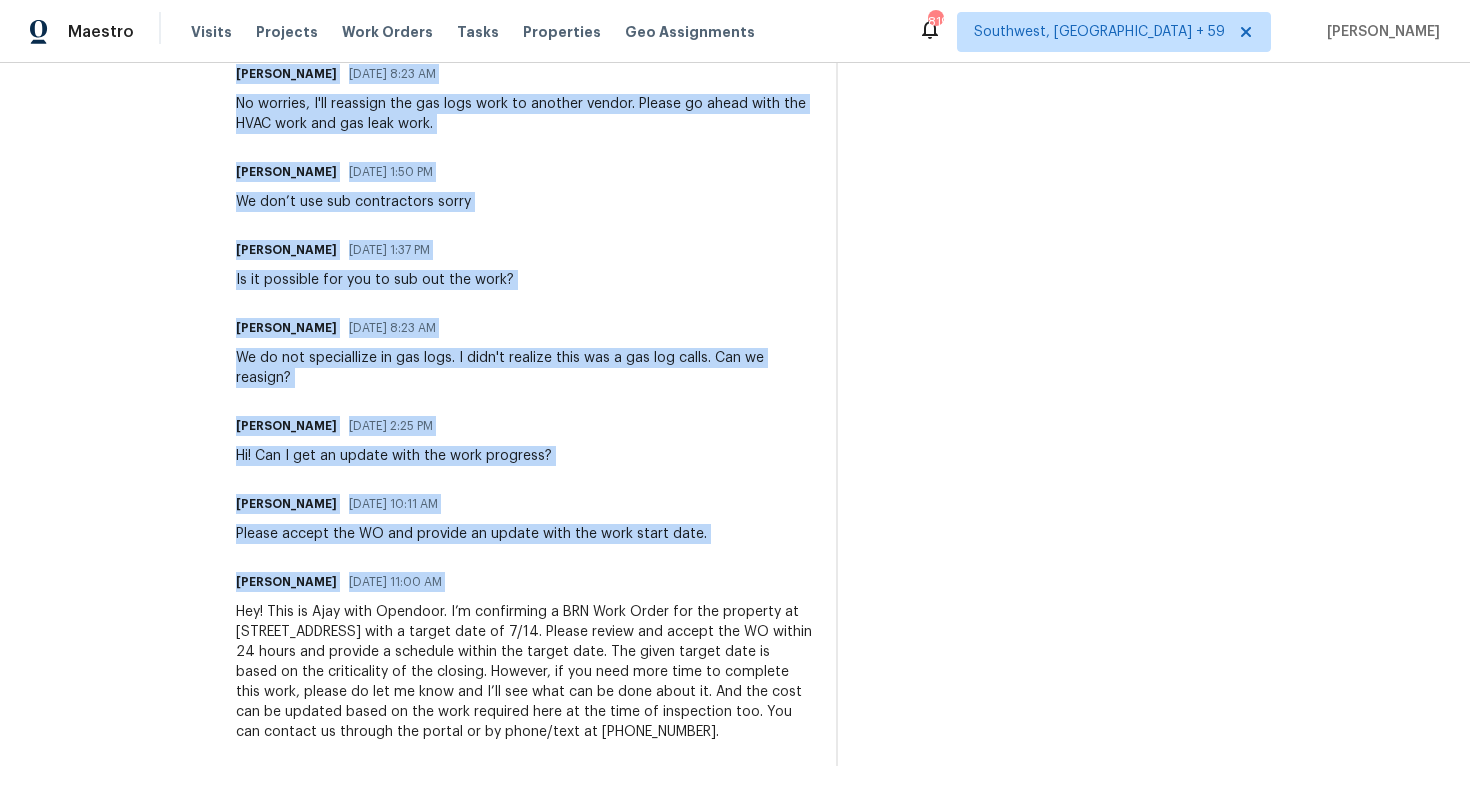 copy on "Trade Partner Updates Ajay Godson 07/18/2025 8:23 AM No worries, I'll reassign the gas logs work to another vendor. Please go ahead with the HVAC work and gas leak work. Melissa Parker 07/16/2025 1:50 PM We don’t use sub contractors sorry Ajay Godson 07/16/2025 1:37 PM Is it possible for you to sub out the work? Melissa Parker 07/16/2025 8:23 AM We do not speciallize in gas logs. I didn't realize this was a gas log calls. Can we reasign? Ajay Godson 07/14/2025 2:25 PM Hi! Can I get an update with the work progress? Ajay Godson 07/11/2025 10:11 AM Please accept the WO and provide an update with the work start date. Ajay Godson 07/10/2025 11:00 AM" 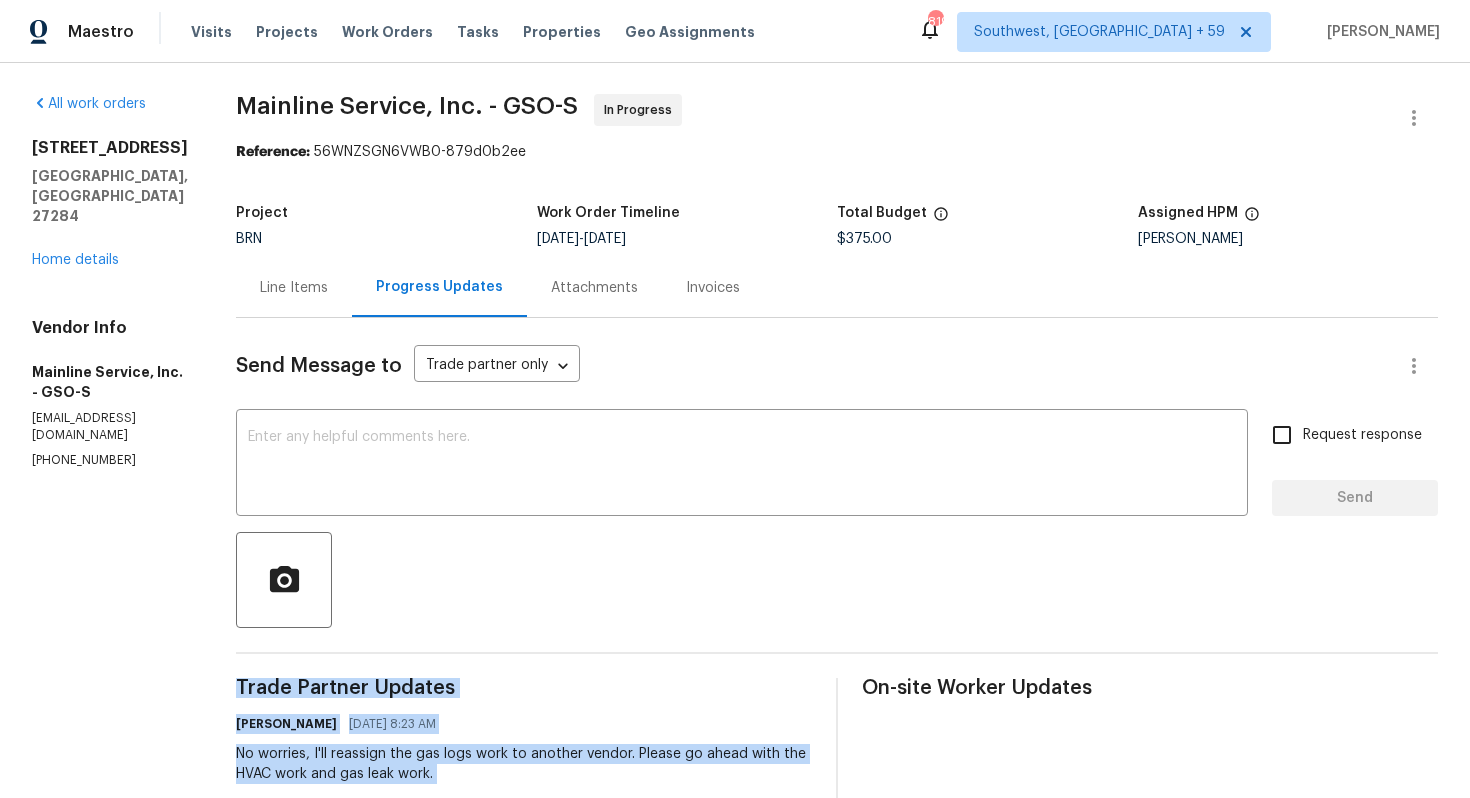 scroll, scrollTop: 0, scrollLeft: 0, axis: both 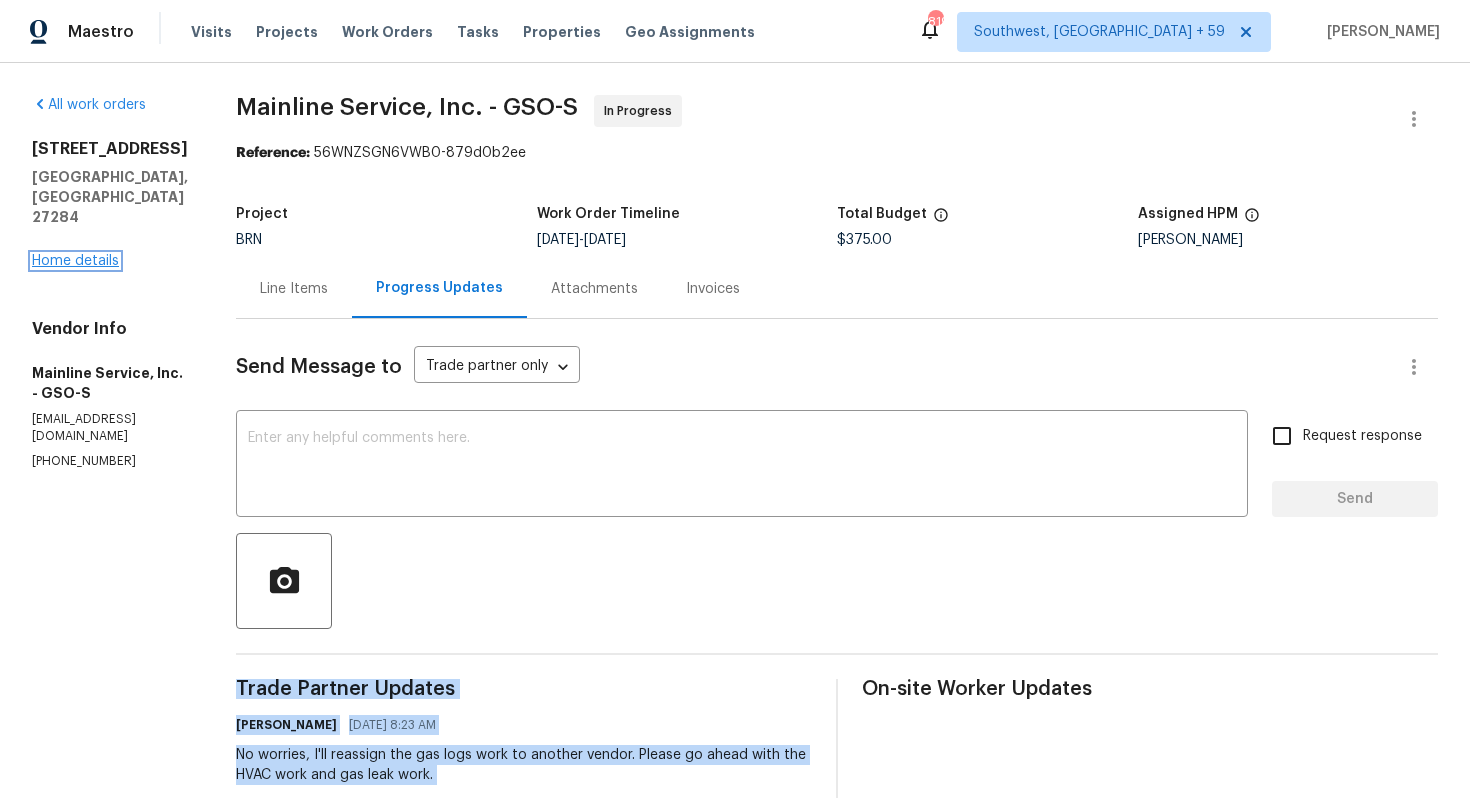 click on "Home details" at bounding box center (75, 261) 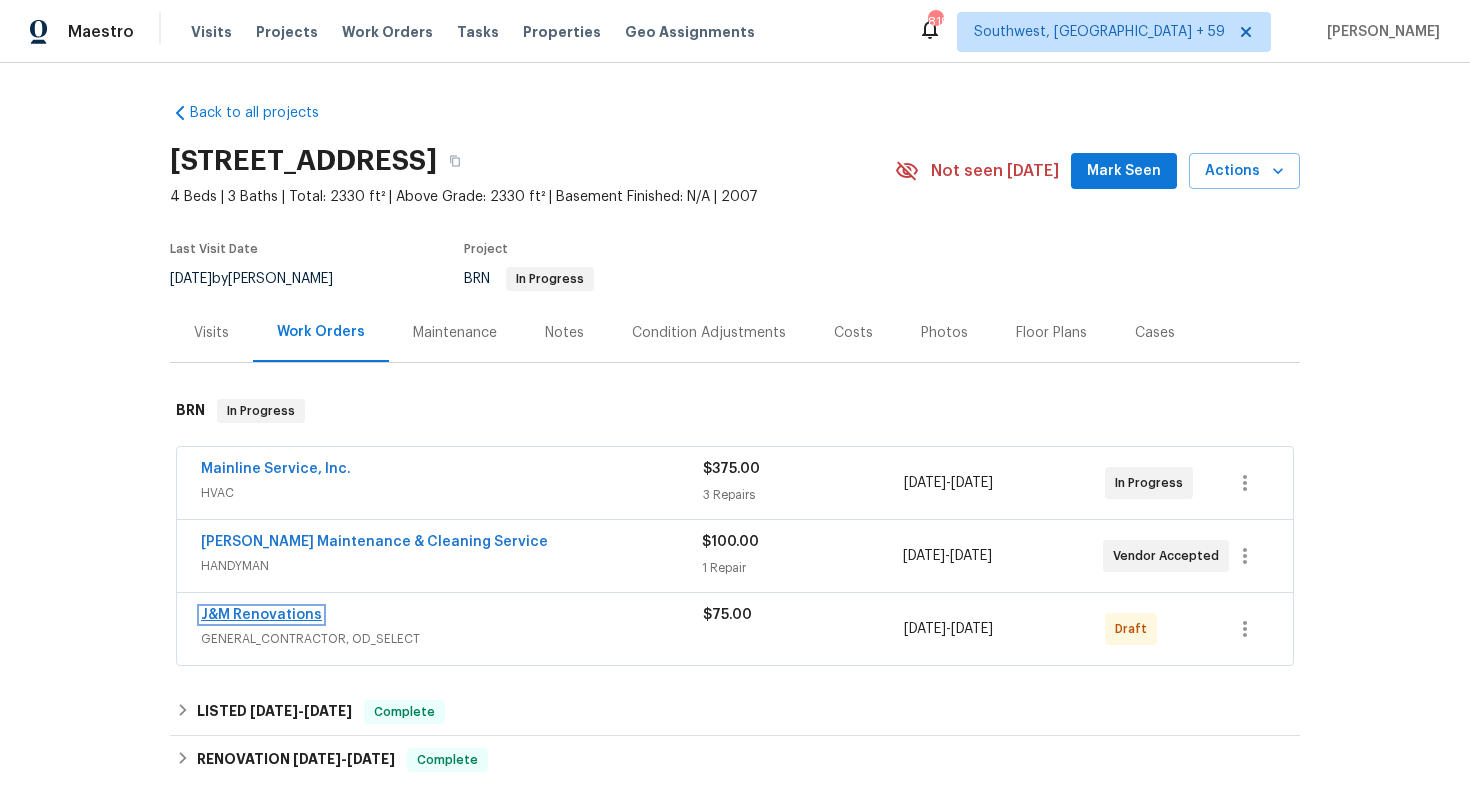 click on "J&M Renovations" at bounding box center (261, 615) 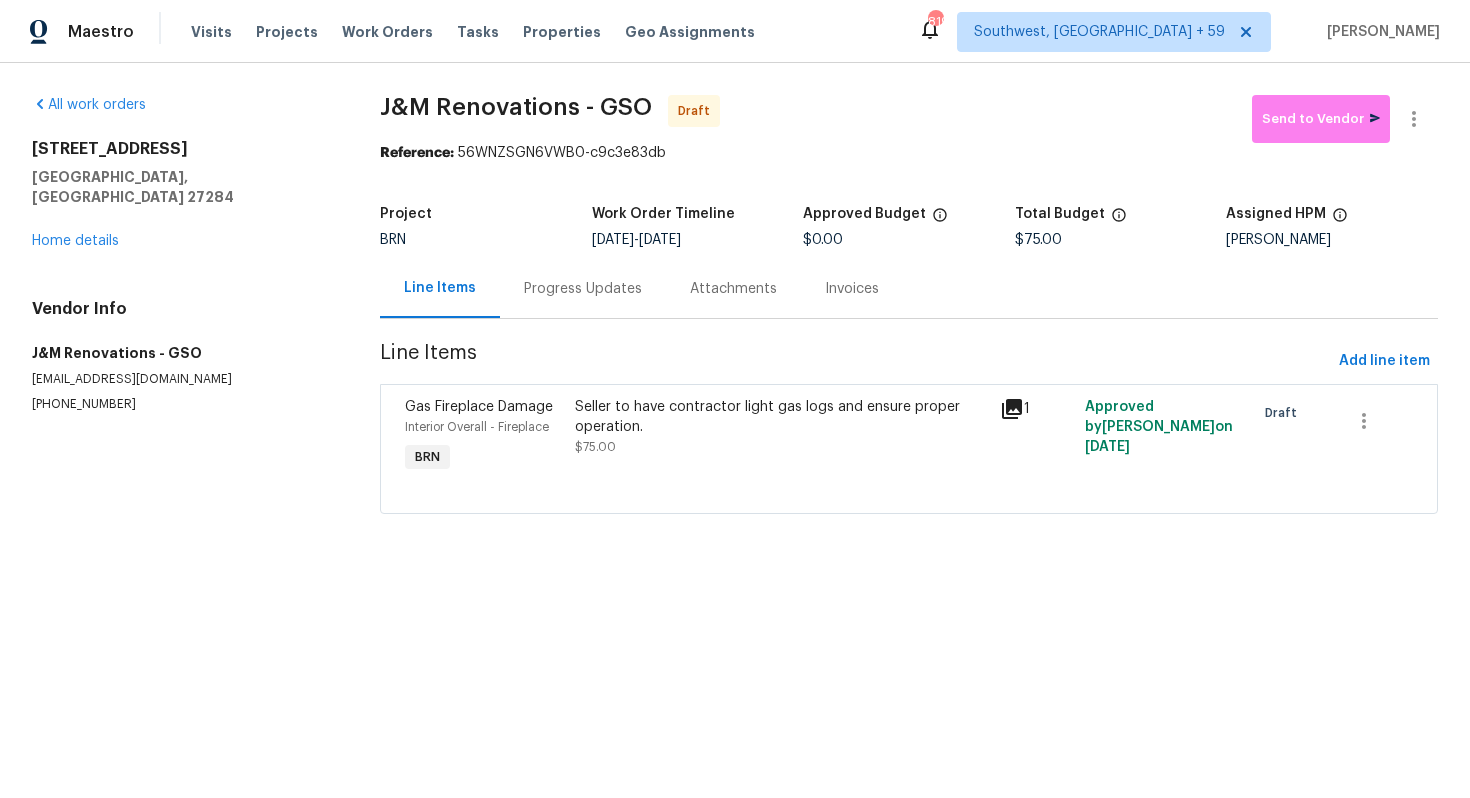 click on "Progress Updates" at bounding box center (583, 289) 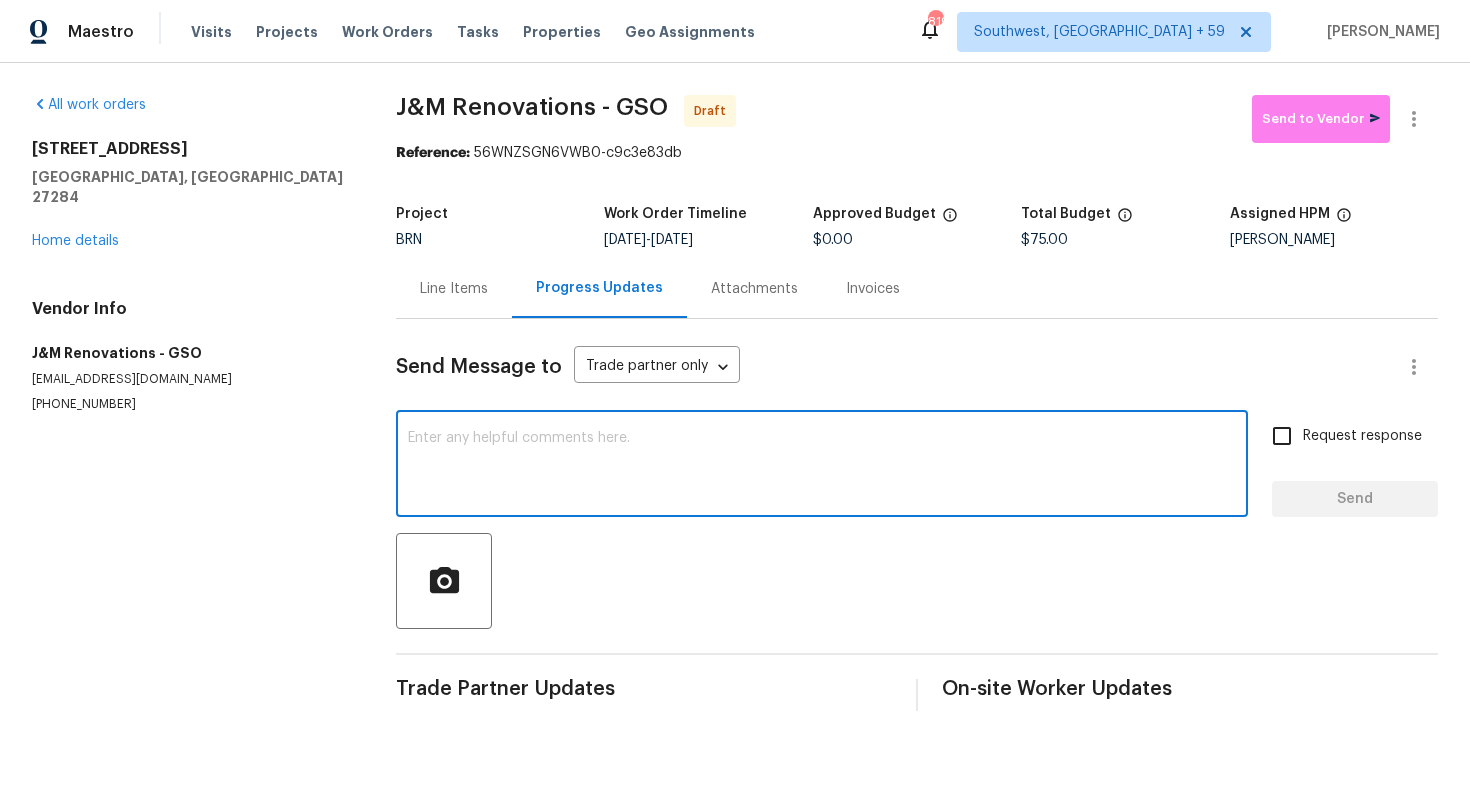 click at bounding box center [822, 466] 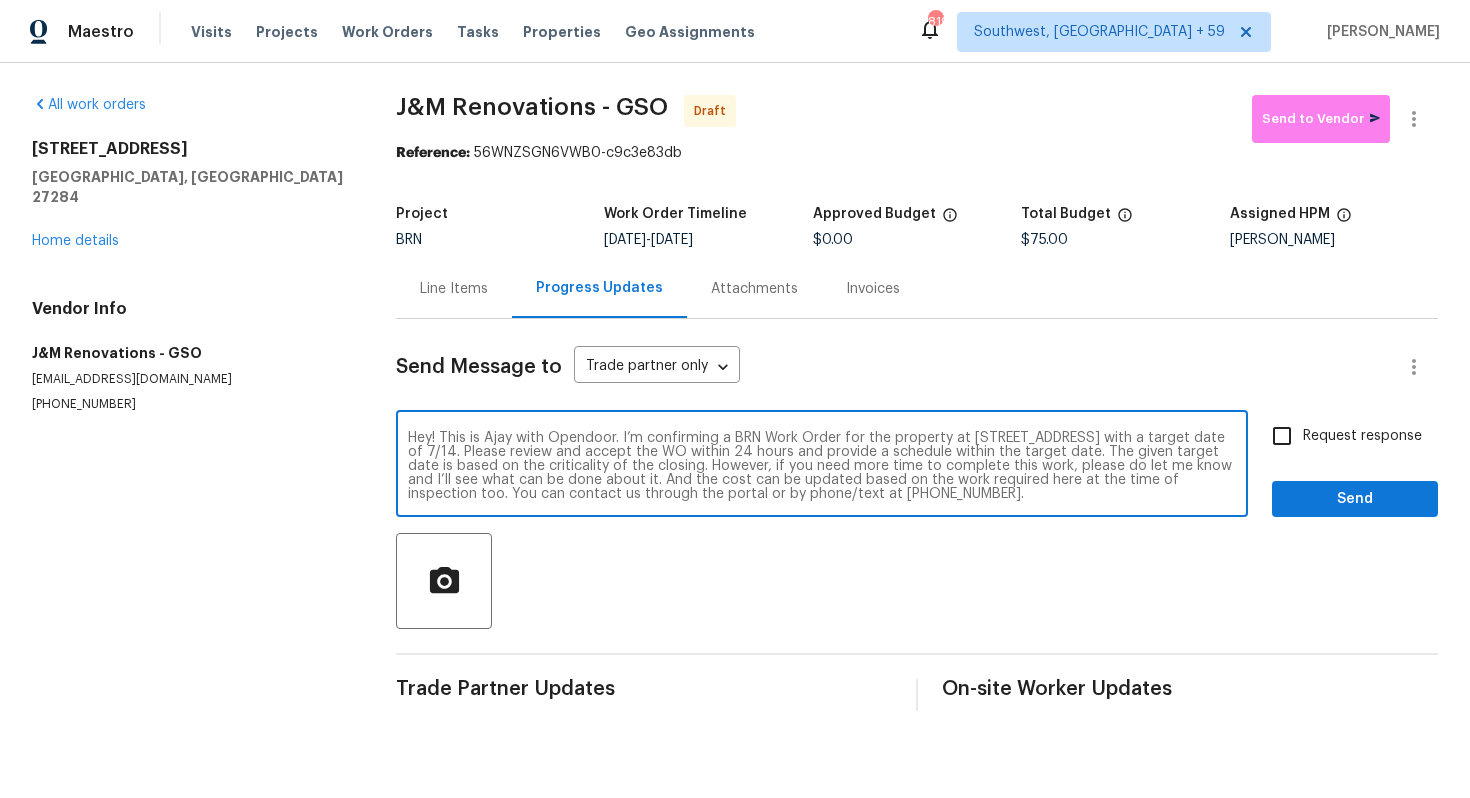 scroll, scrollTop: 0, scrollLeft: 0, axis: both 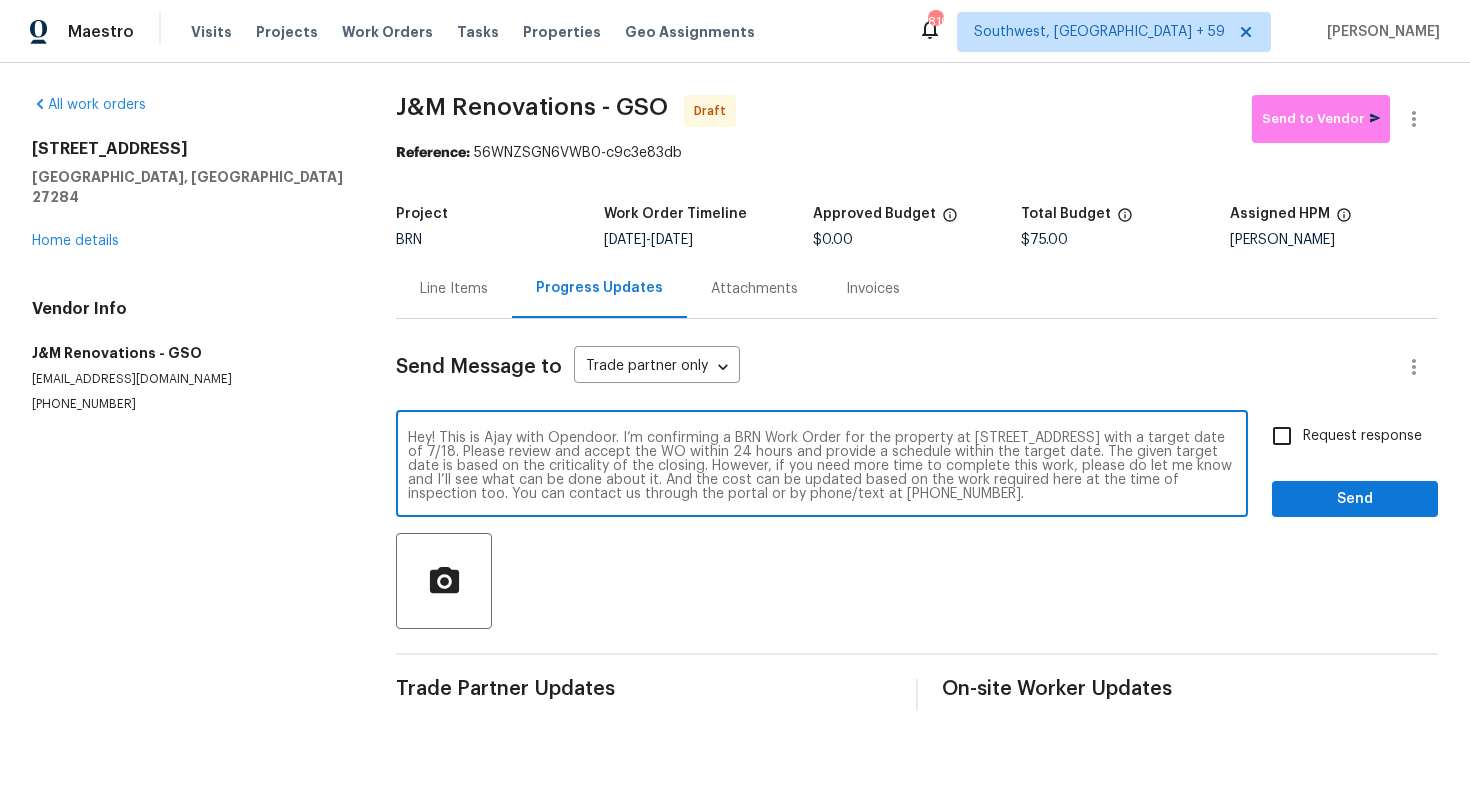 type on "Hey! This is Ajay with Opendoor. I’m confirming a BRN Work Order for the property at 350 Bent Creek Trl, Kernersville, NC 27284 with a target date of 7/18. Please review and accept the WO within 24 hours and provide a schedule within the target date. The given target date is based on the criticality of the closing. However, if you need more time to complete this work, please do let me know and I’ll see what can be done about it. And the cost can be updated based on the work required here at the time of inspection too. You can contact us through the portal or by phone/text at 650-800-9524." 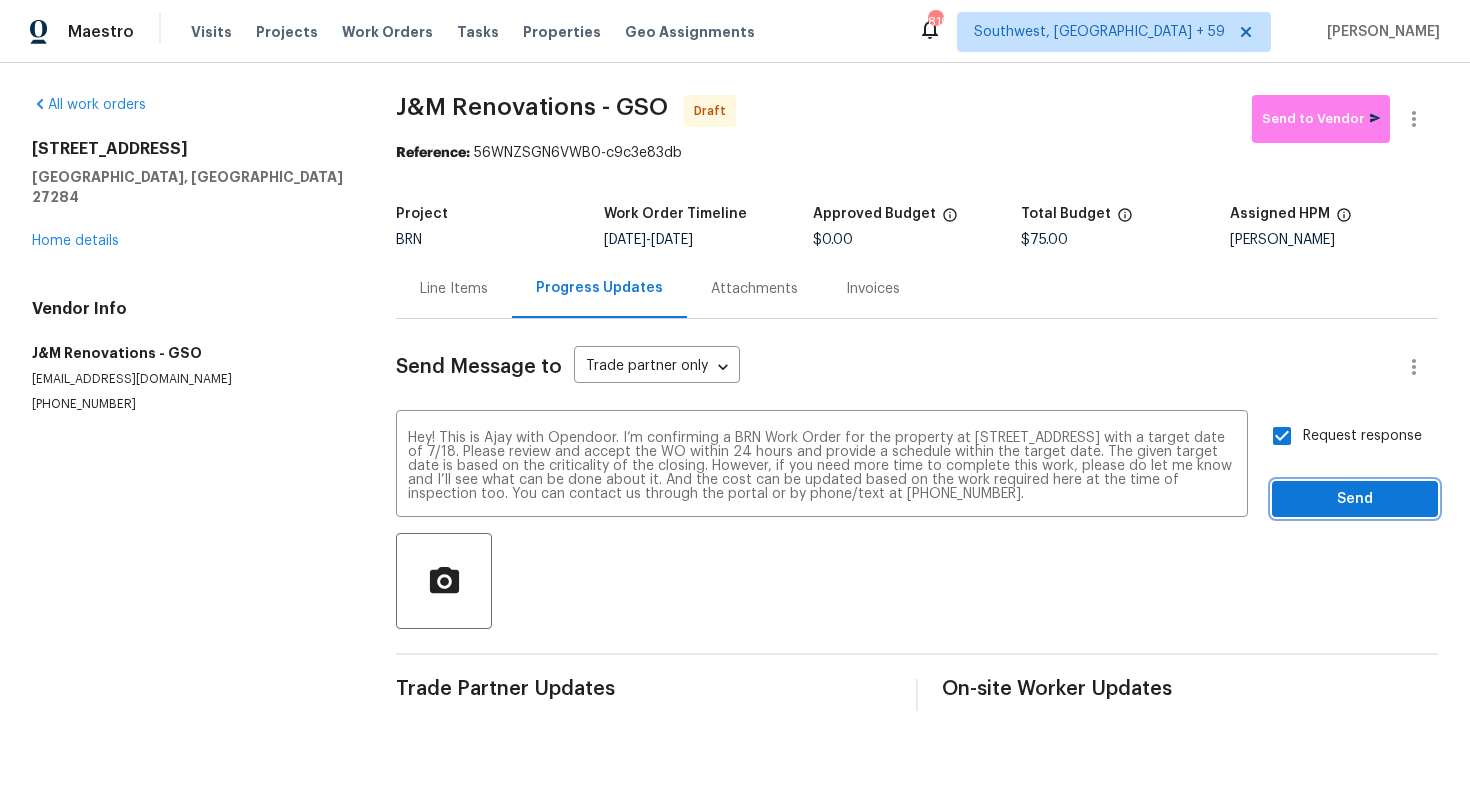 click on "Send" at bounding box center [1355, 499] 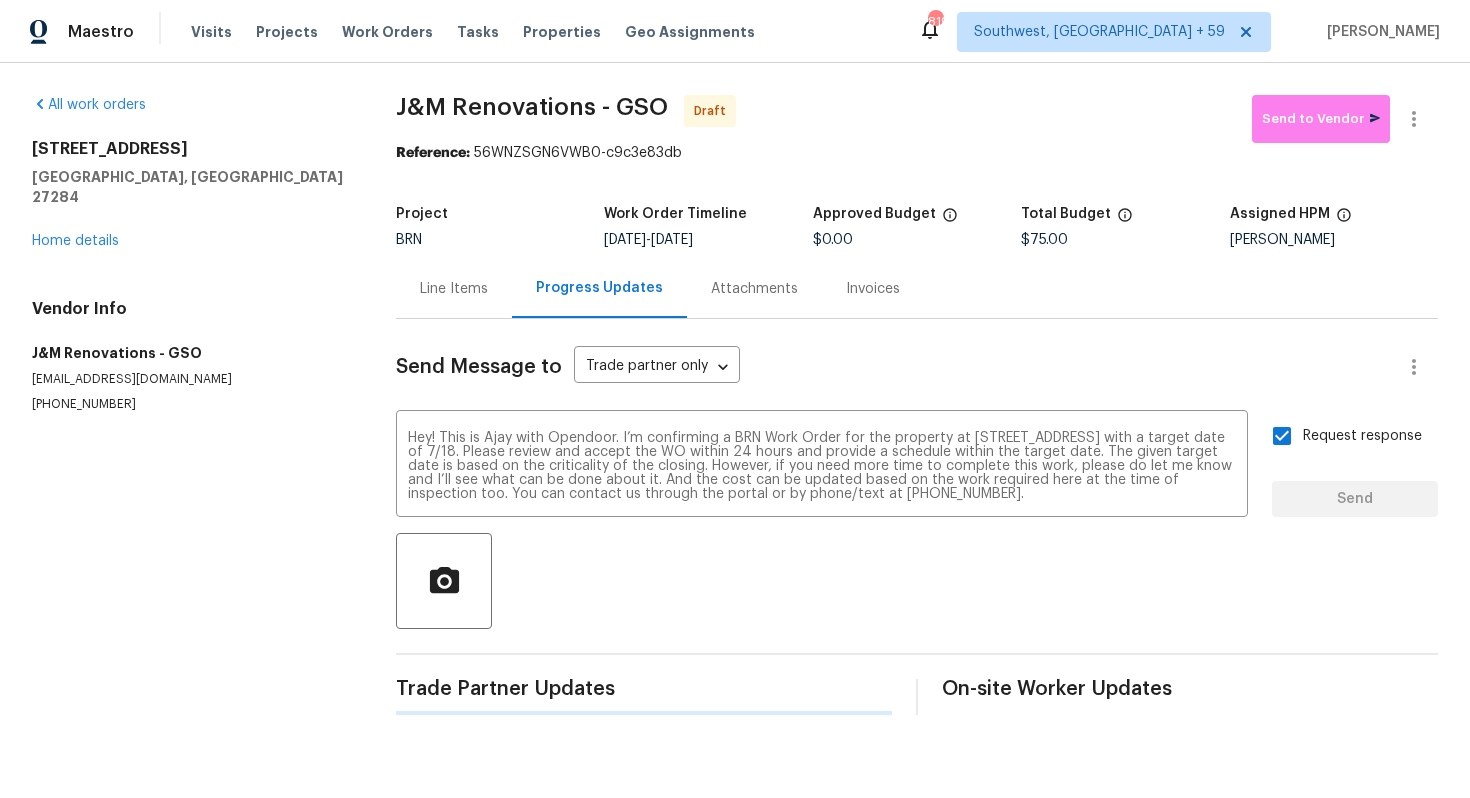type 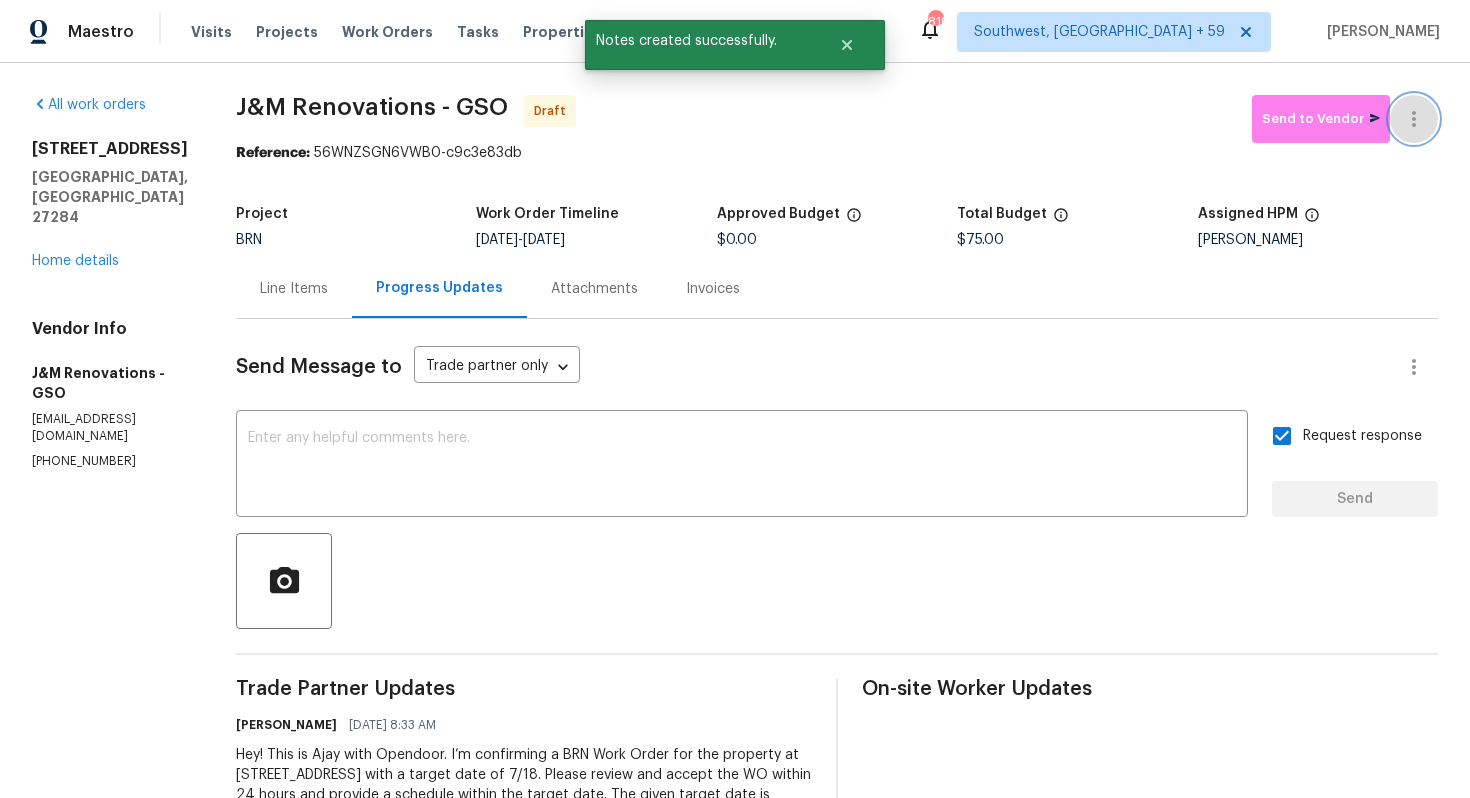 click 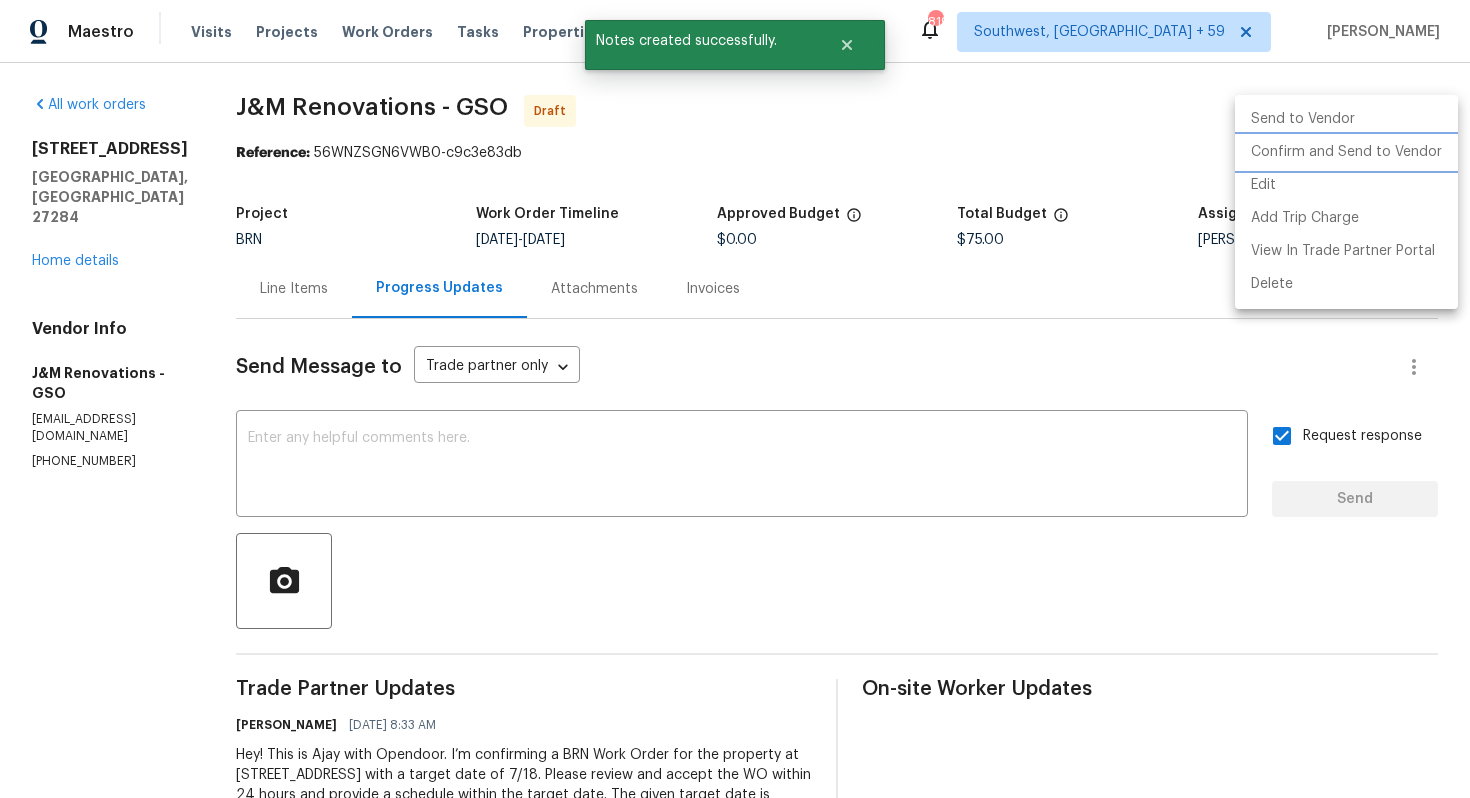 click on "Confirm and Send to Vendor" at bounding box center (1346, 152) 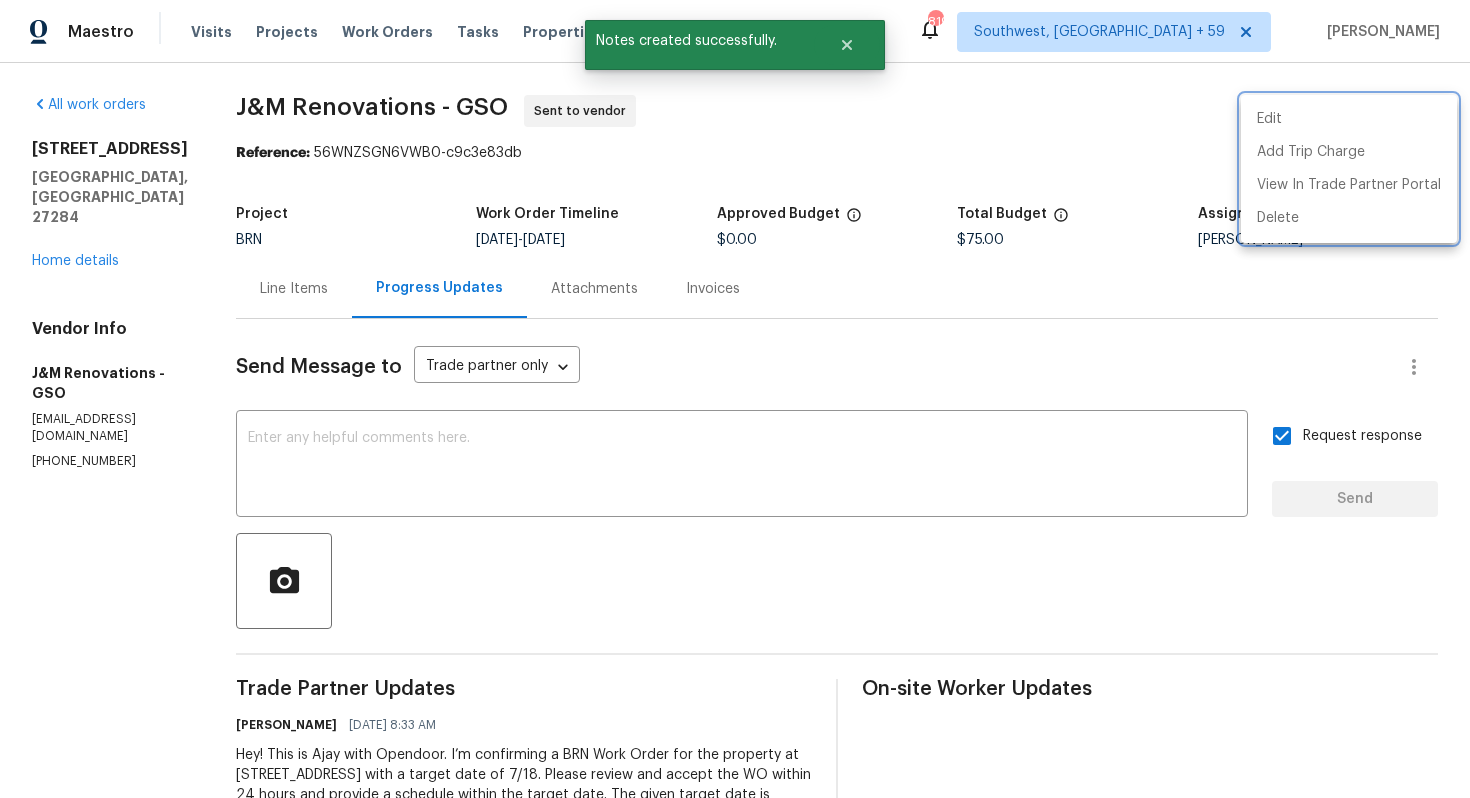 click at bounding box center [735, 399] 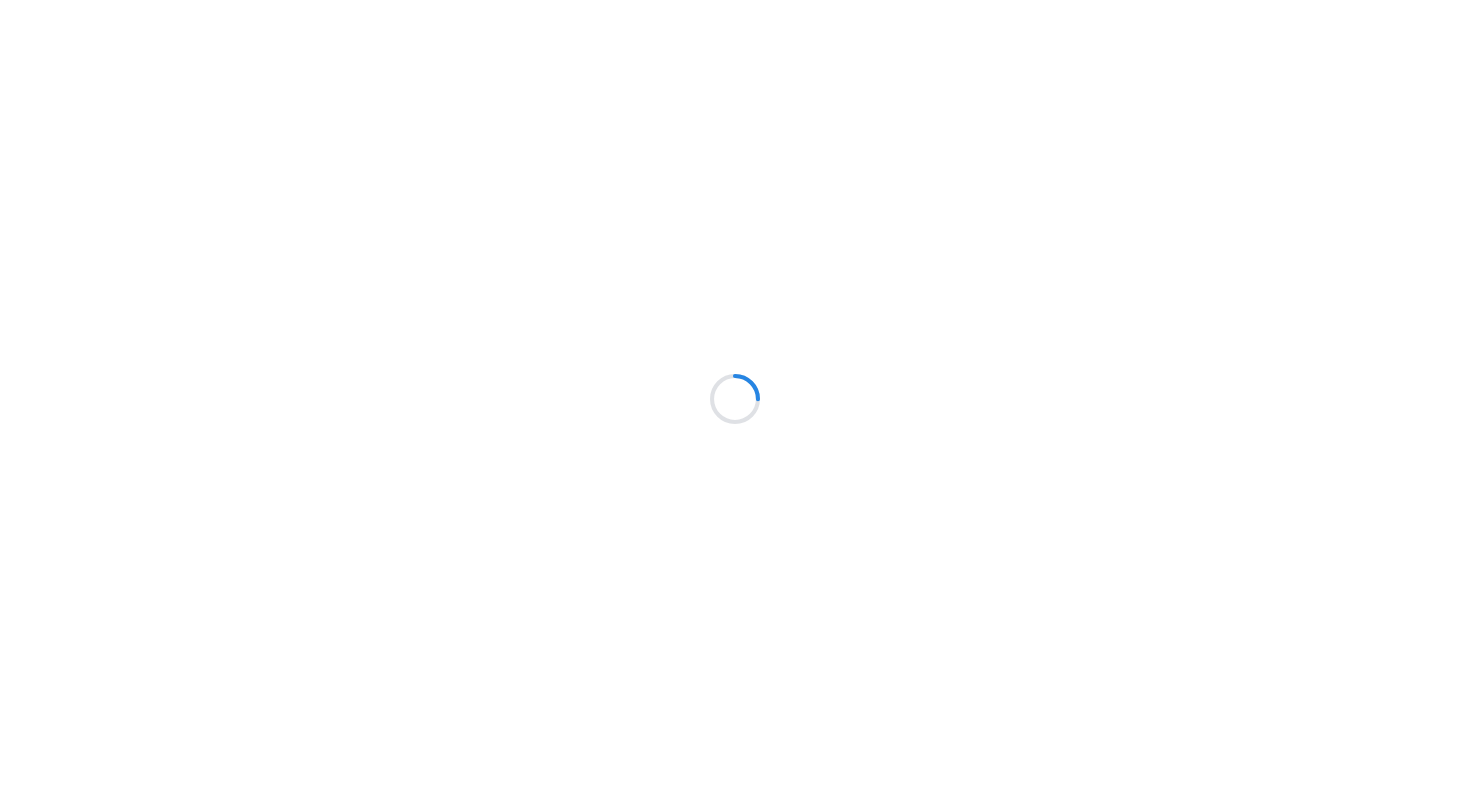 scroll, scrollTop: 0, scrollLeft: 0, axis: both 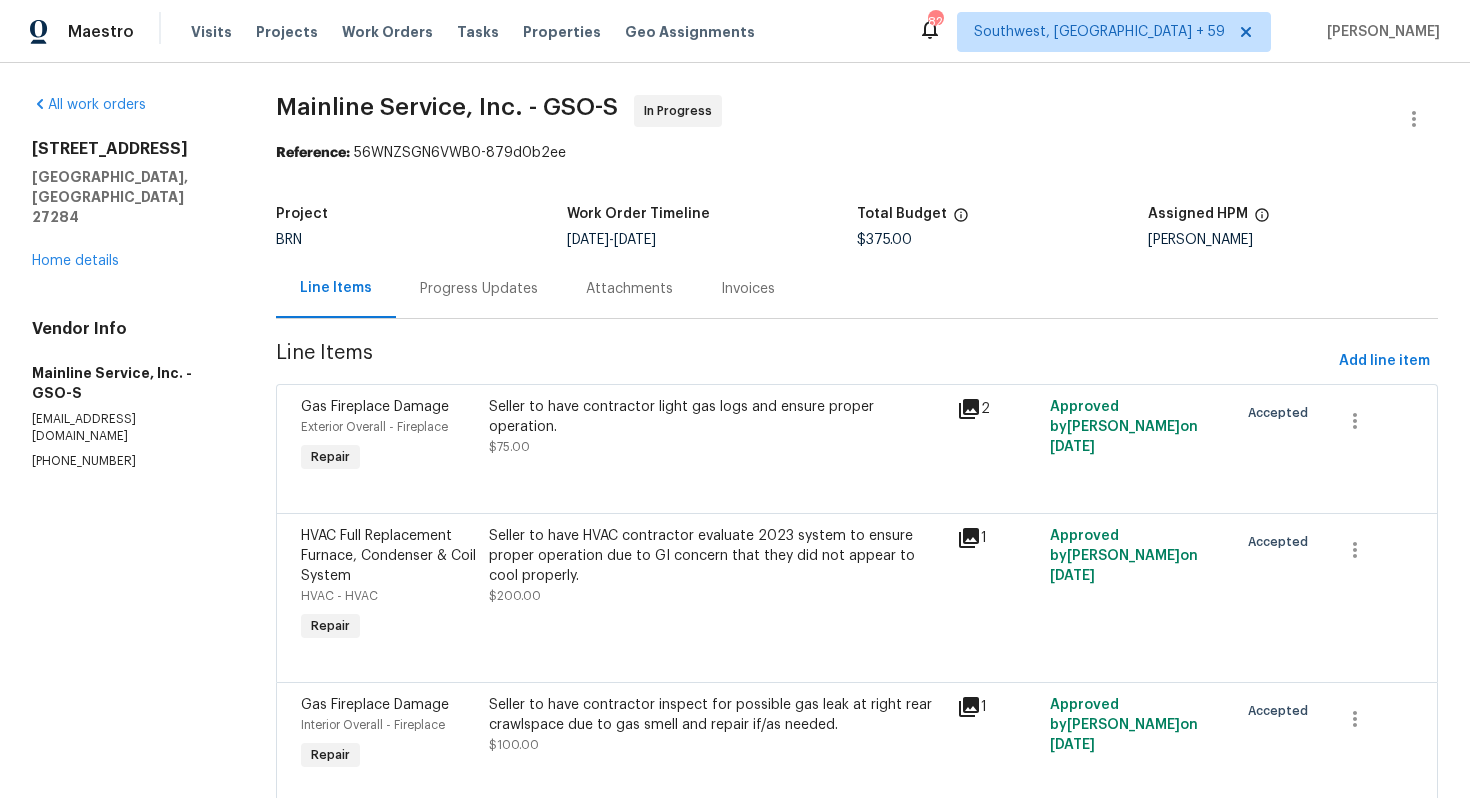 click on "Seller to have contractor light gas logs and ensure proper operation. $75.00" at bounding box center (717, 427) 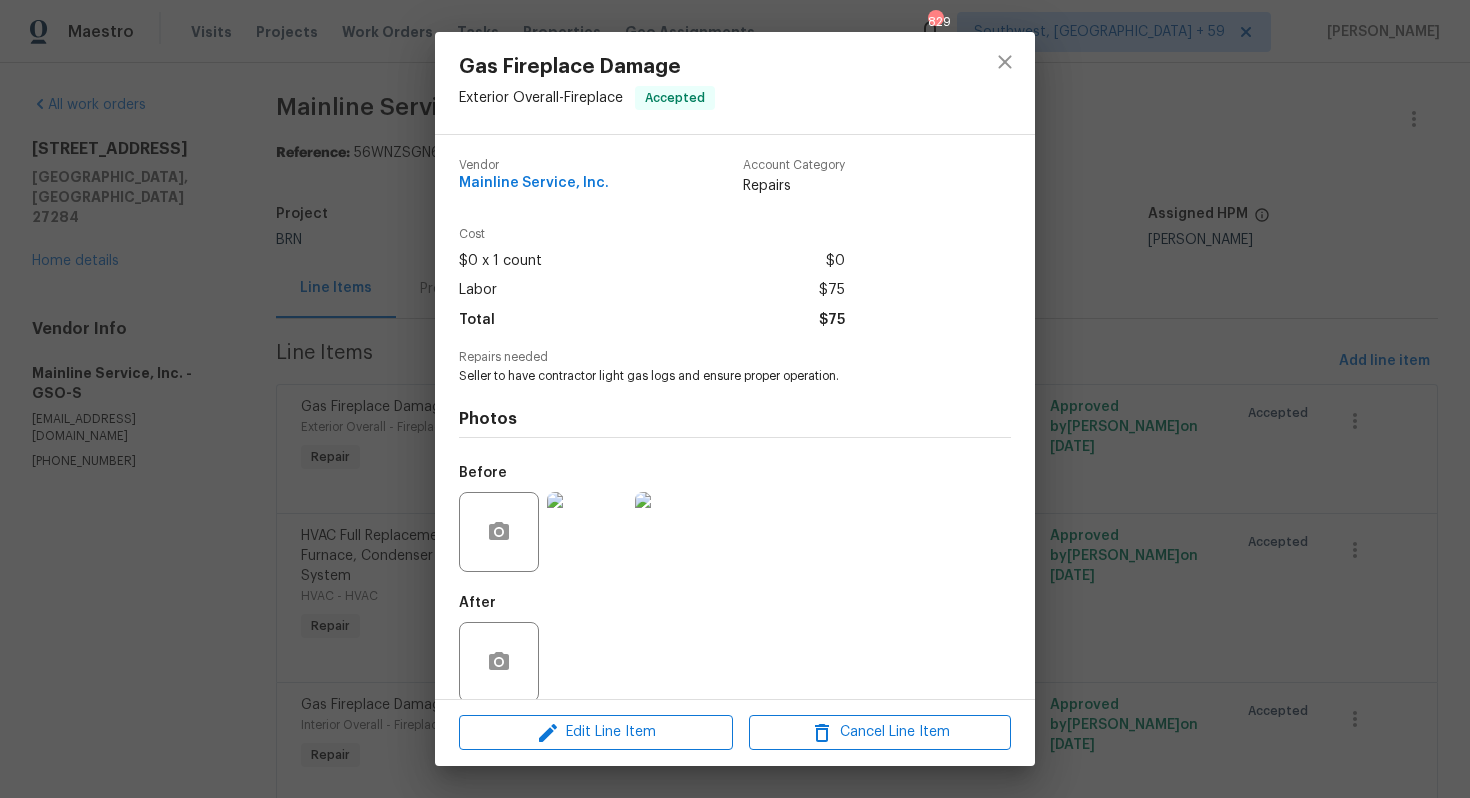 click on "Seller to have contractor light gas logs and ensure proper operation." at bounding box center (707, 376) 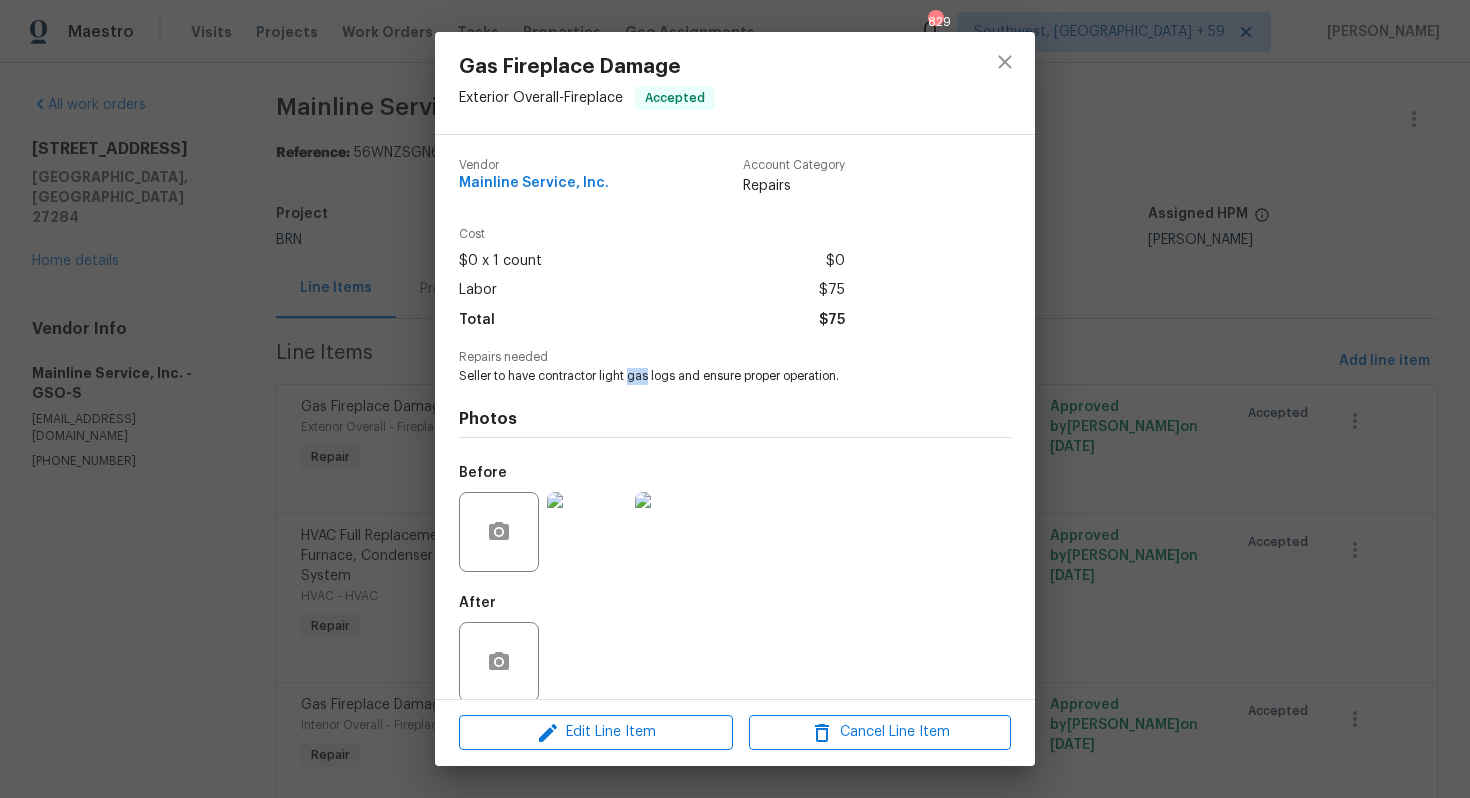 click on "Seller to have contractor light gas logs and ensure proper operation." at bounding box center (707, 376) 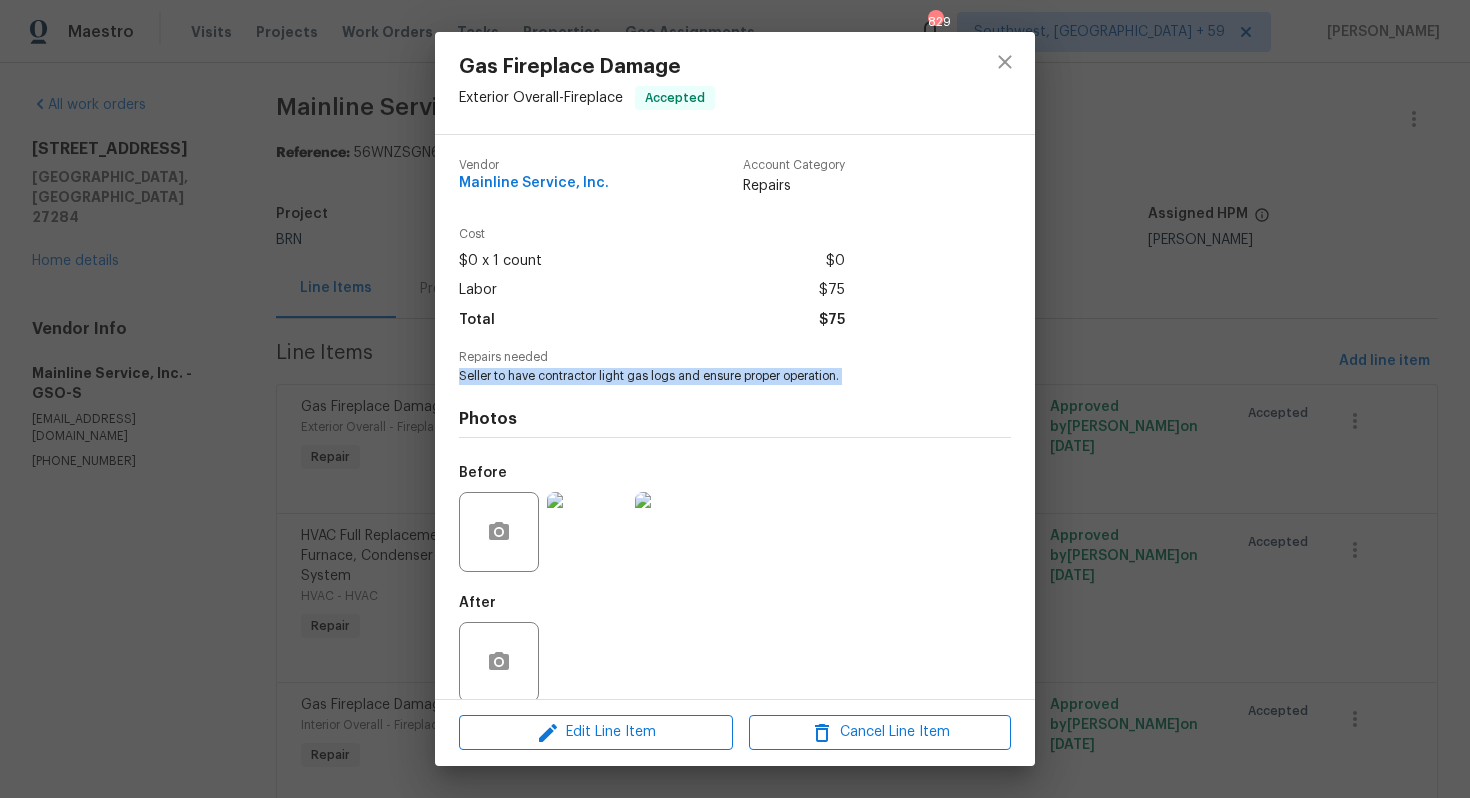 copy on "Seller to have contractor light gas logs and ensure proper operation." 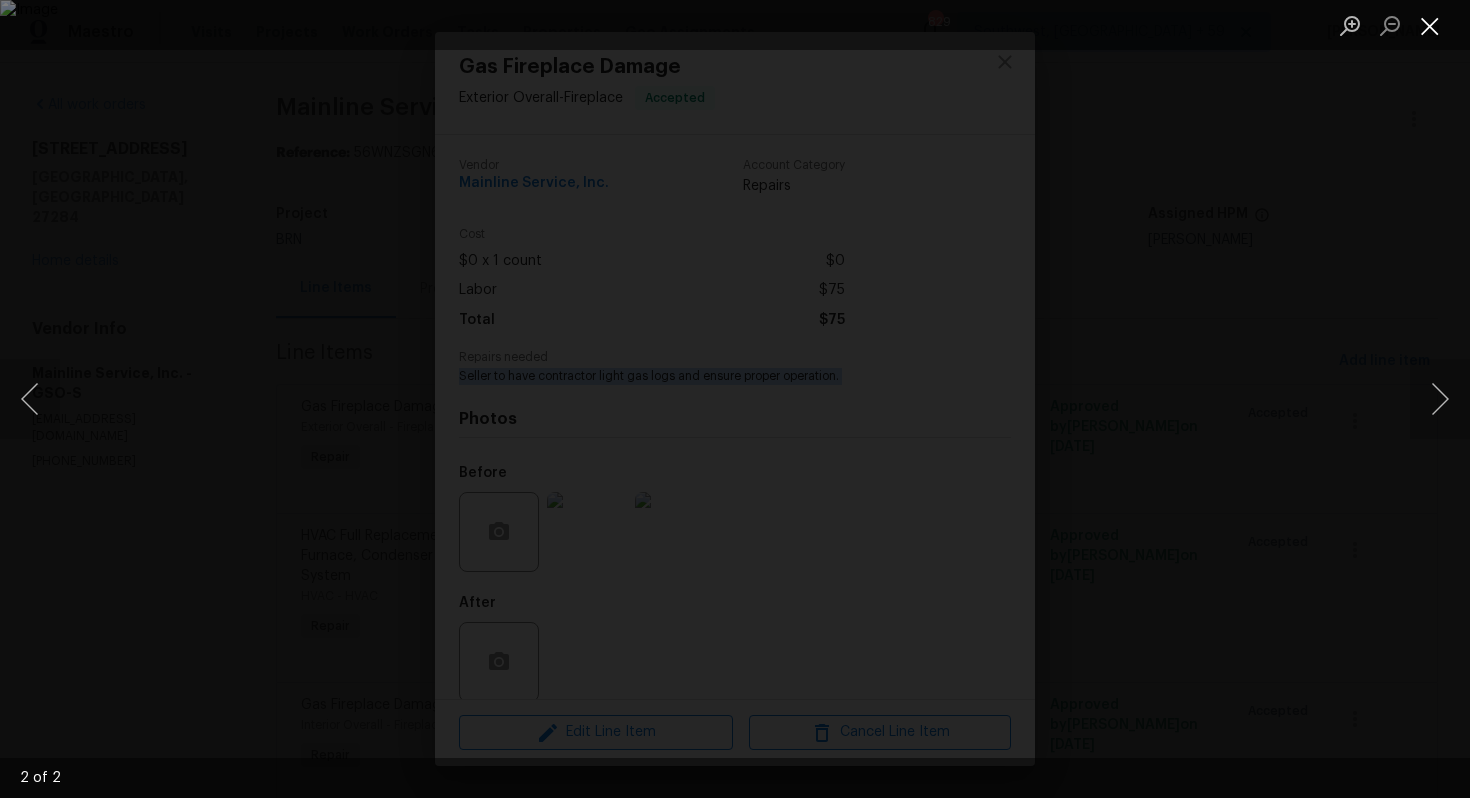 click at bounding box center [1430, 25] 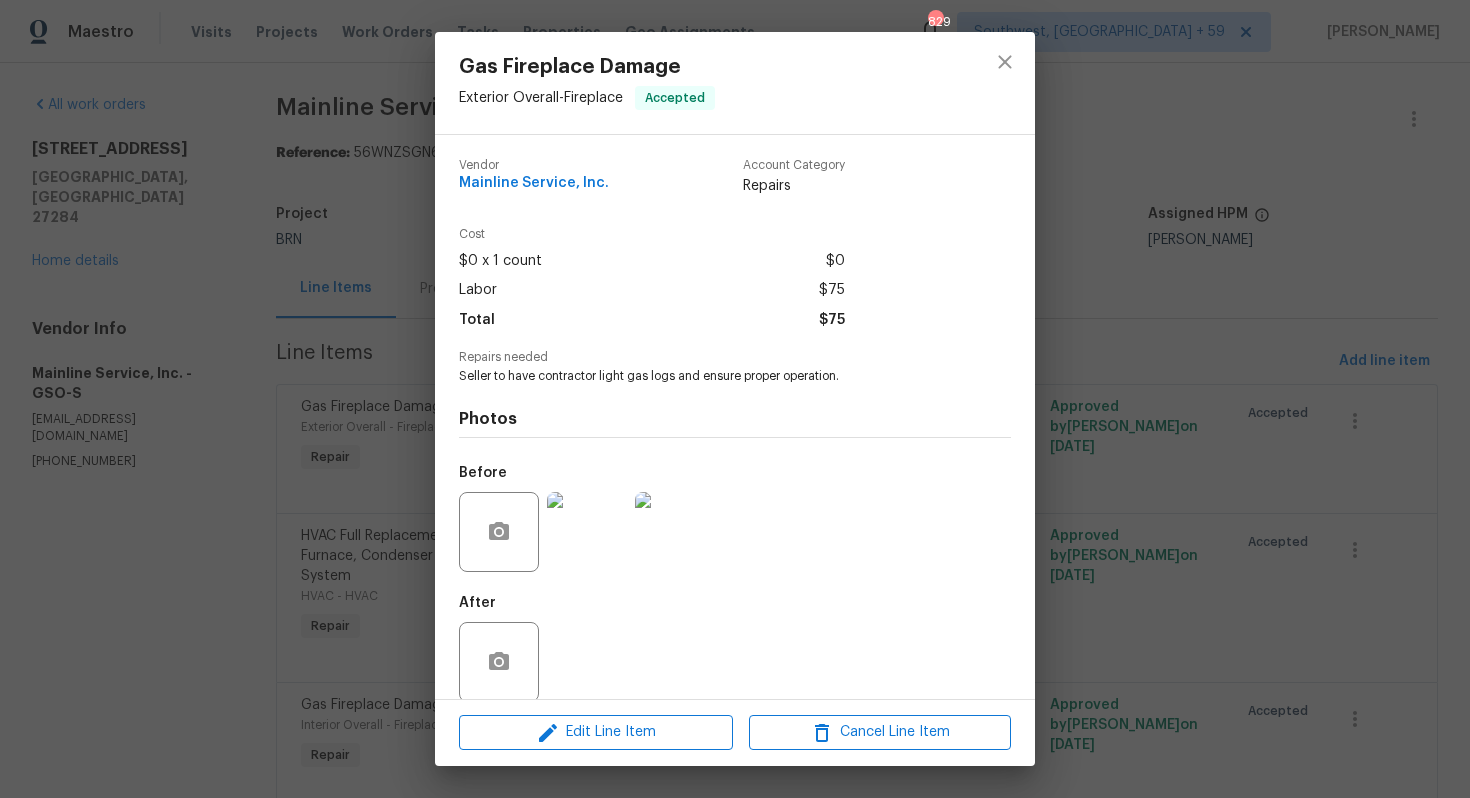 click on "Gas Fireplace Damage Exterior Overall  -  Fireplace Accepted Vendor Mainline Service, Inc. Account Category Repairs Cost $0 x 1 count $0 Labor $75 Total $75 Repairs needed Seller to have contractor light gas logs and ensure proper operation. Photos Before After  Edit Line Item  Cancel Line Item" at bounding box center (735, 399) 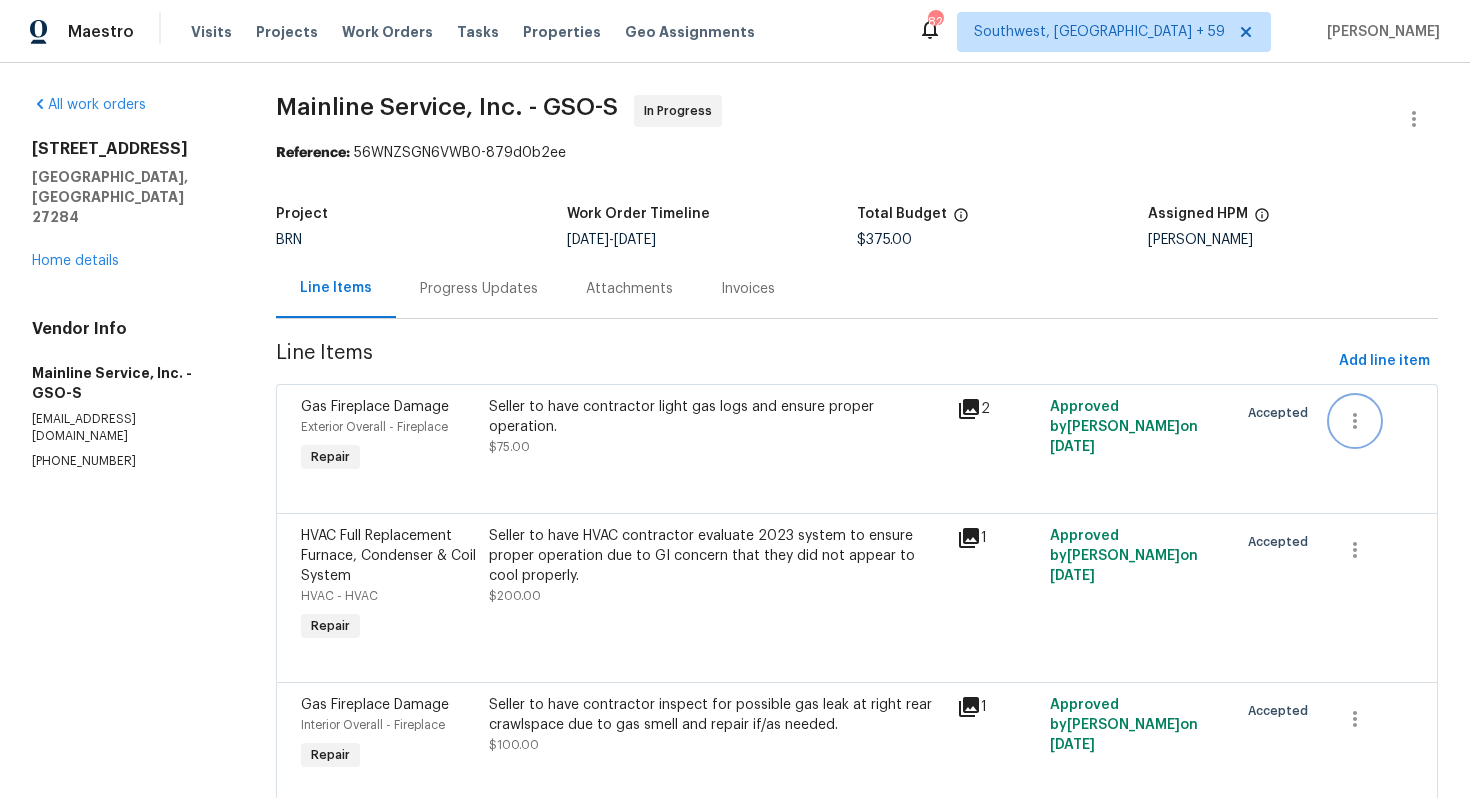 click 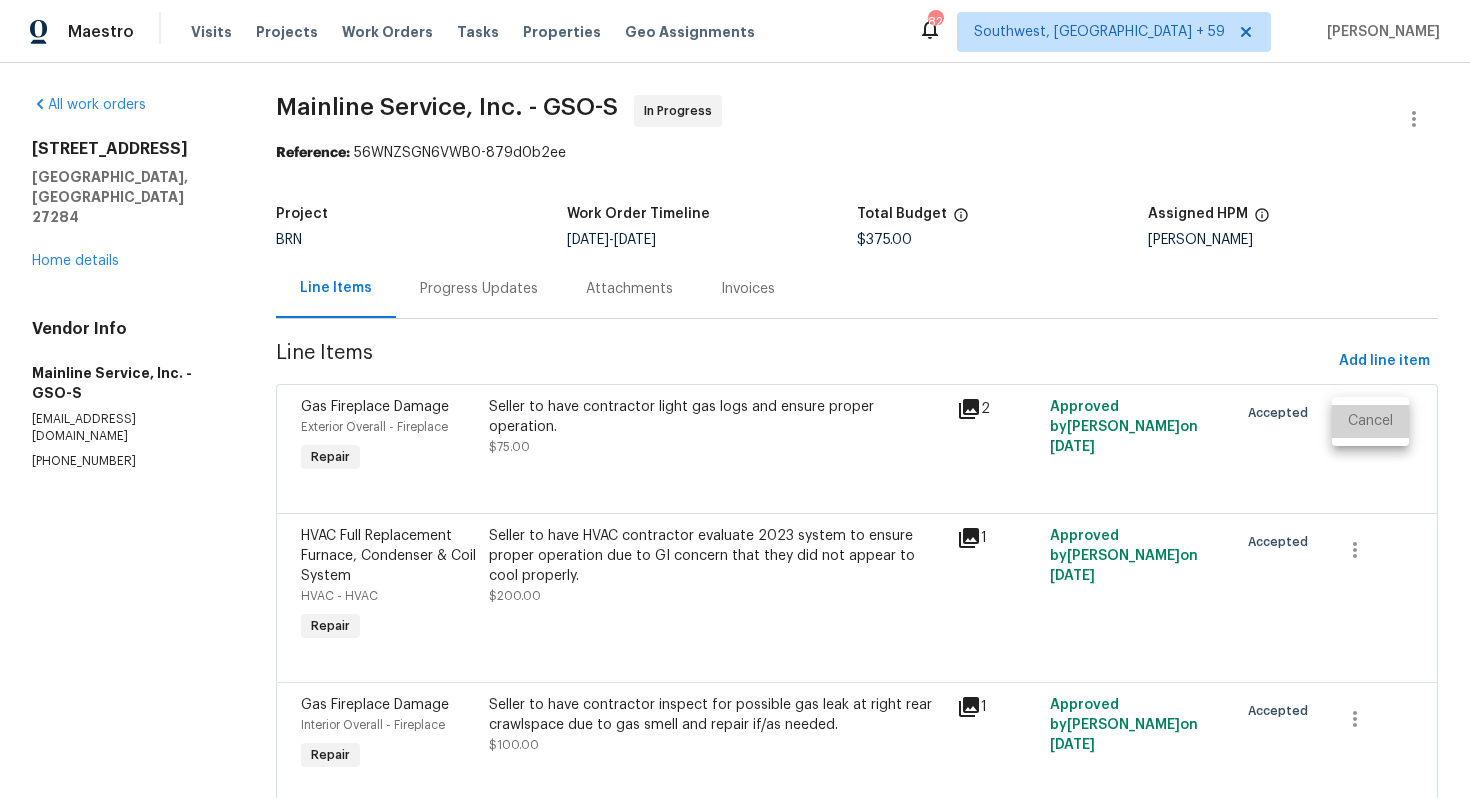 click on "Cancel" at bounding box center (1370, 421) 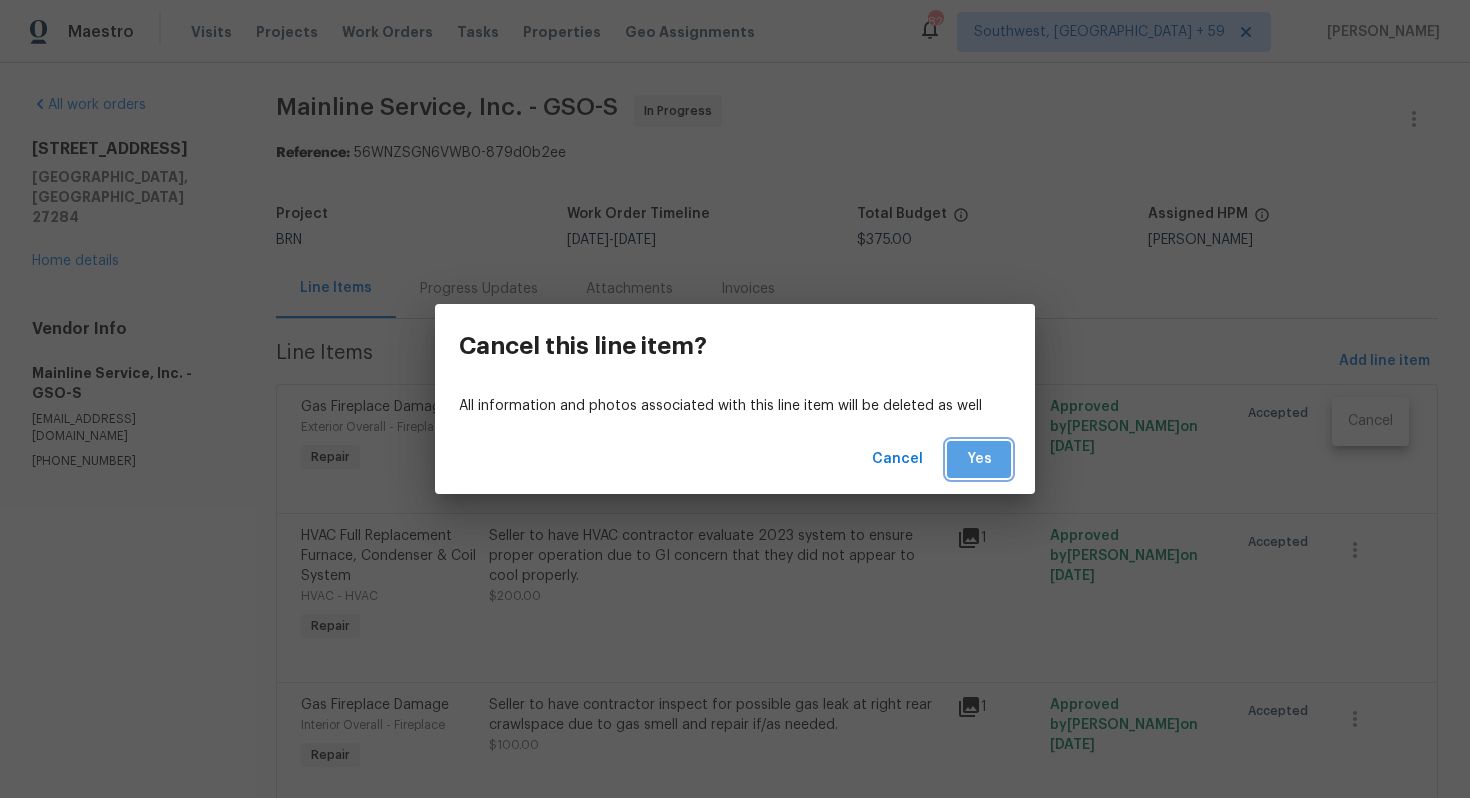 click on "Yes" at bounding box center [979, 459] 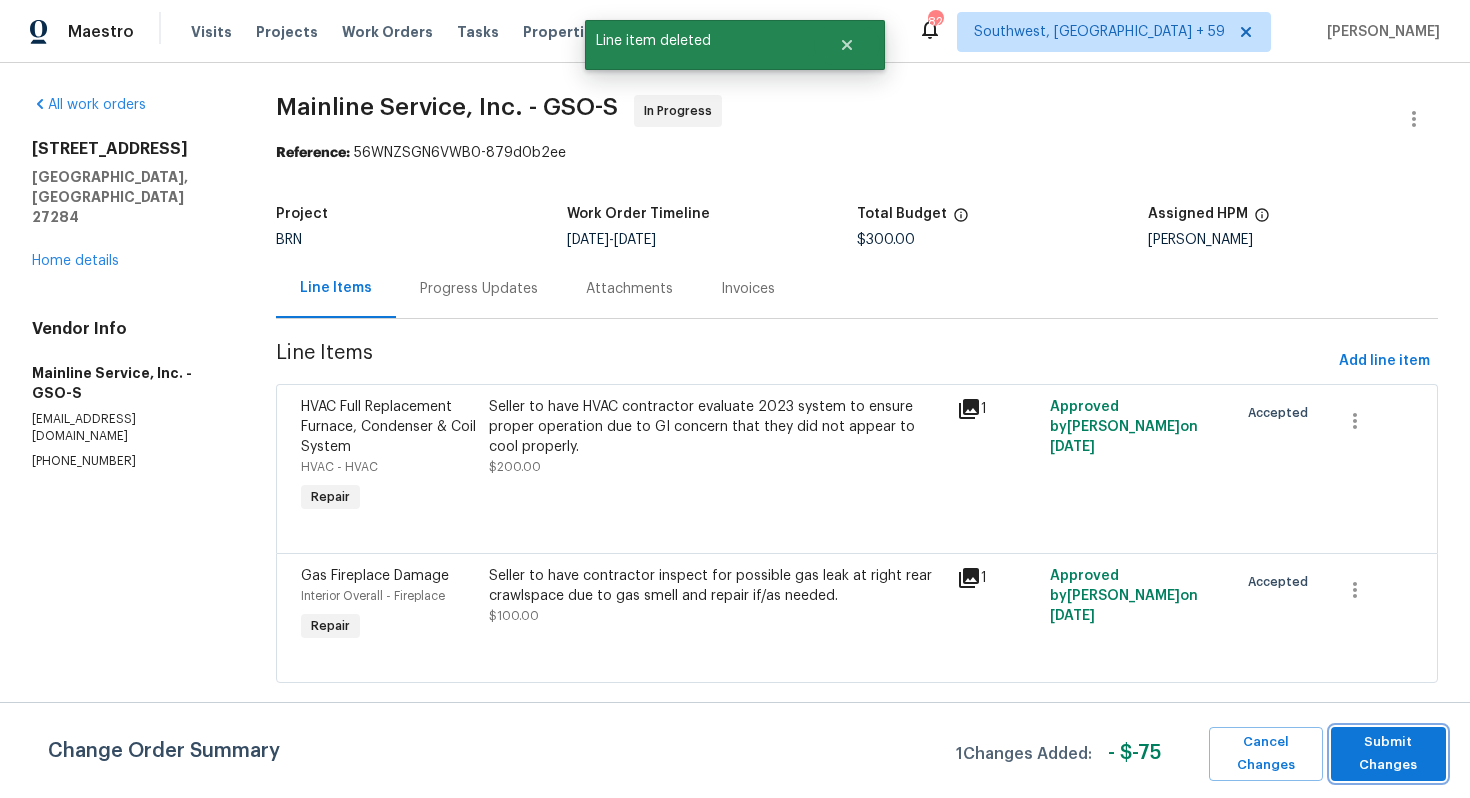 click on "Submit Changes" at bounding box center (1388, 754) 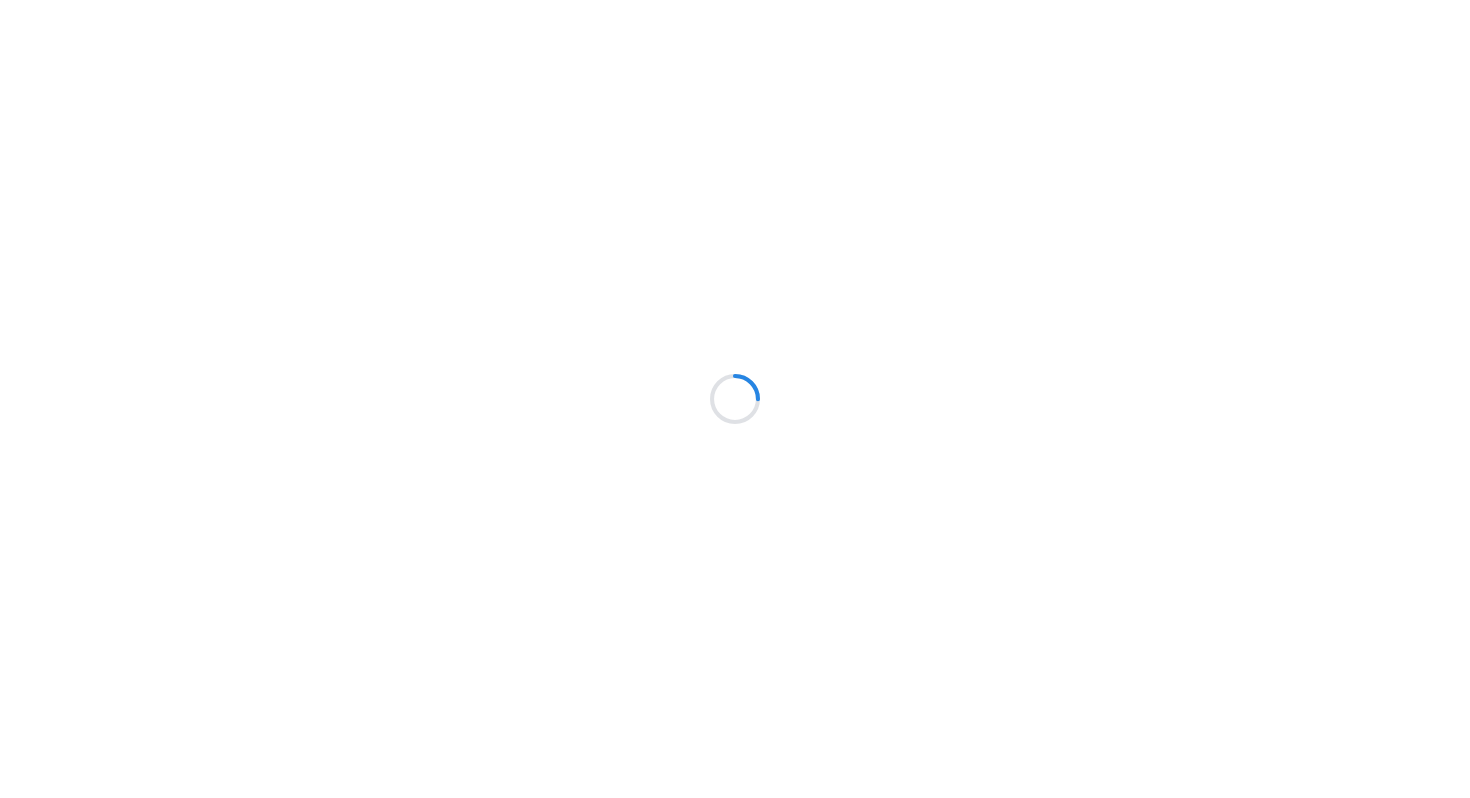 scroll, scrollTop: 0, scrollLeft: 0, axis: both 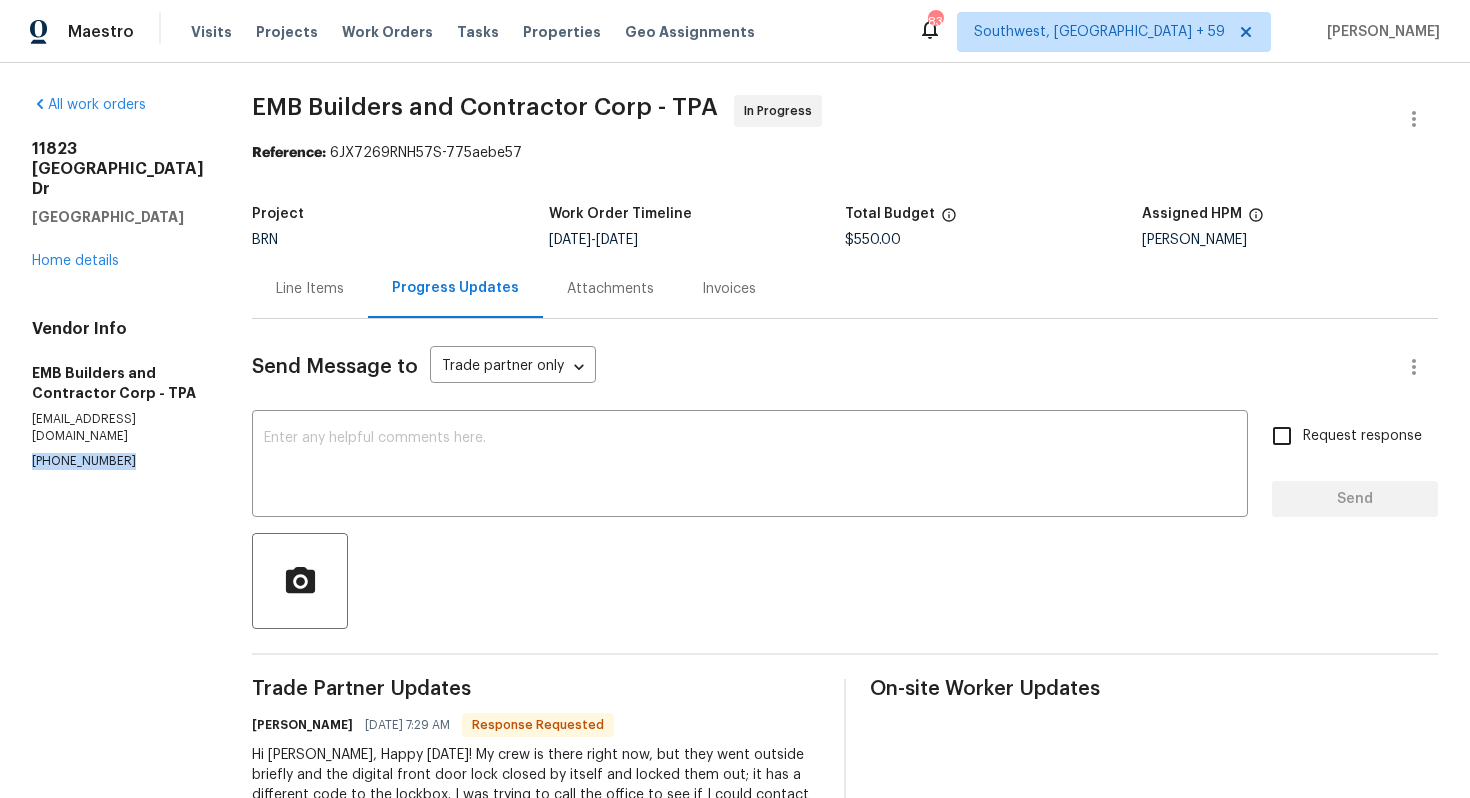 drag, startPoint x: 24, startPoint y: 444, endPoint x: 142, endPoint y: 448, distance: 118.06778 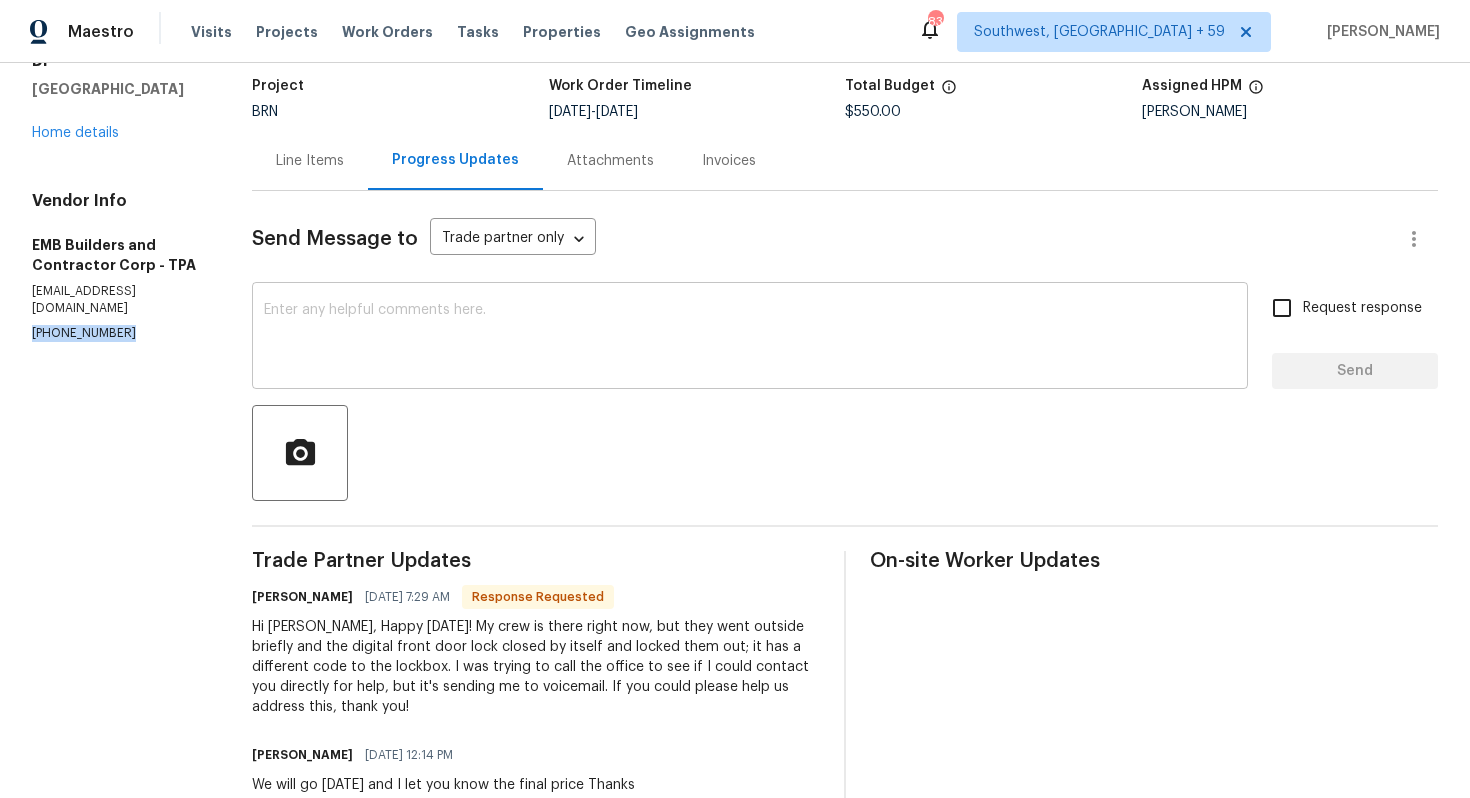 scroll, scrollTop: 138, scrollLeft: 0, axis: vertical 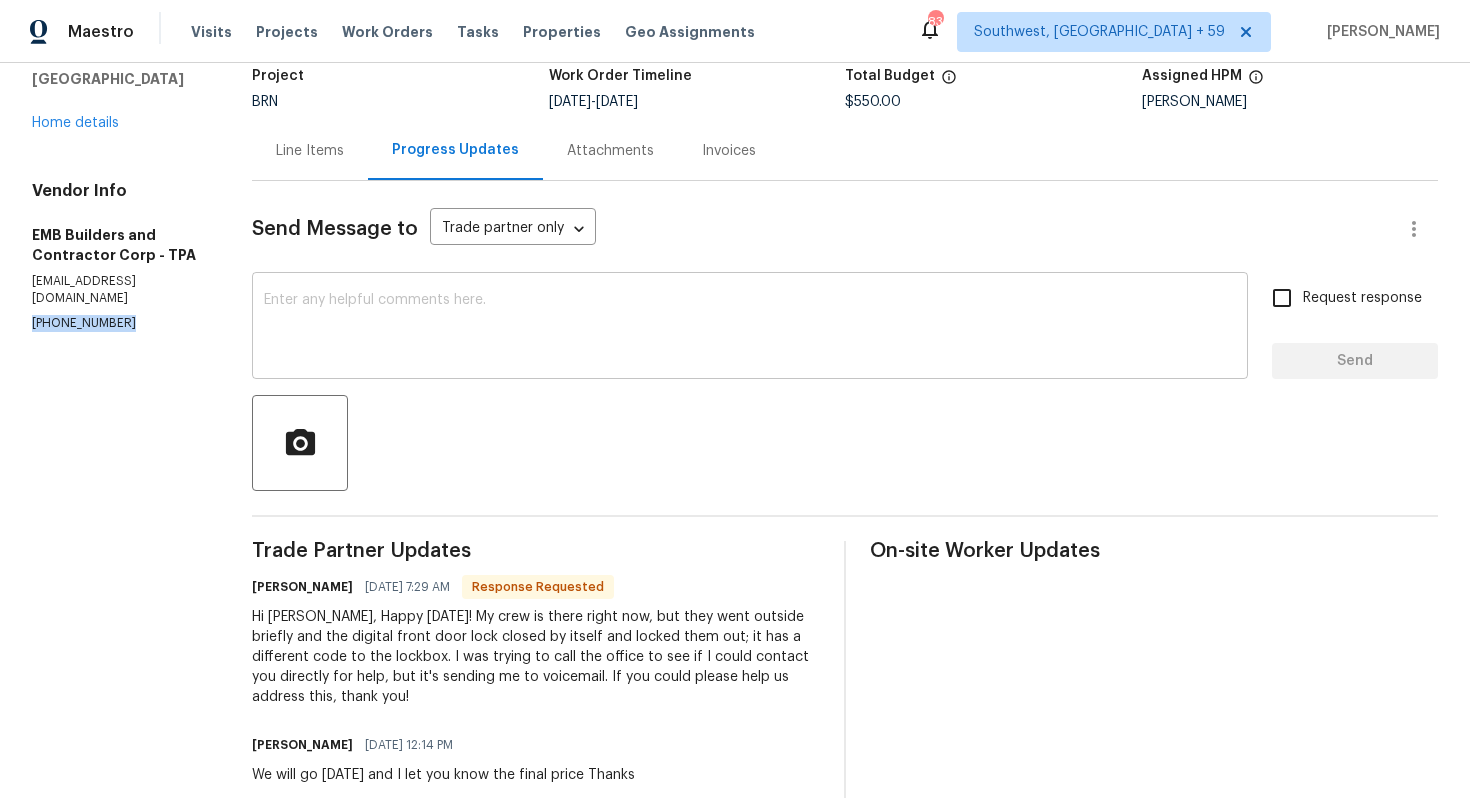 click at bounding box center (845, 443) 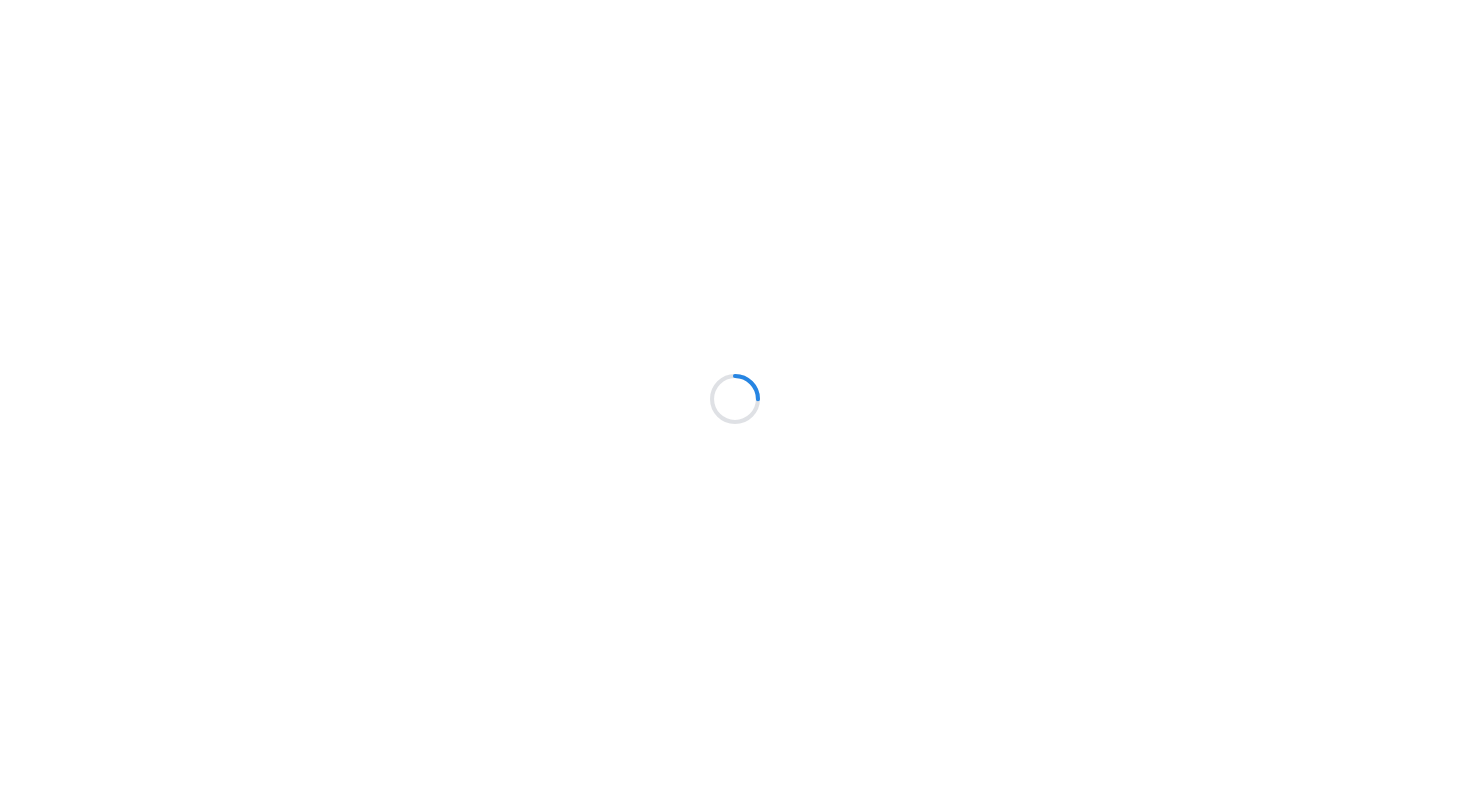 scroll, scrollTop: 0, scrollLeft: 0, axis: both 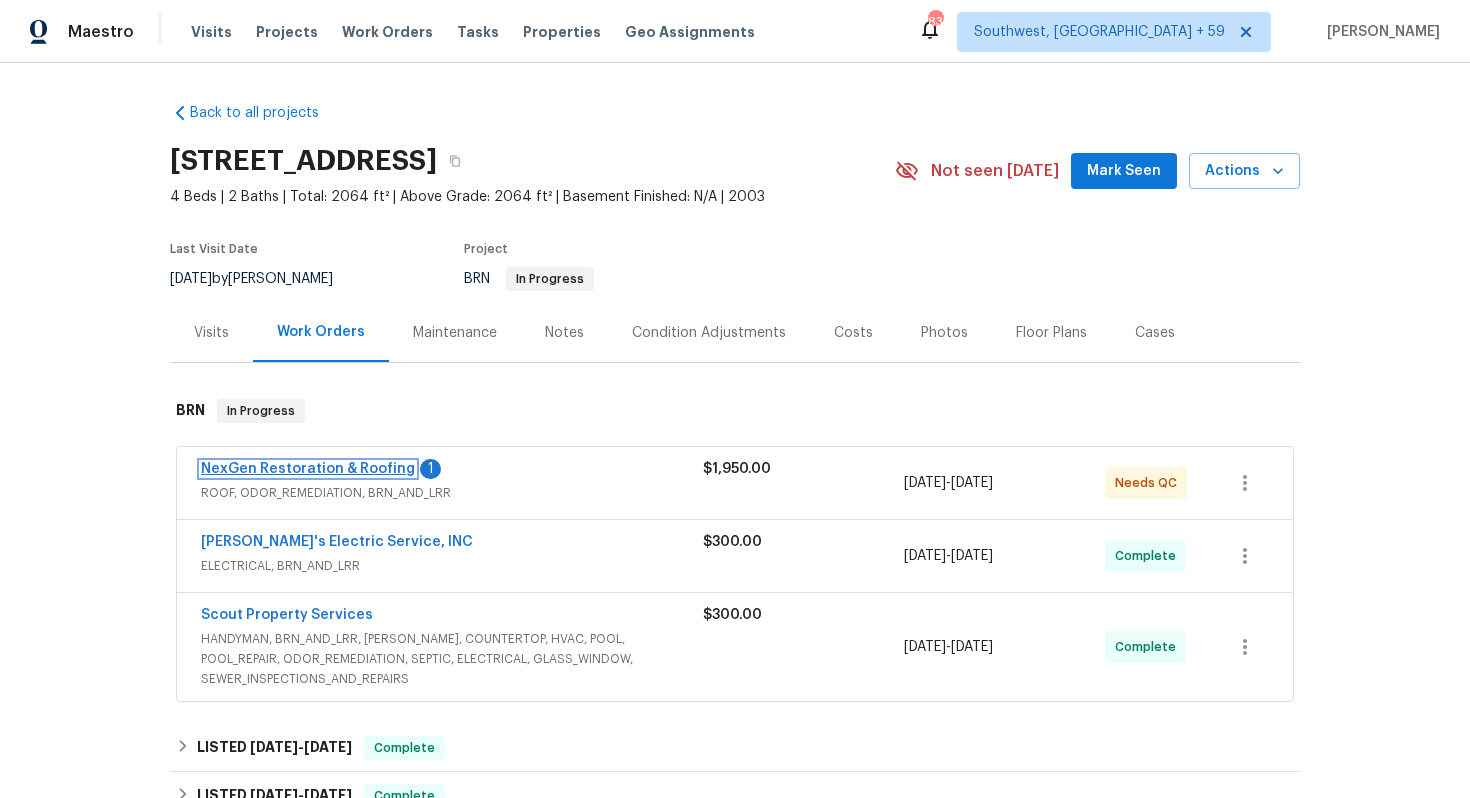 click on "NexGen Restoration & Roofing" at bounding box center (308, 469) 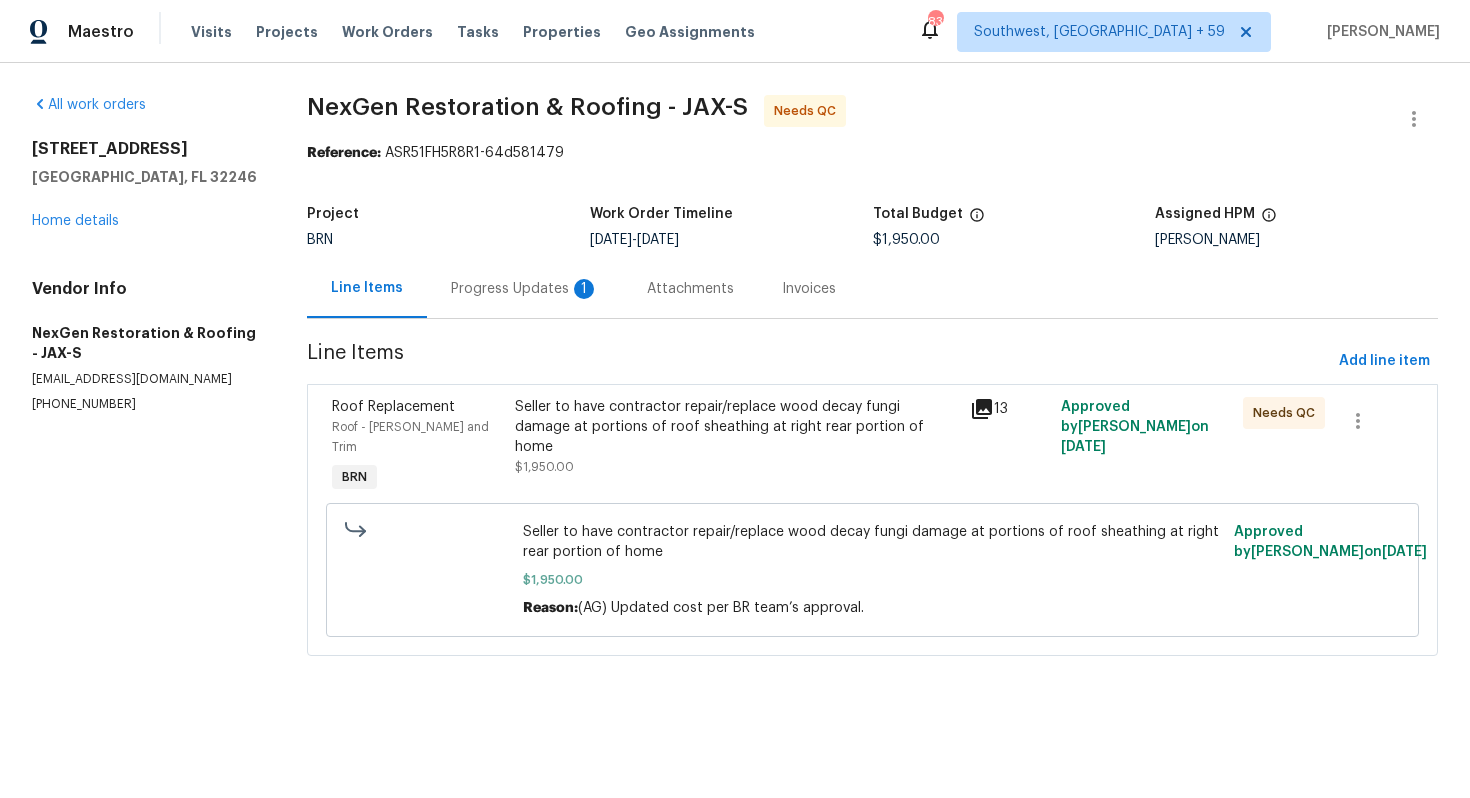click on "Progress Updates 1" at bounding box center (525, 288) 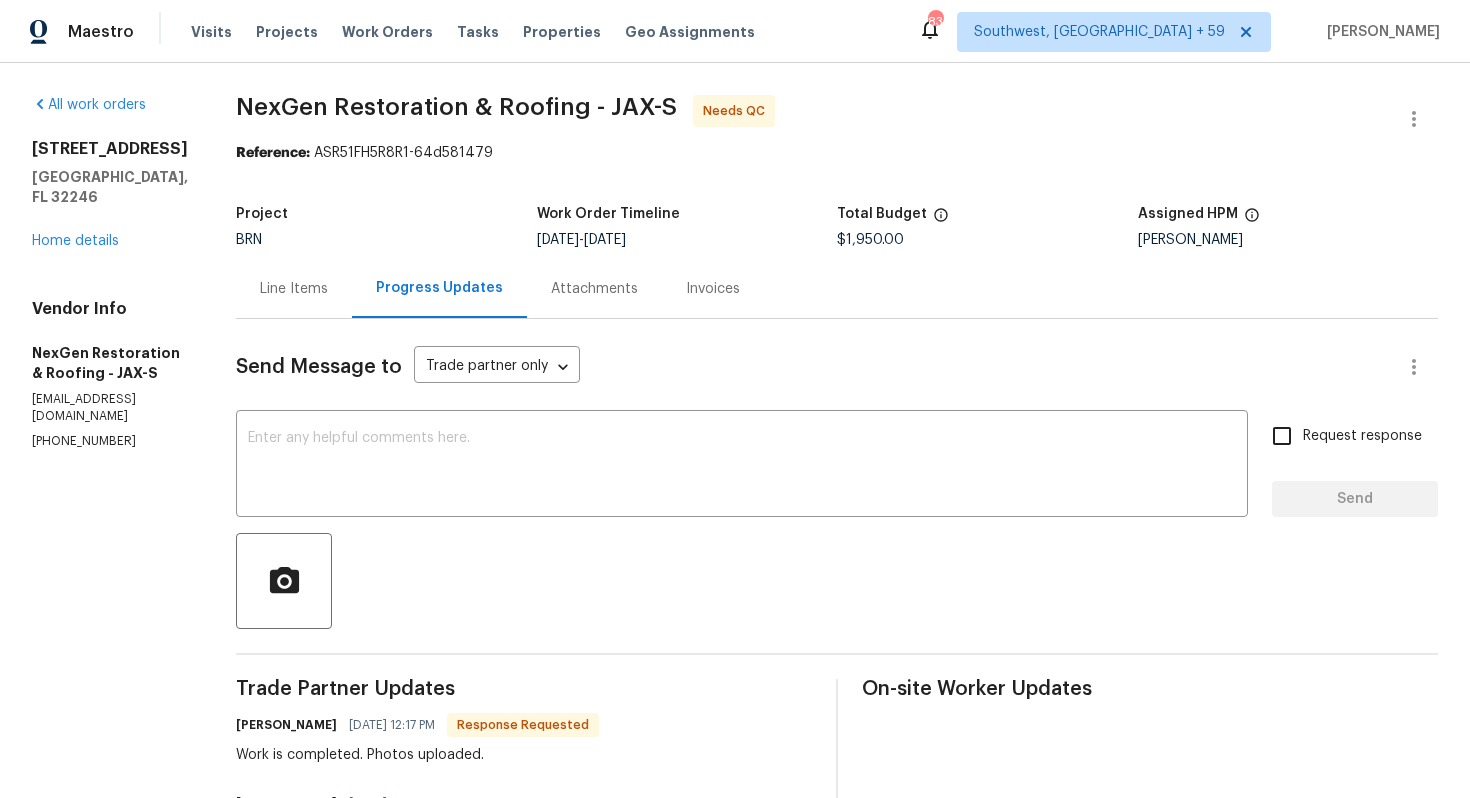 click on "Line Items" at bounding box center [294, 288] 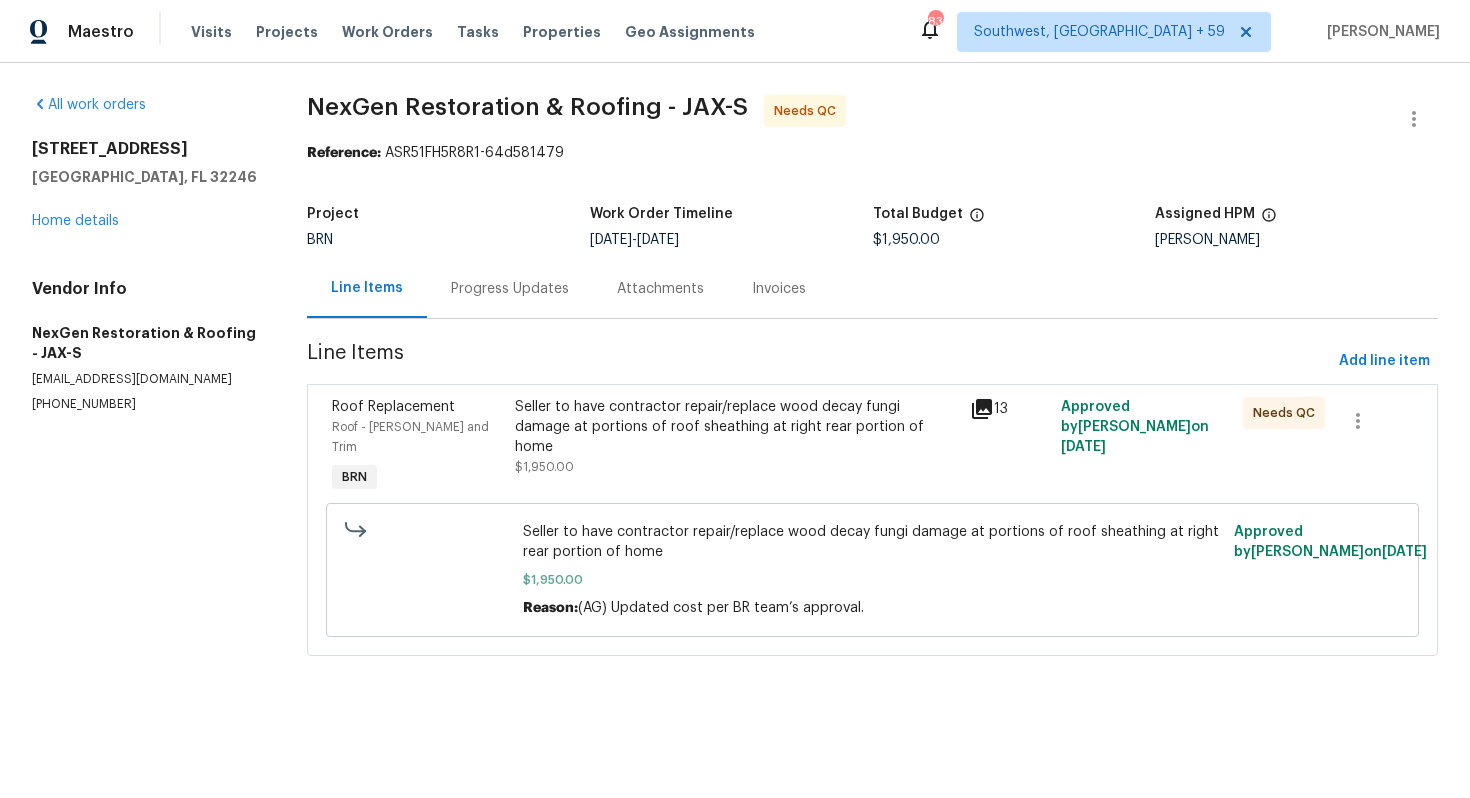click on "Progress Updates" at bounding box center (510, 289) 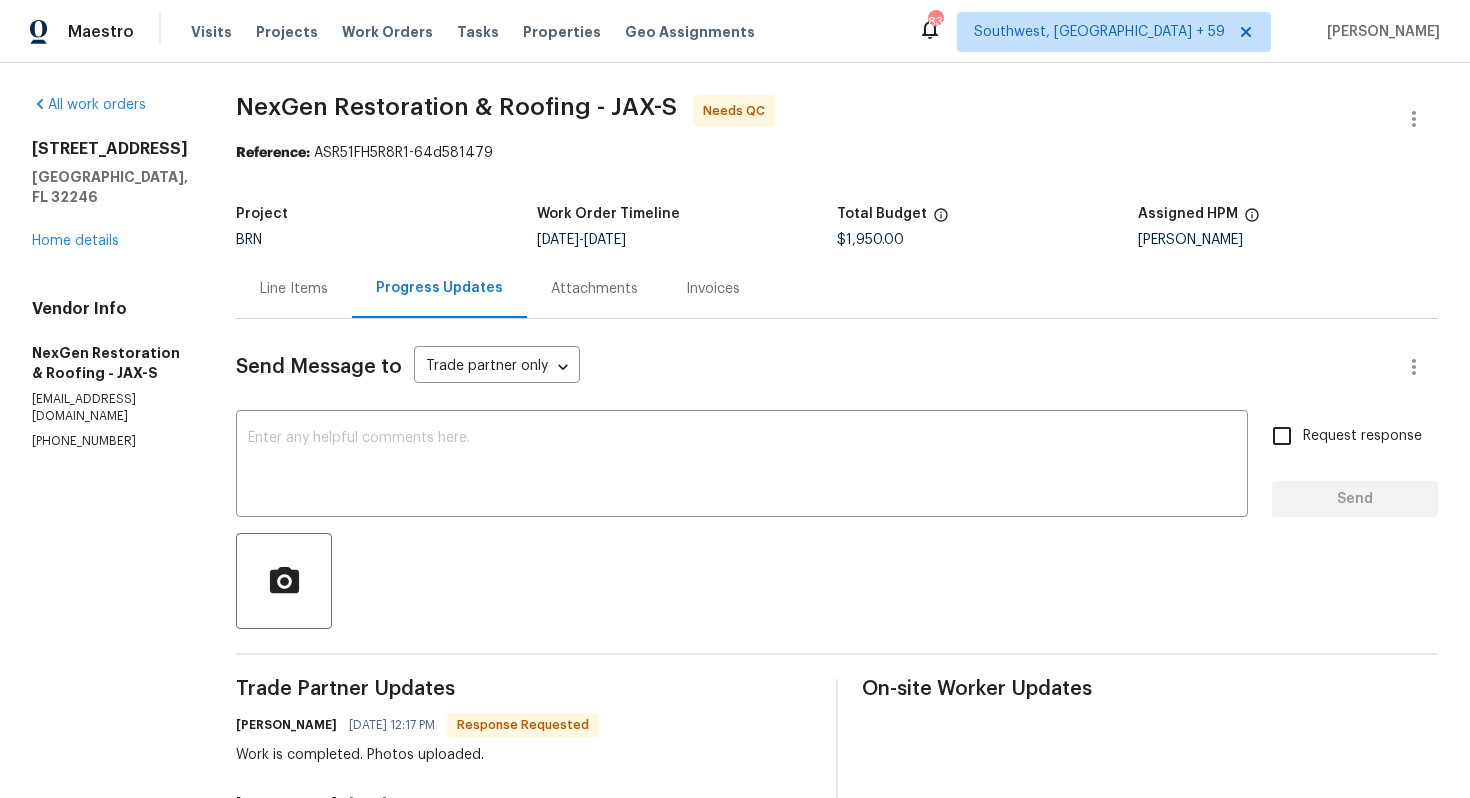 click on "Line Items" at bounding box center (294, 288) 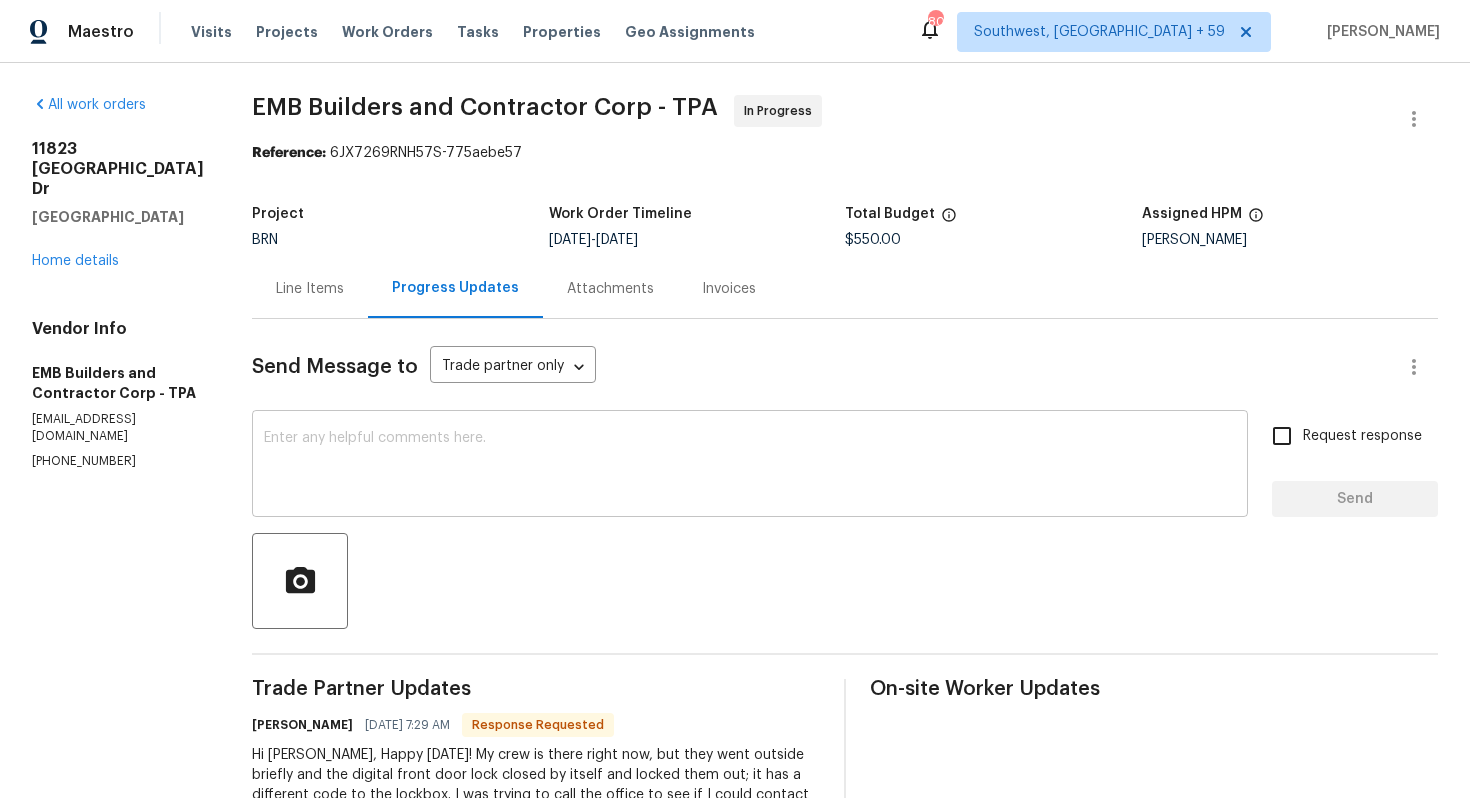 scroll, scrollTop: 0, scrollLeft: 0, axis: both 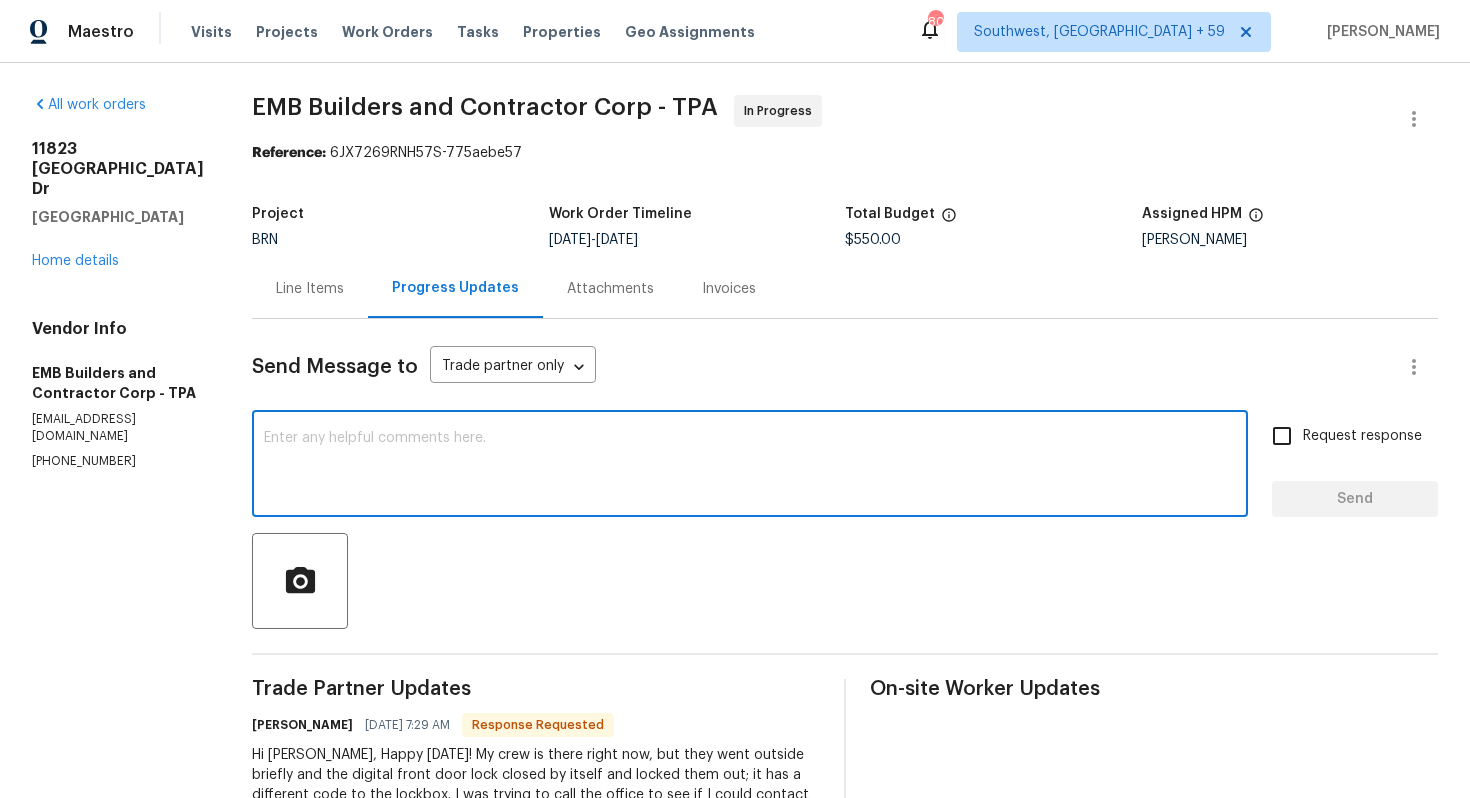 click at bounding box center [750, 466] 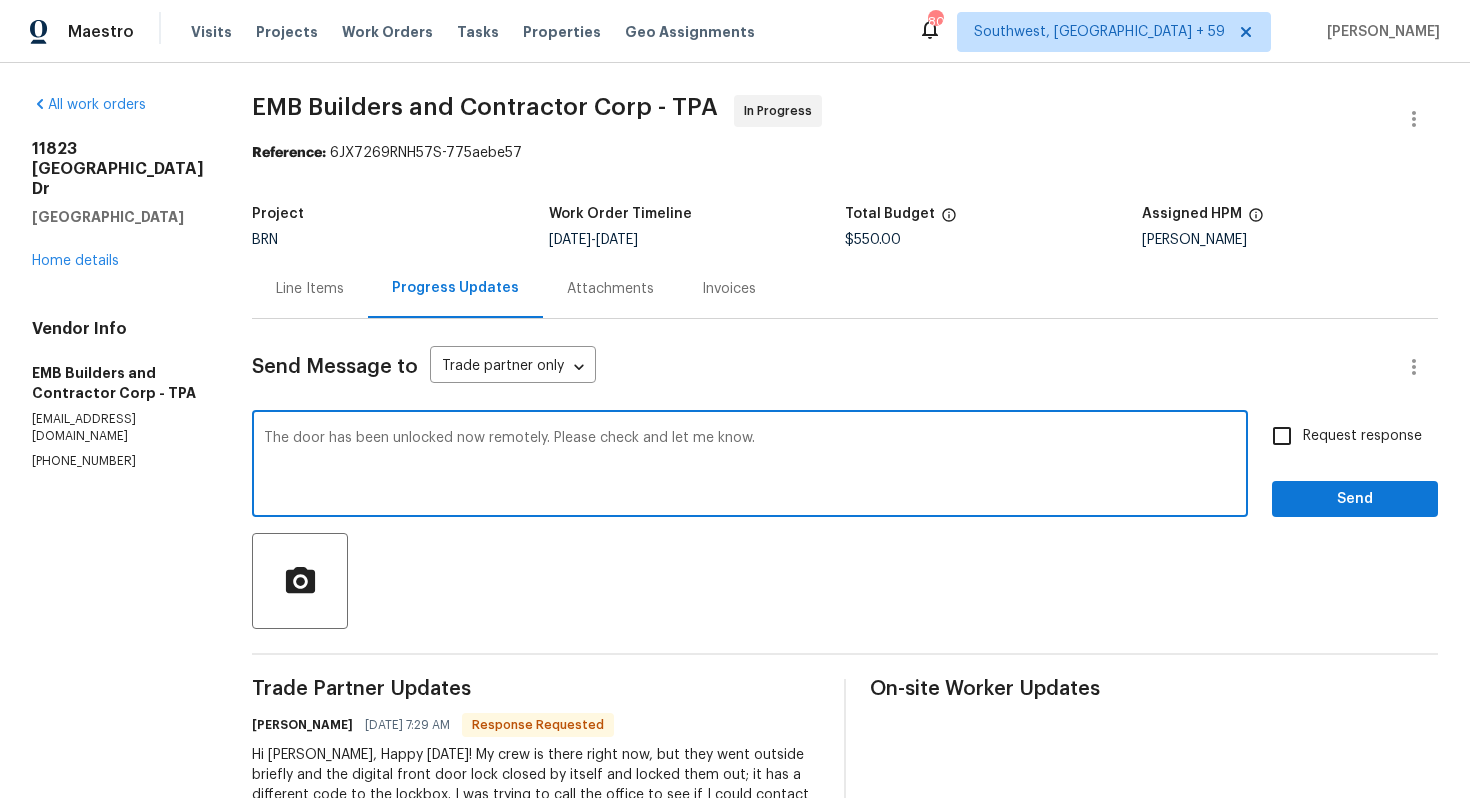 type on "The door has been unlocked now remotely. Please check and let me know." 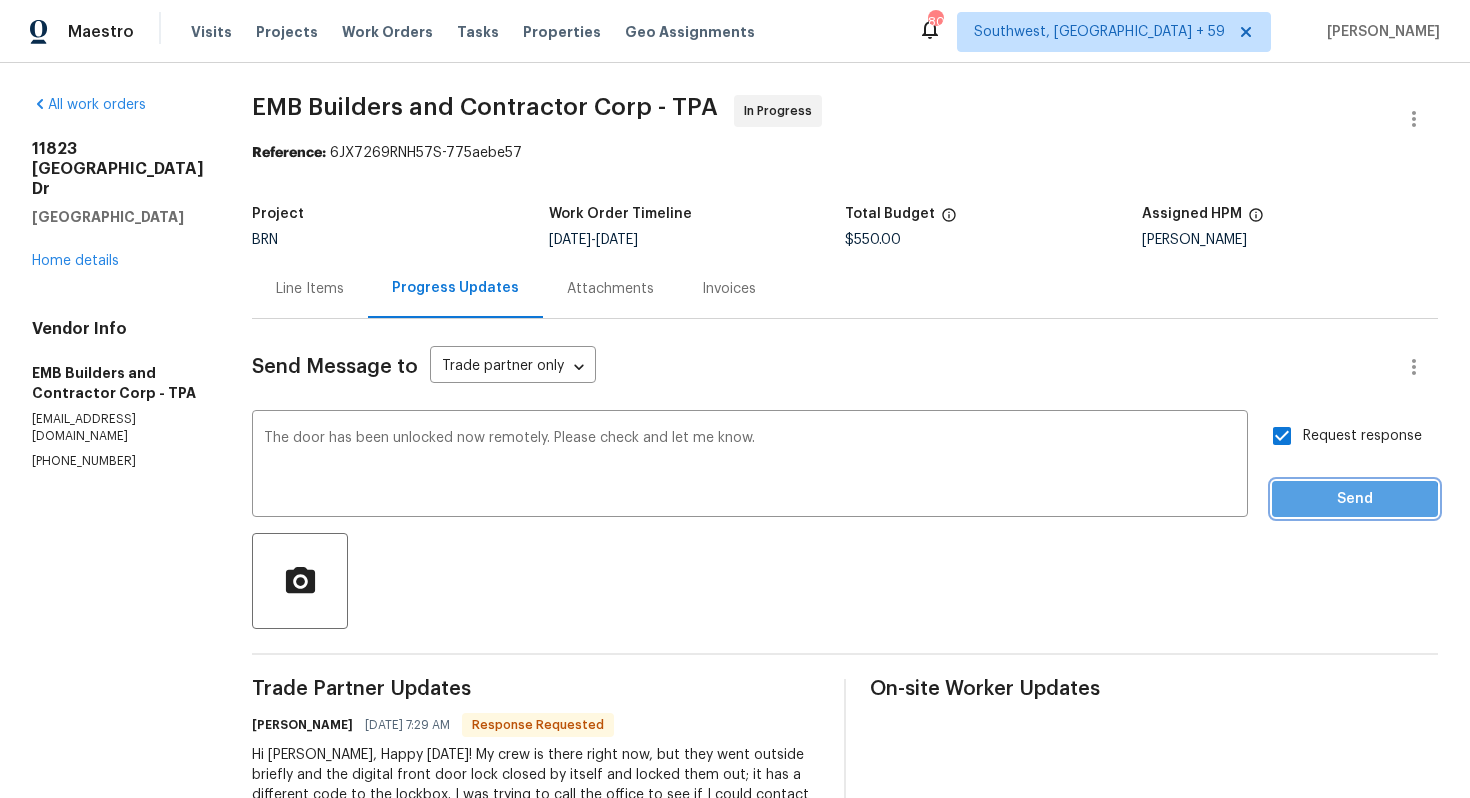 click on "Send" at bounding box center [1355, 499] 